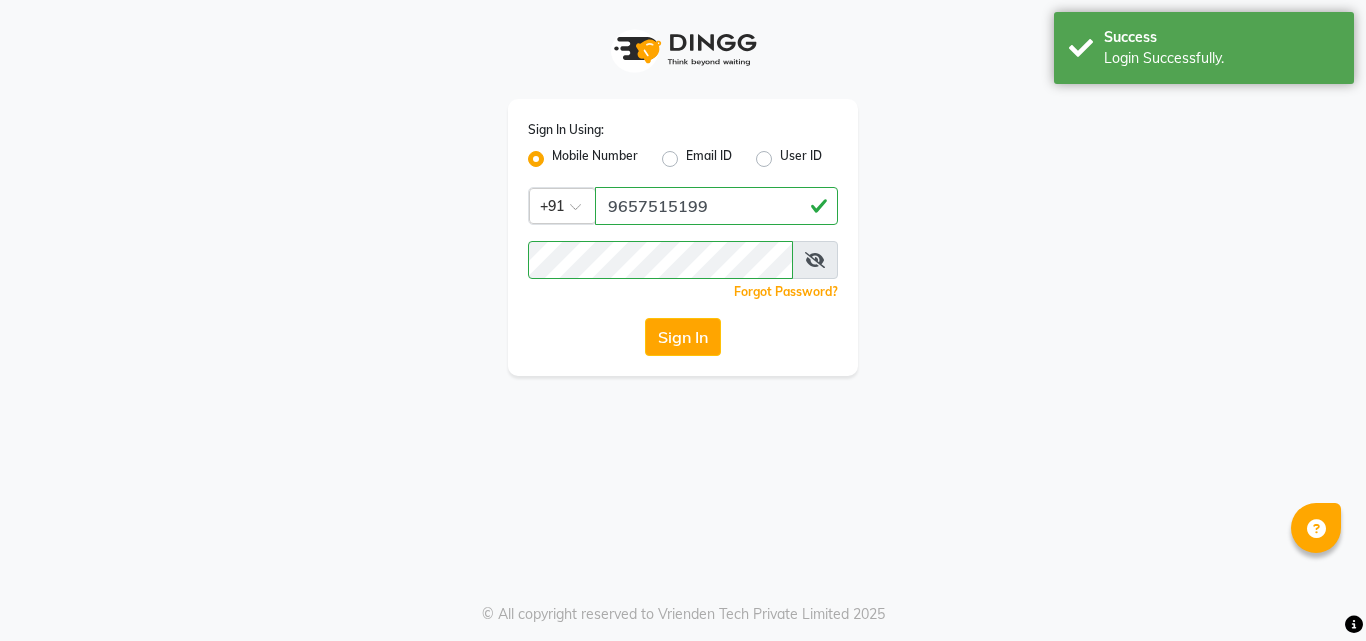 scroll, scrollTop: 0, scrollLeft: 0, axis: both 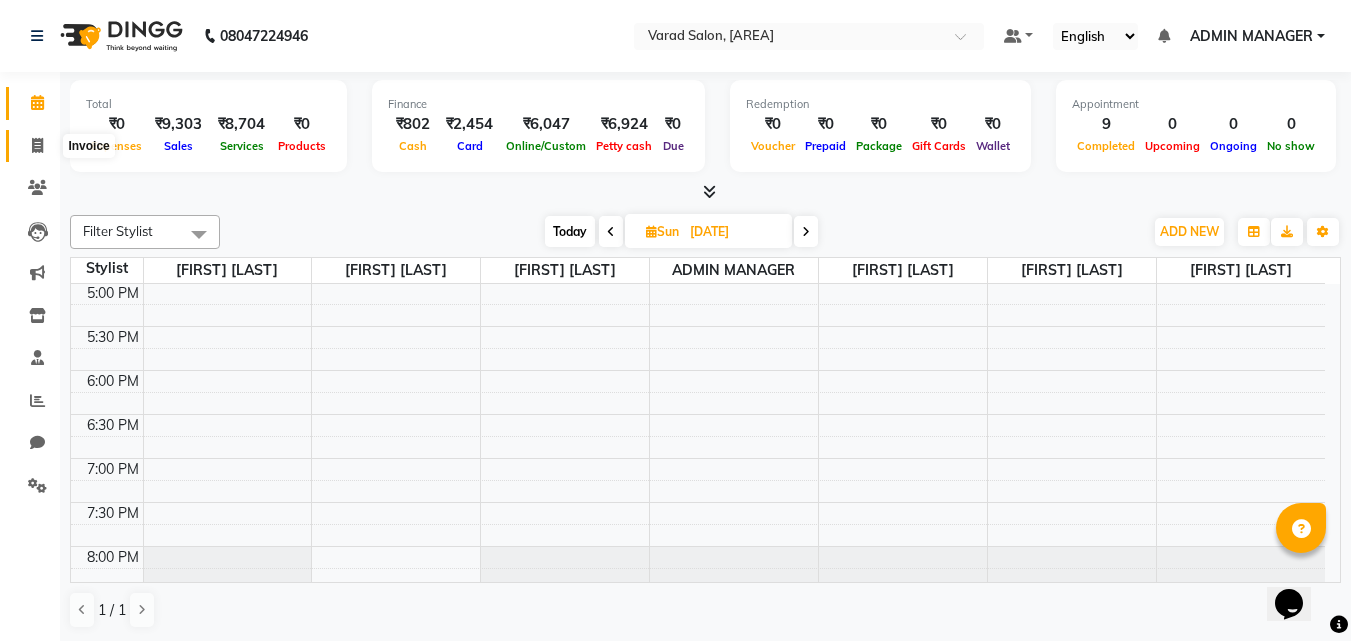 click 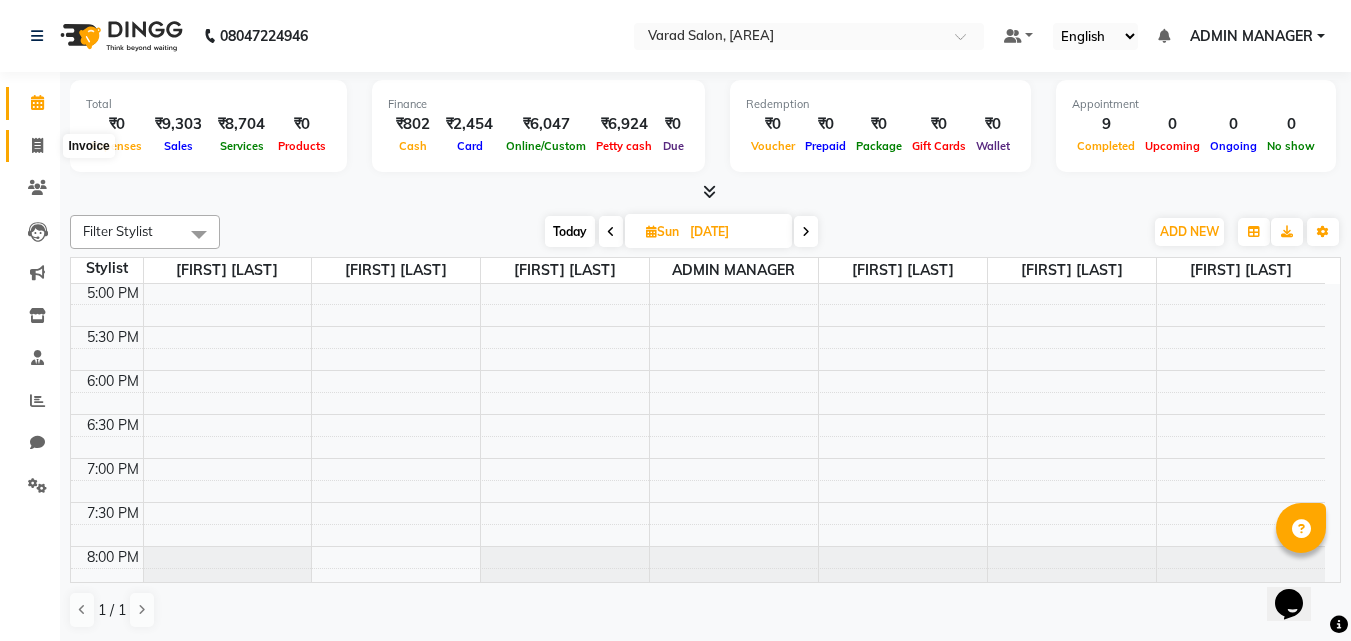 select on "7816" 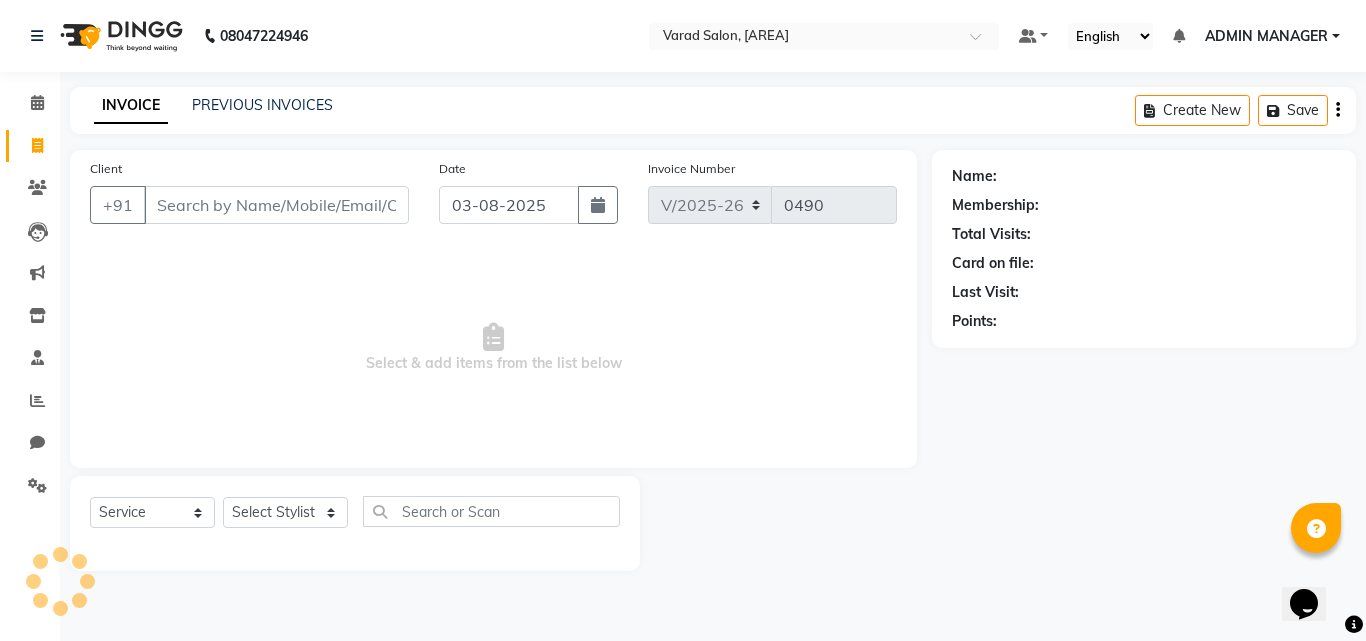 click on "Client" at bounding box center [276, 205] 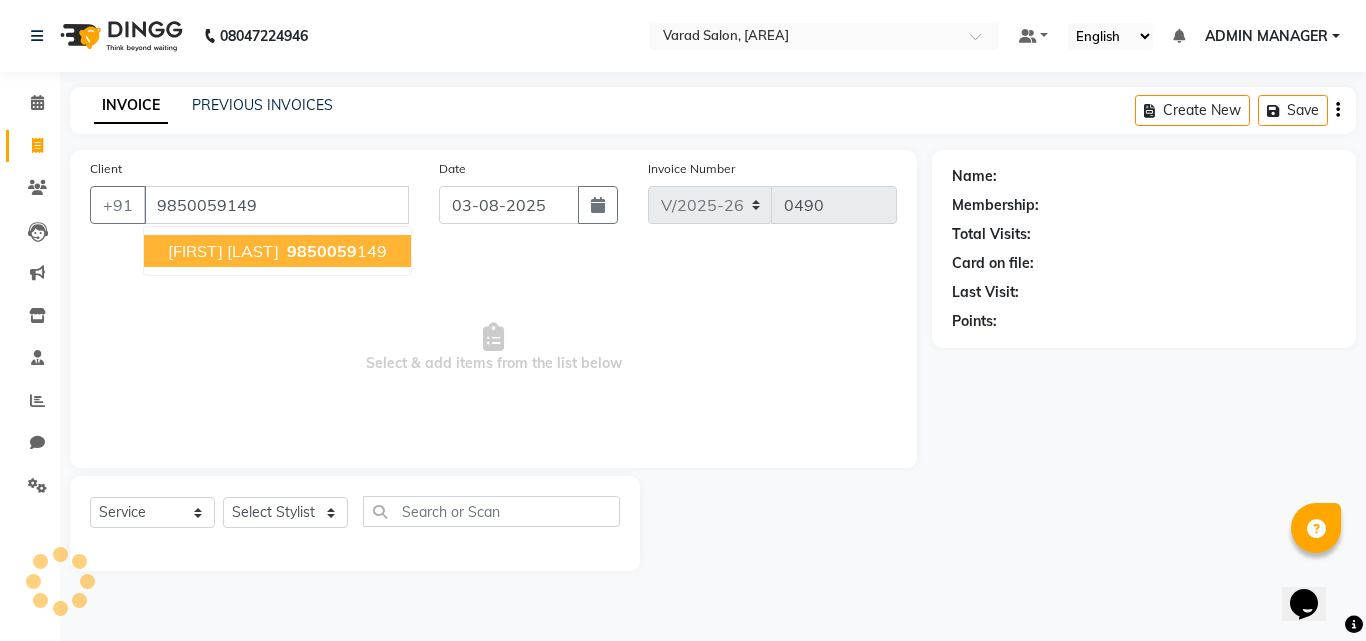 type on "9850059149" 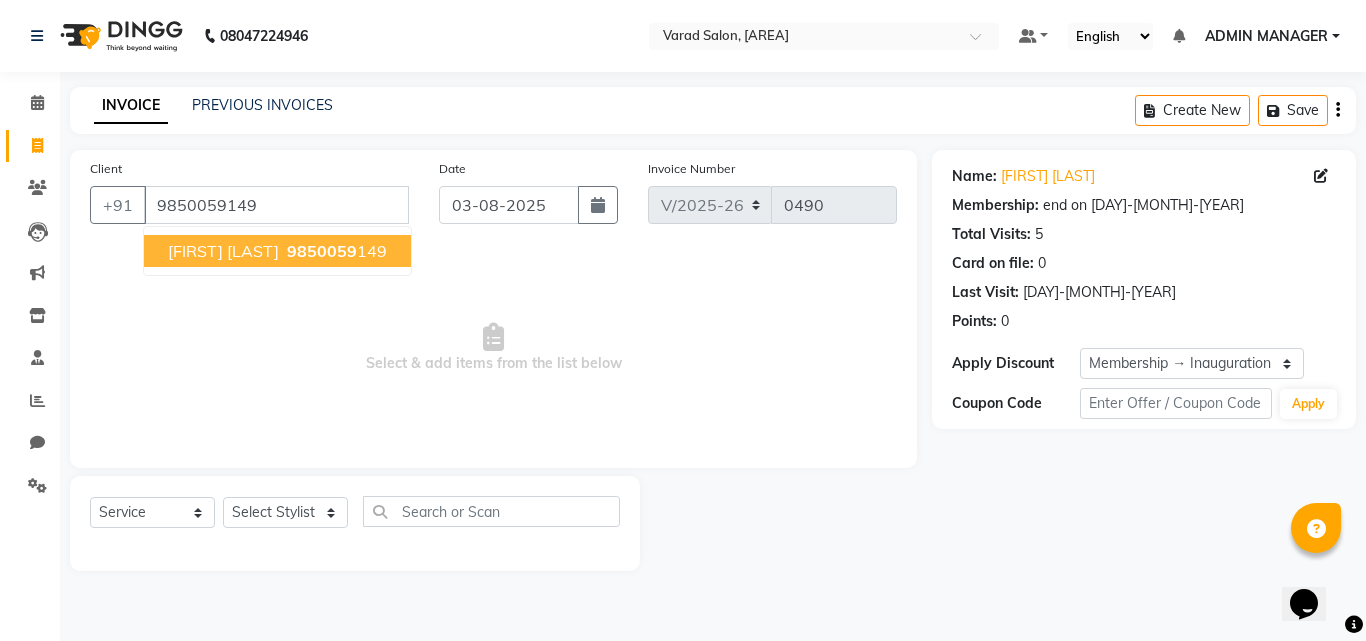 click on "9850059" at bounding box center (322, 251) 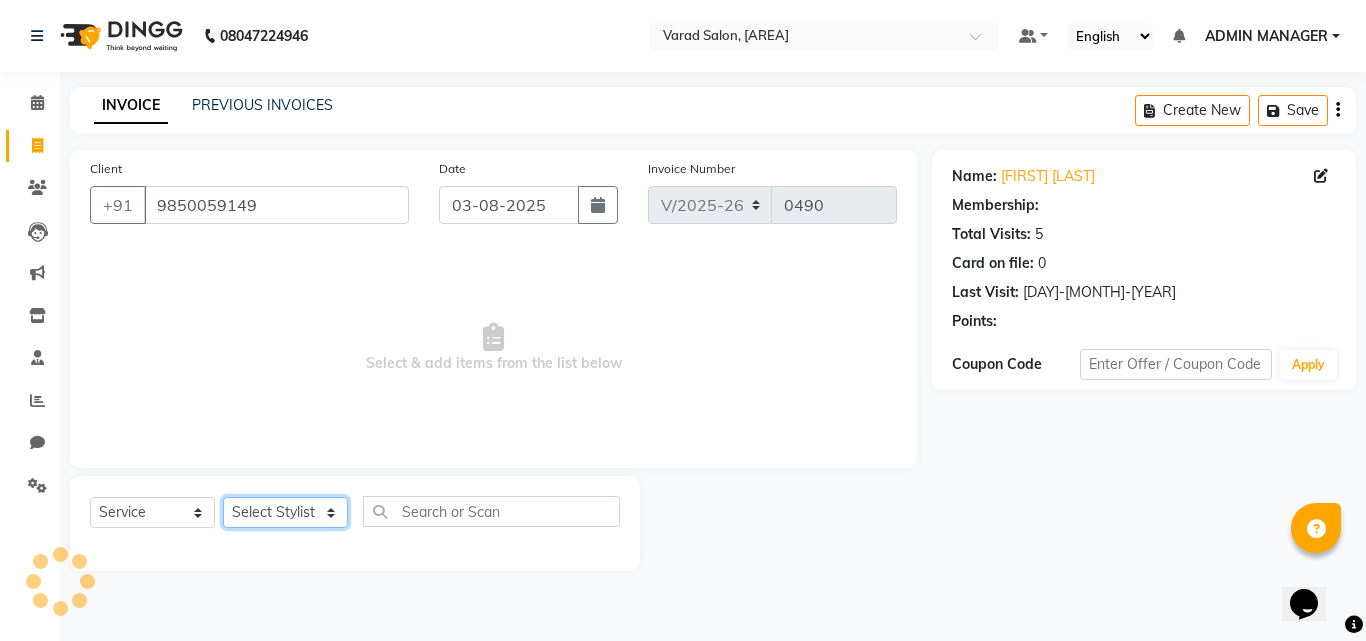 click on "Select Stylist ADMIN MANAGER [NAME] [NAME] [NAME] [NAME] [NAME] [NAME] [NAME]" 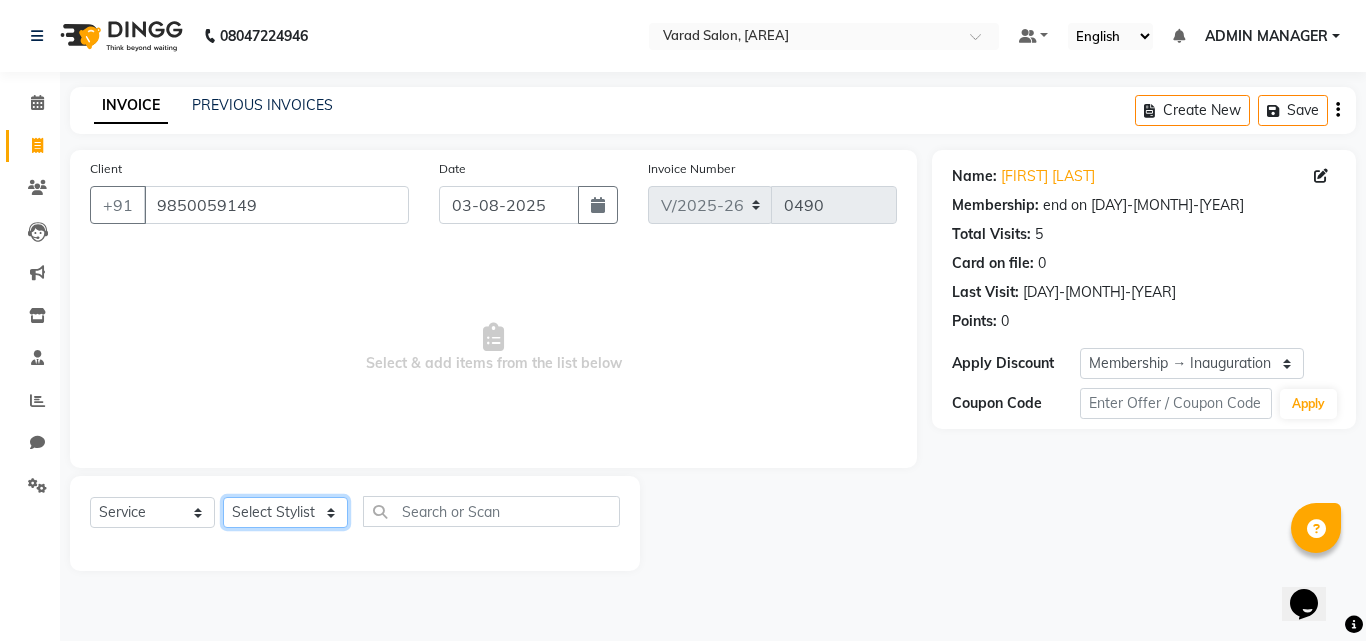 select on "79965" 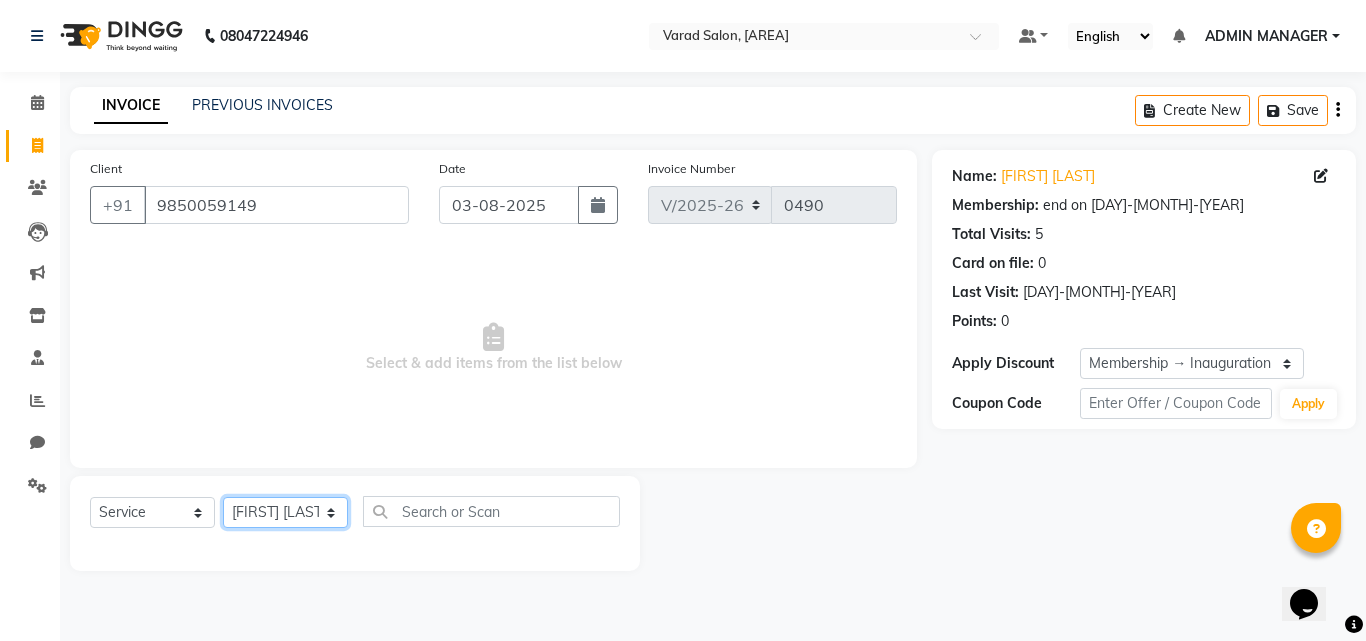 click on "Select Stylist ADMIN MANAGER [NAME] [NAME] [NAME] [NAME] [NAME] [NAME] [NAME]" 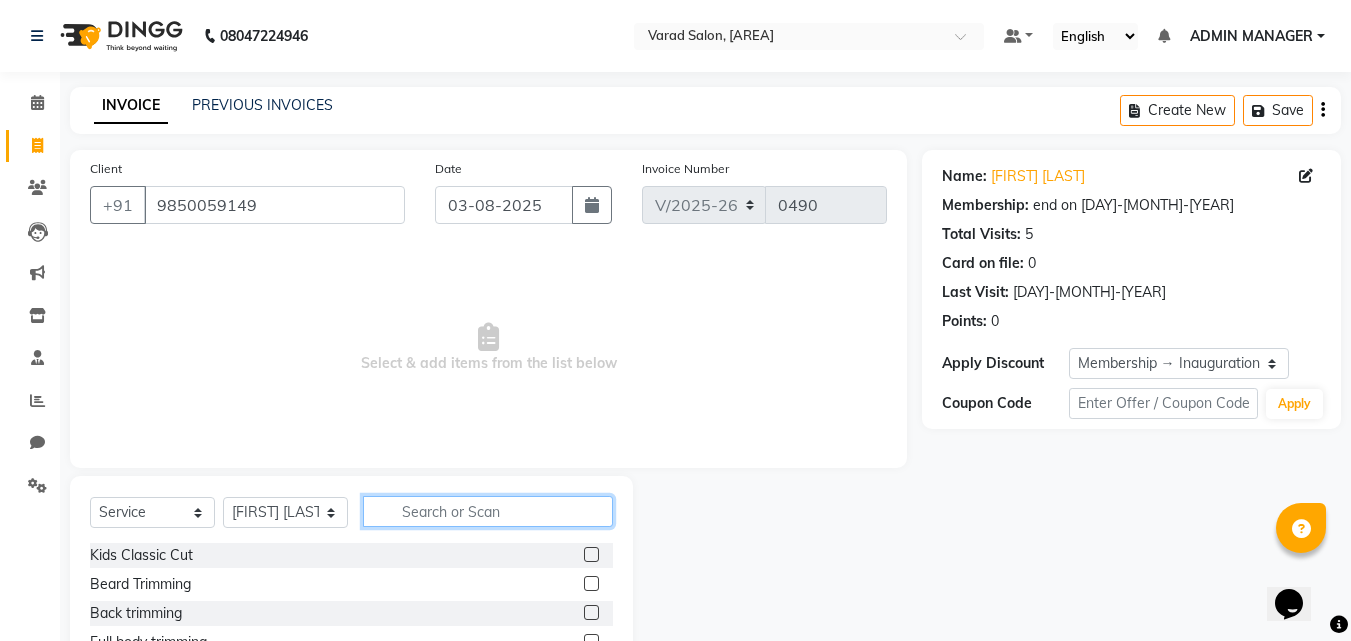 click 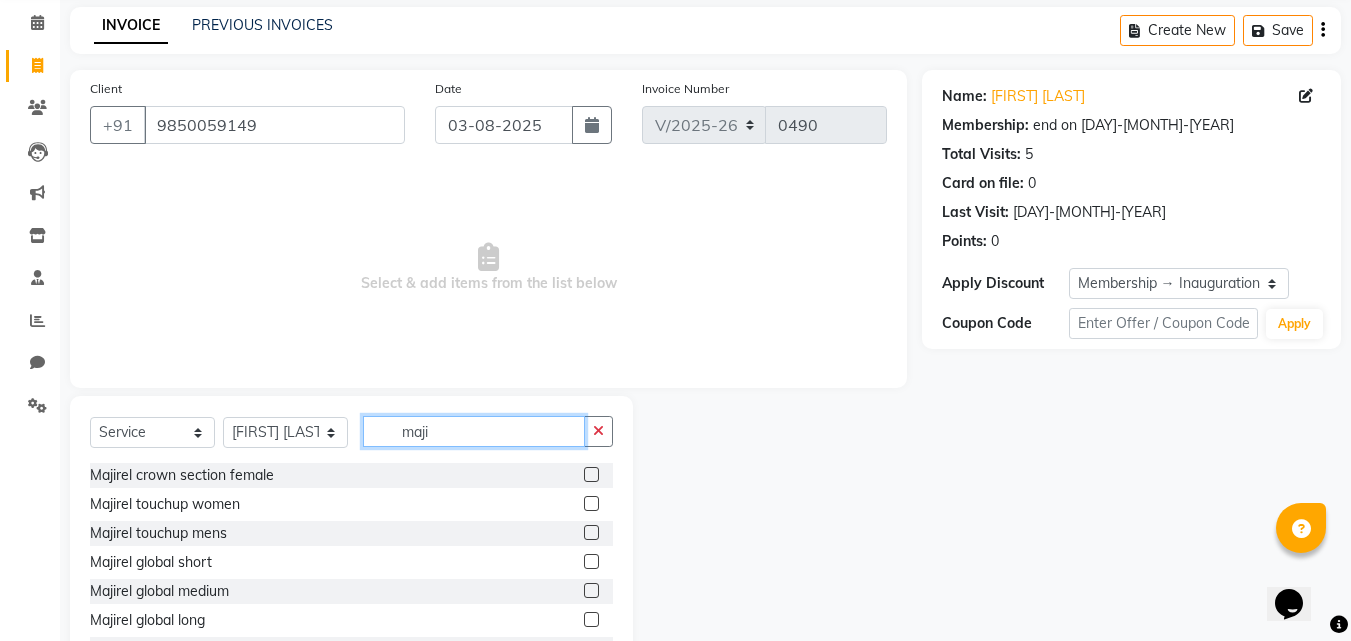 scroll, scrollTop: 160, scrollLeft: 0, axis: vertical 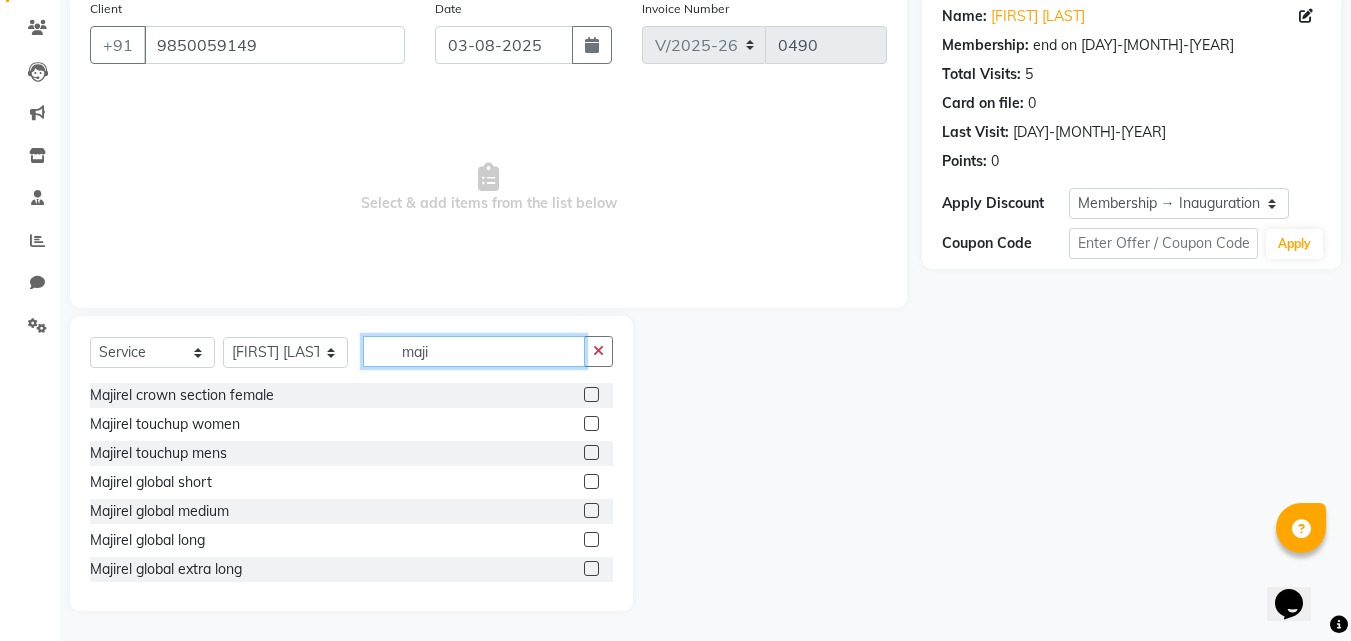 type on "maji" 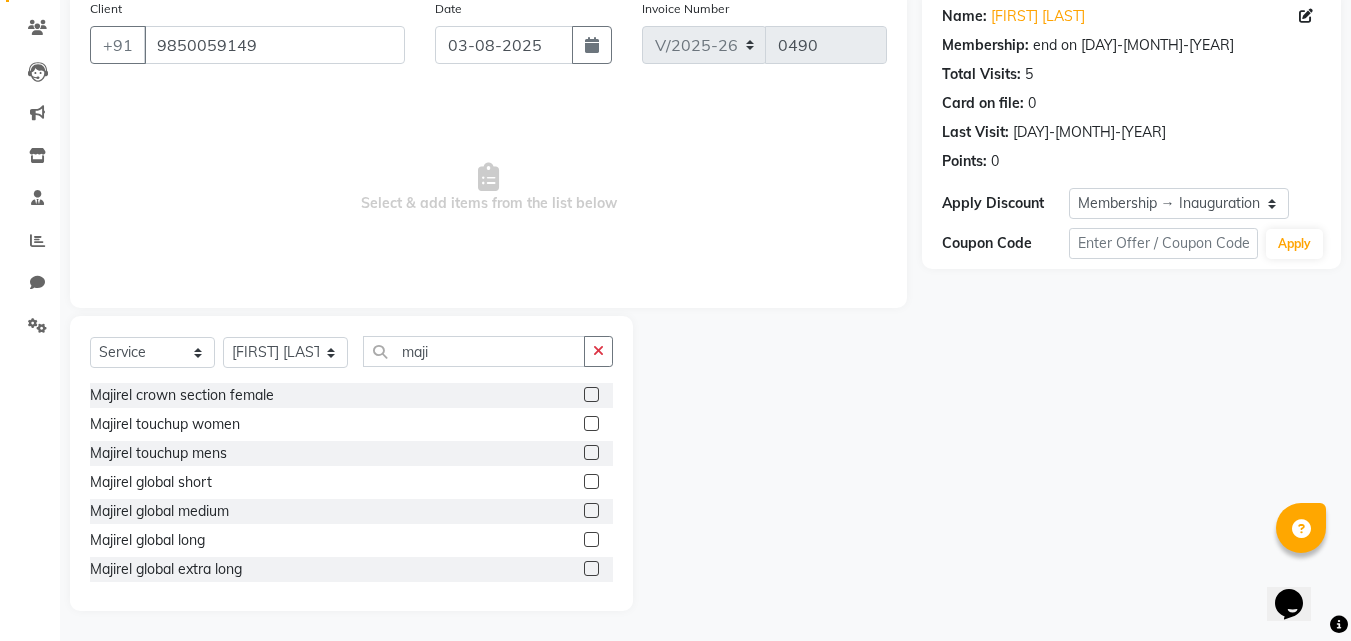 click 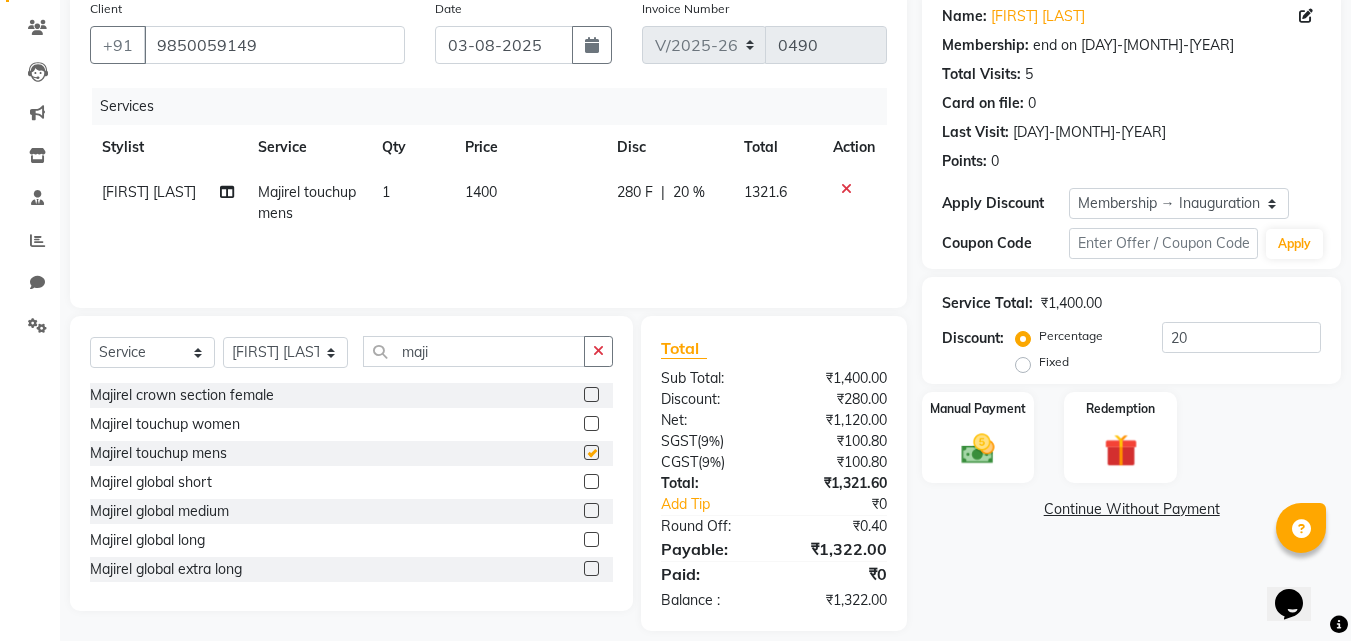 checkbox on "false" 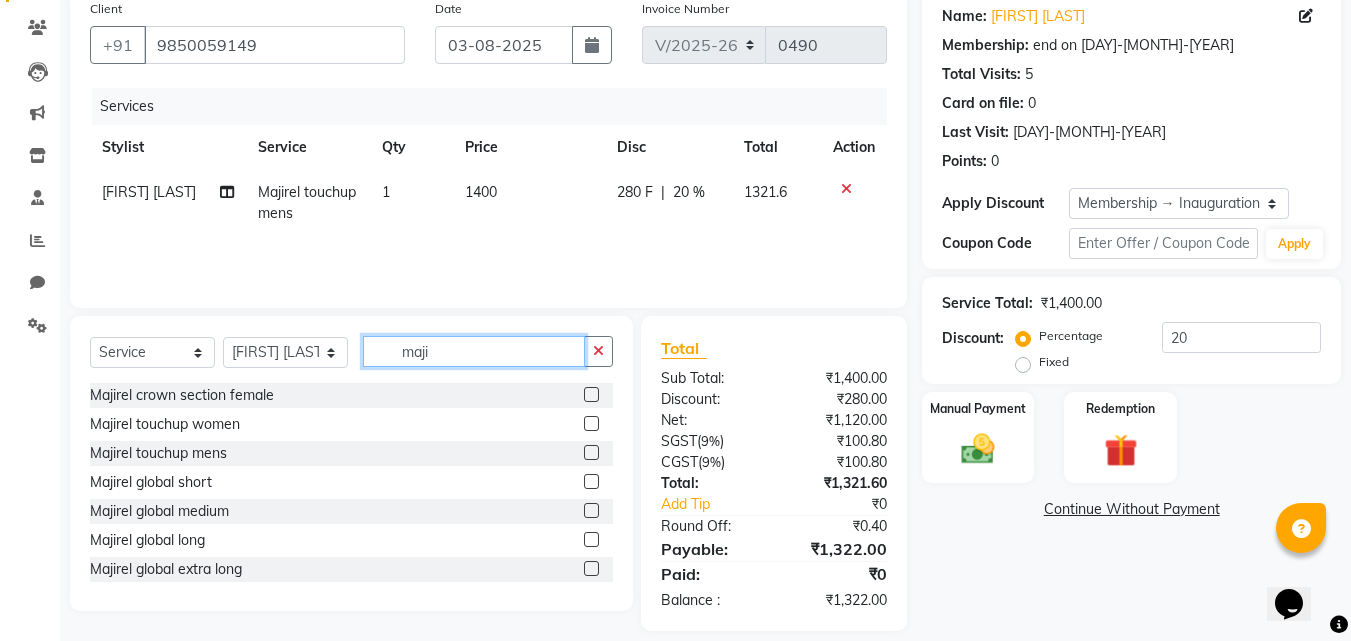 click on "maji" 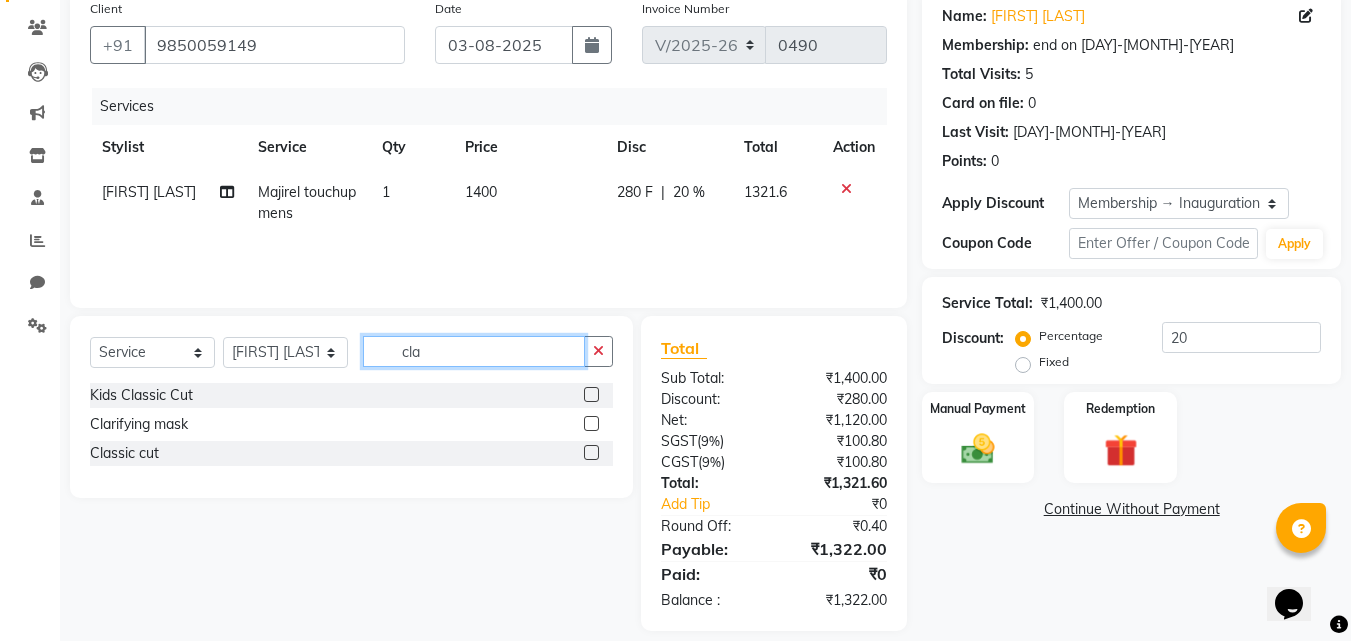 click on "cla" 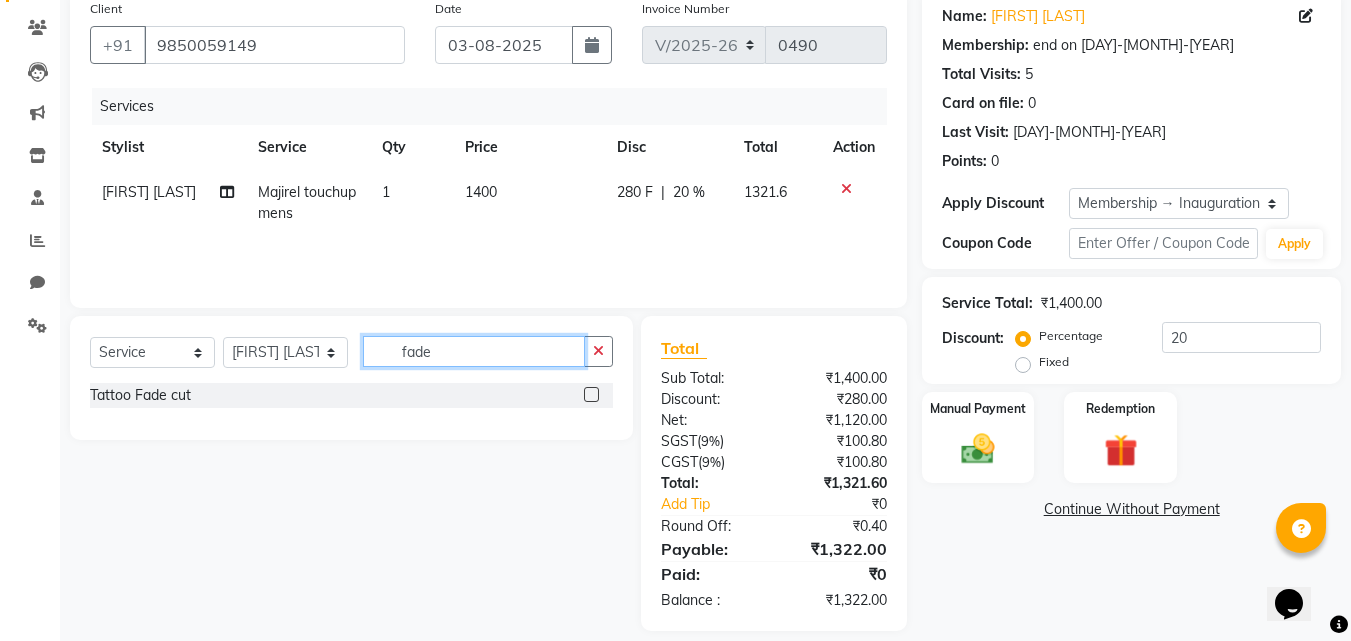 type on "fade" 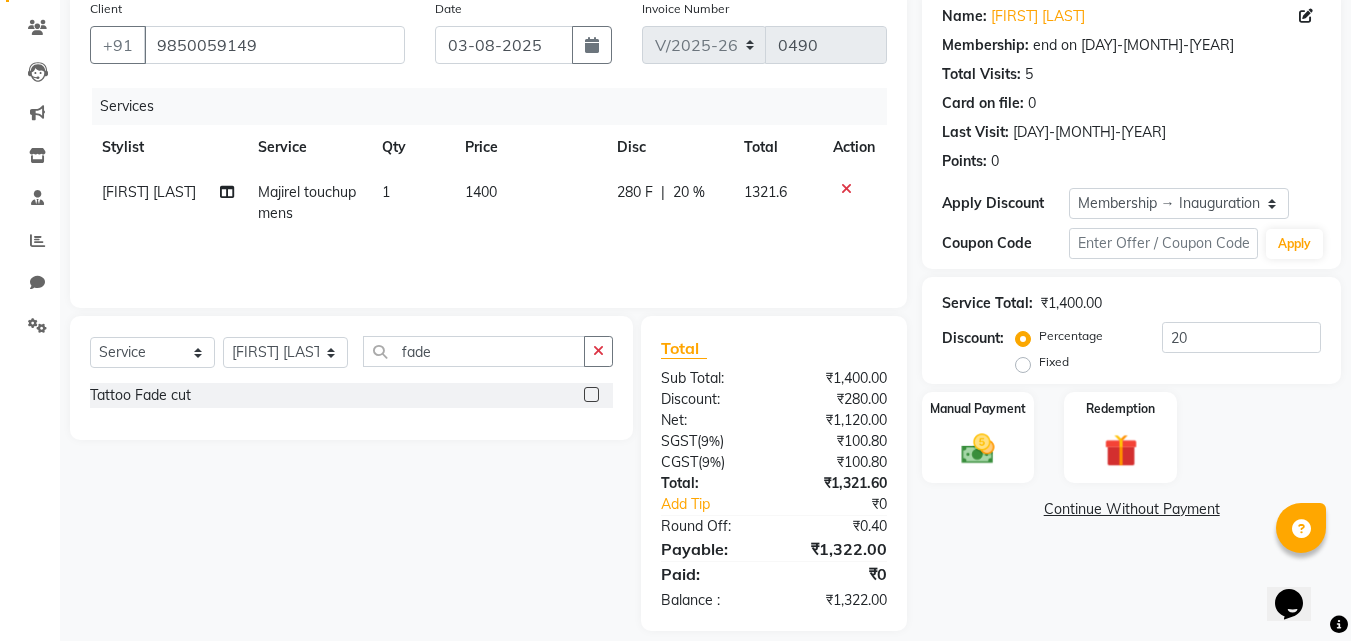 click 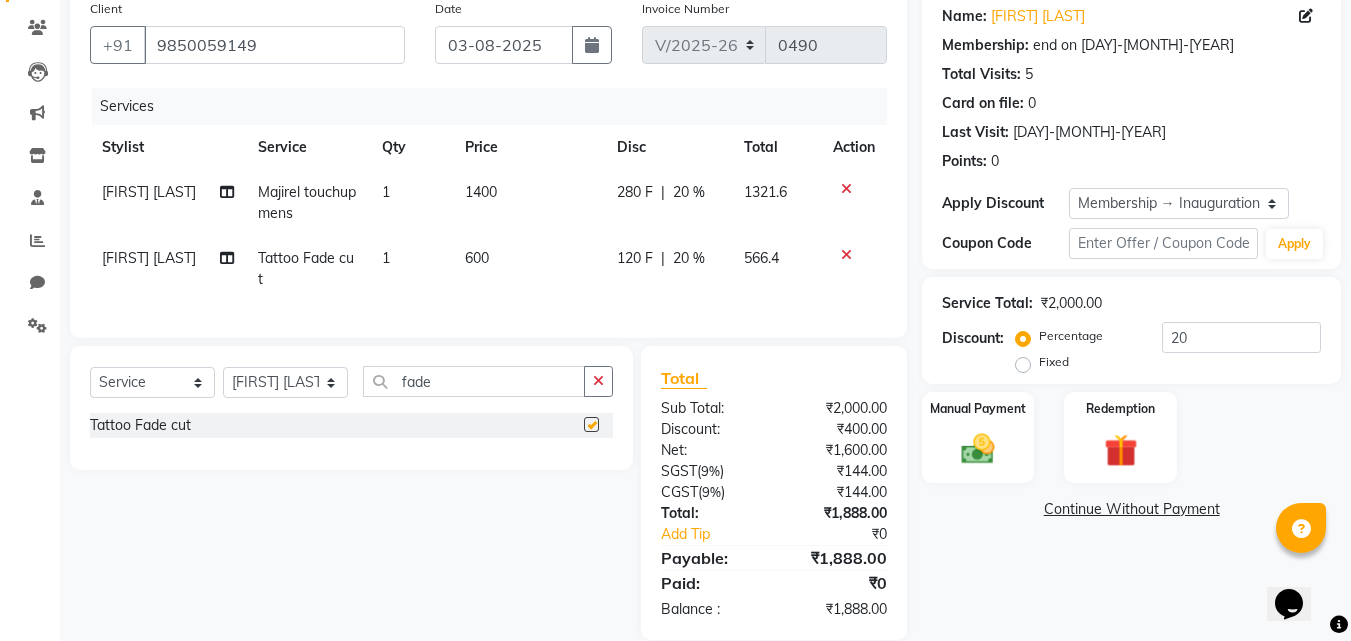 checkbox on "false" 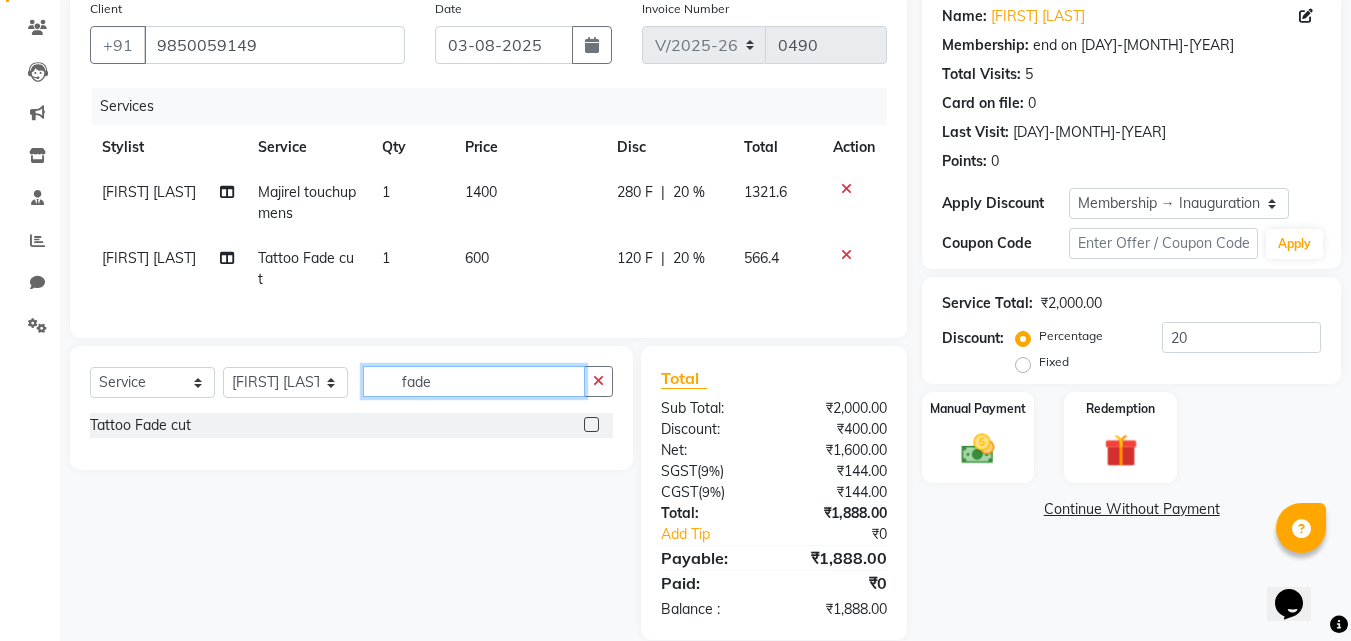 click on "fade" 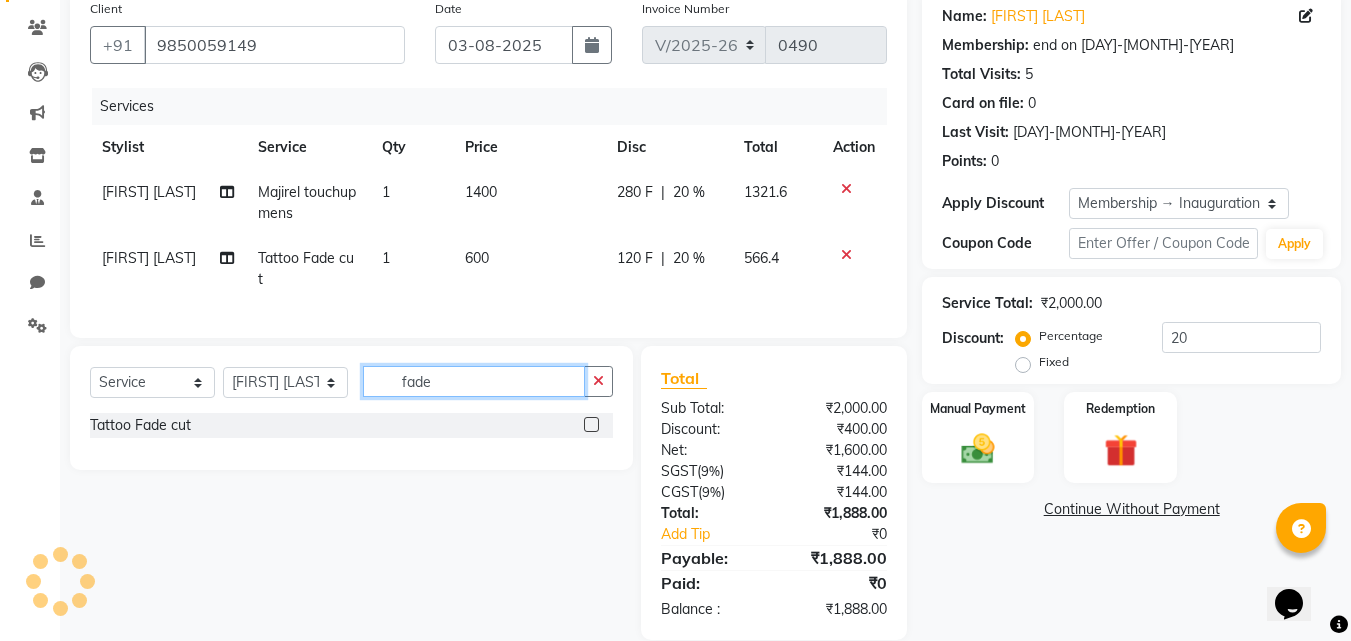 click on "fade" 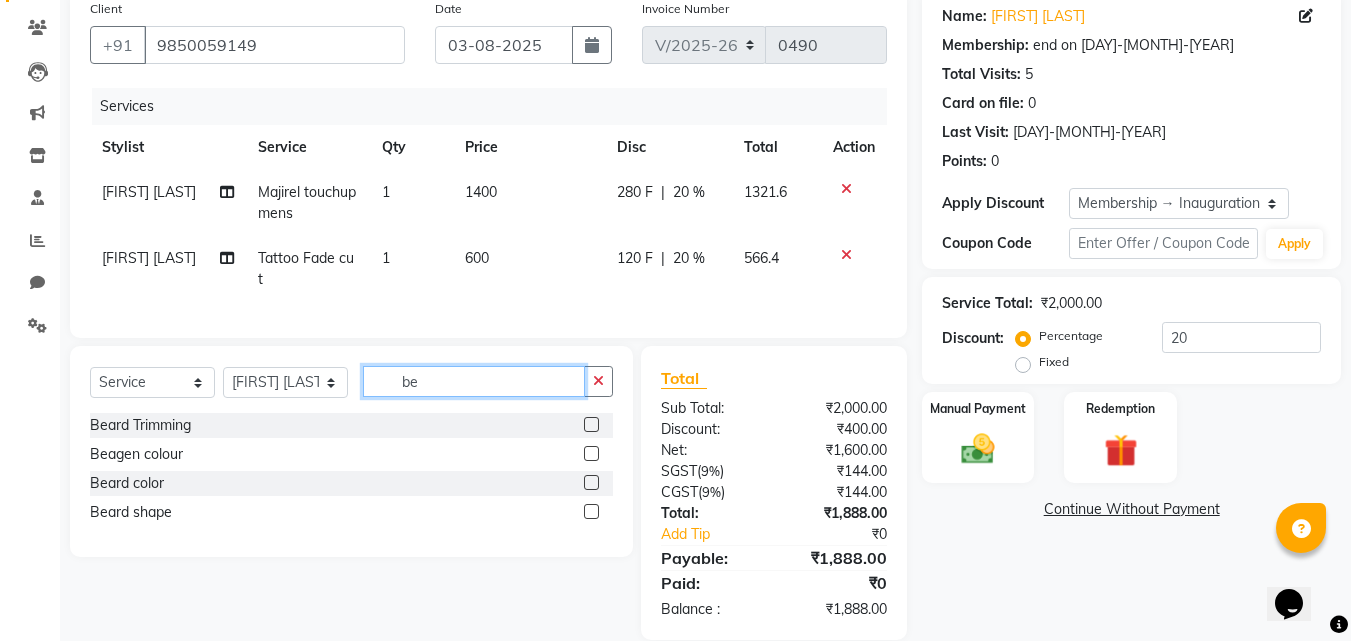 type on "be" 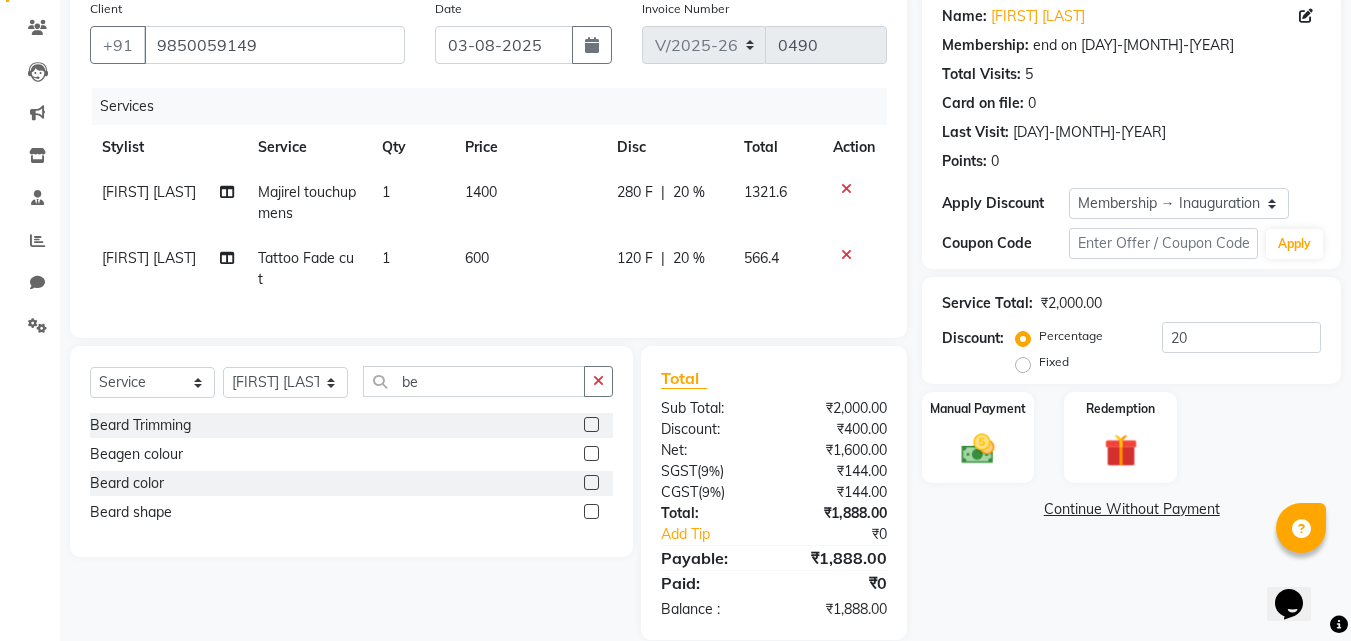 click 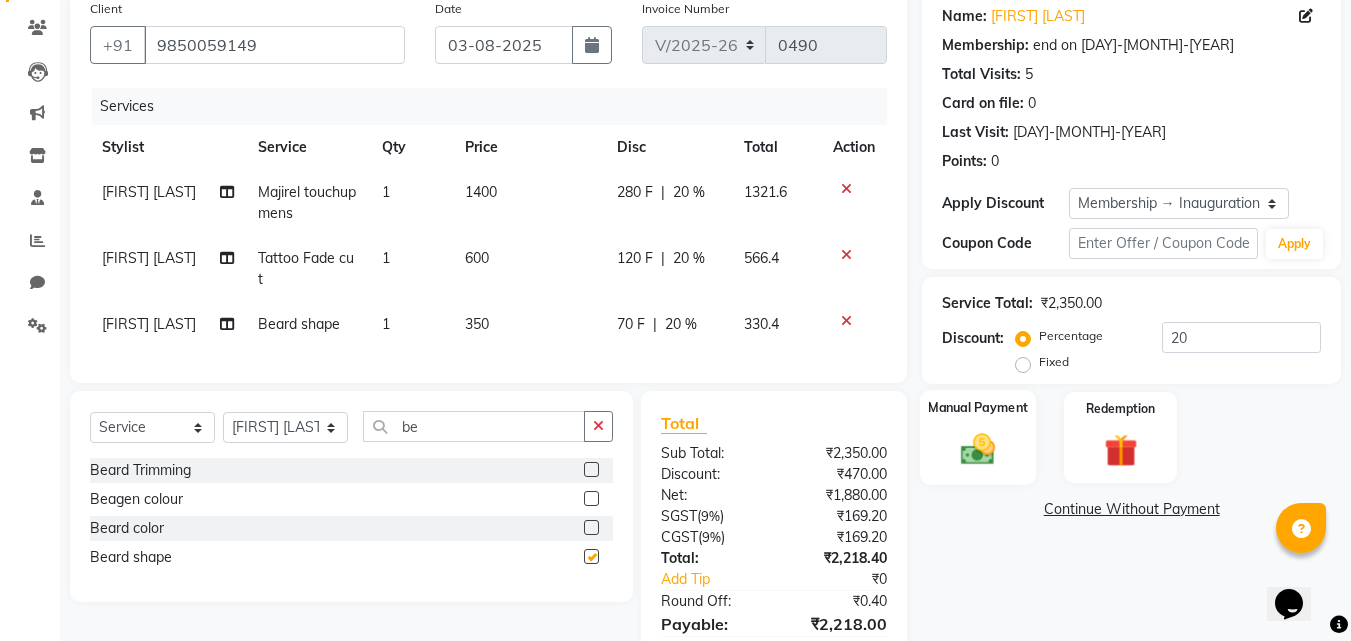 checkbox on "false" 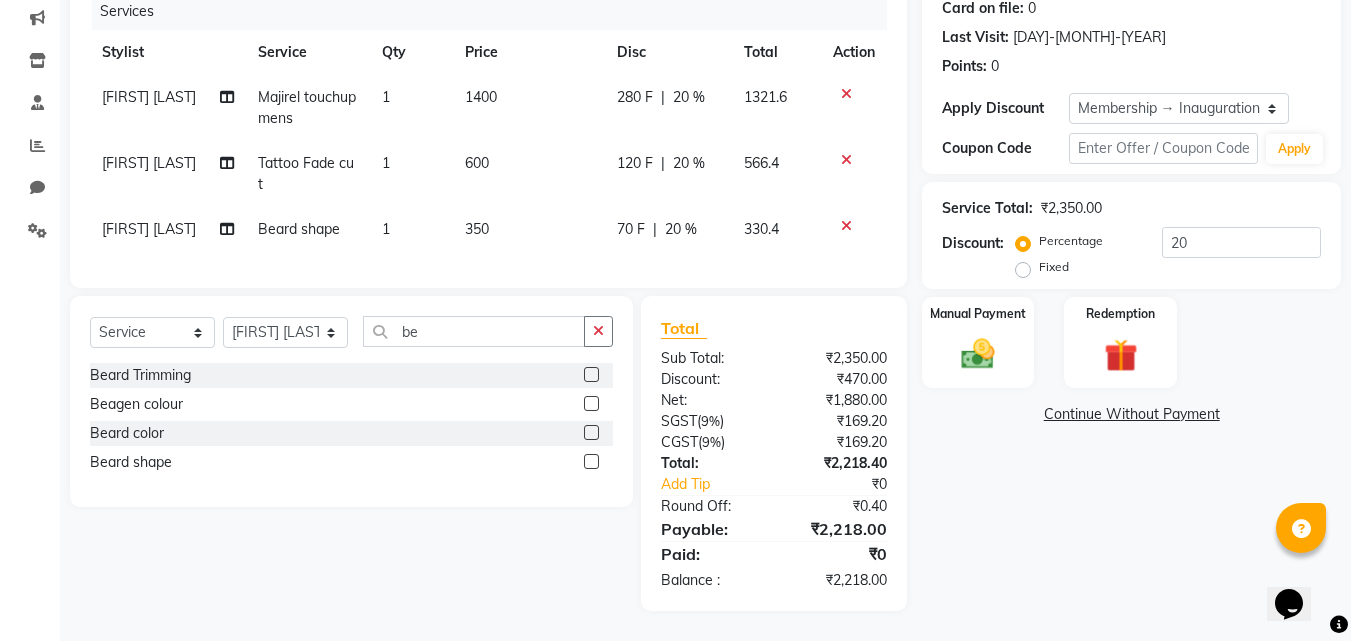 click on "Name: [FIRST] [LAST] Membership: end on [DATE] Total Visits:  [NUMBER] Card on file:  [NUMBER] Last Visit:   [DATE] Points:   [NUMBER]  Apply Discount Select Membership → Inauguration membership Coupon Code Apply Service Total:  ₹[PRICE]  Discount:  Percentage   Fixed  [NUMBER] Manual Payment Redemption  Continue Without Payment" 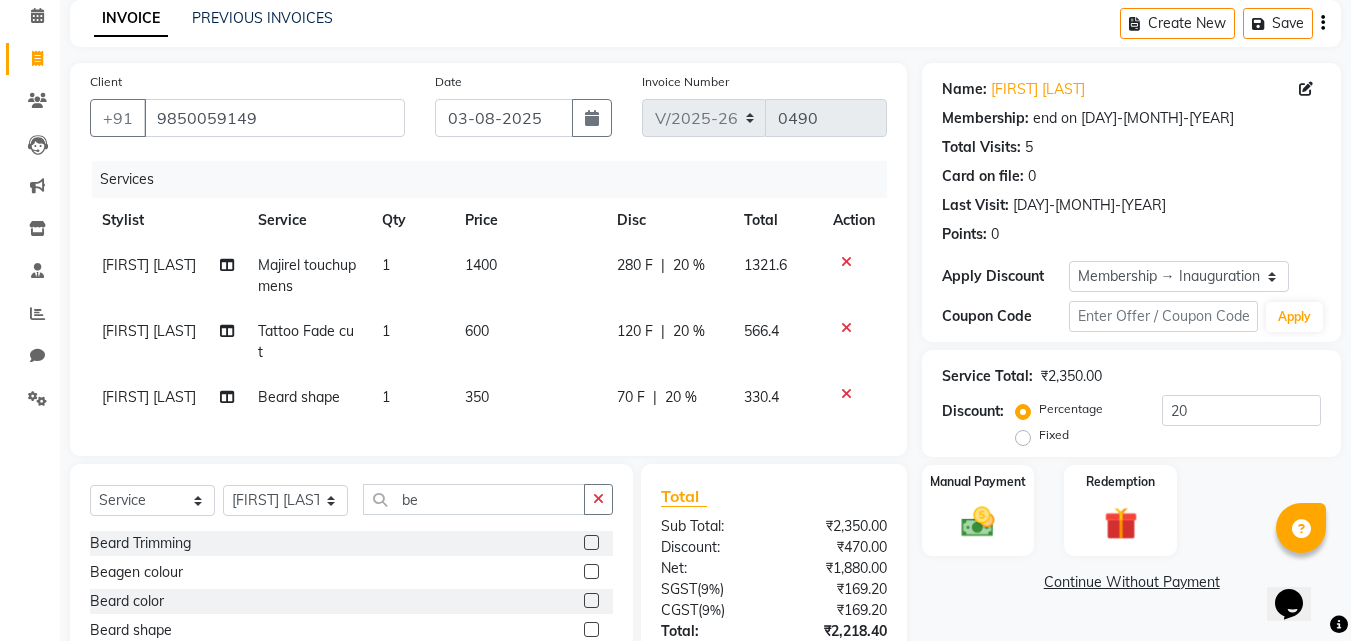 scroll, scrollTop: 70, scrollLeft: 0, axis: vertical 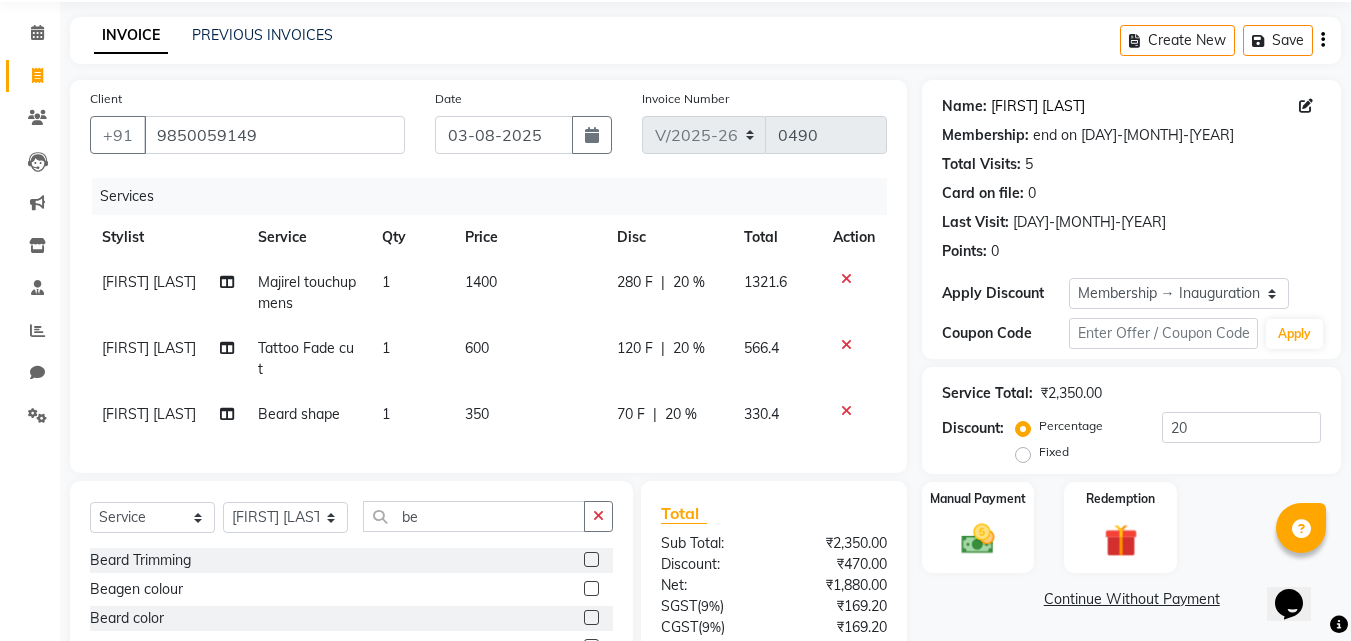 click on "[FIRST] [LAST]" 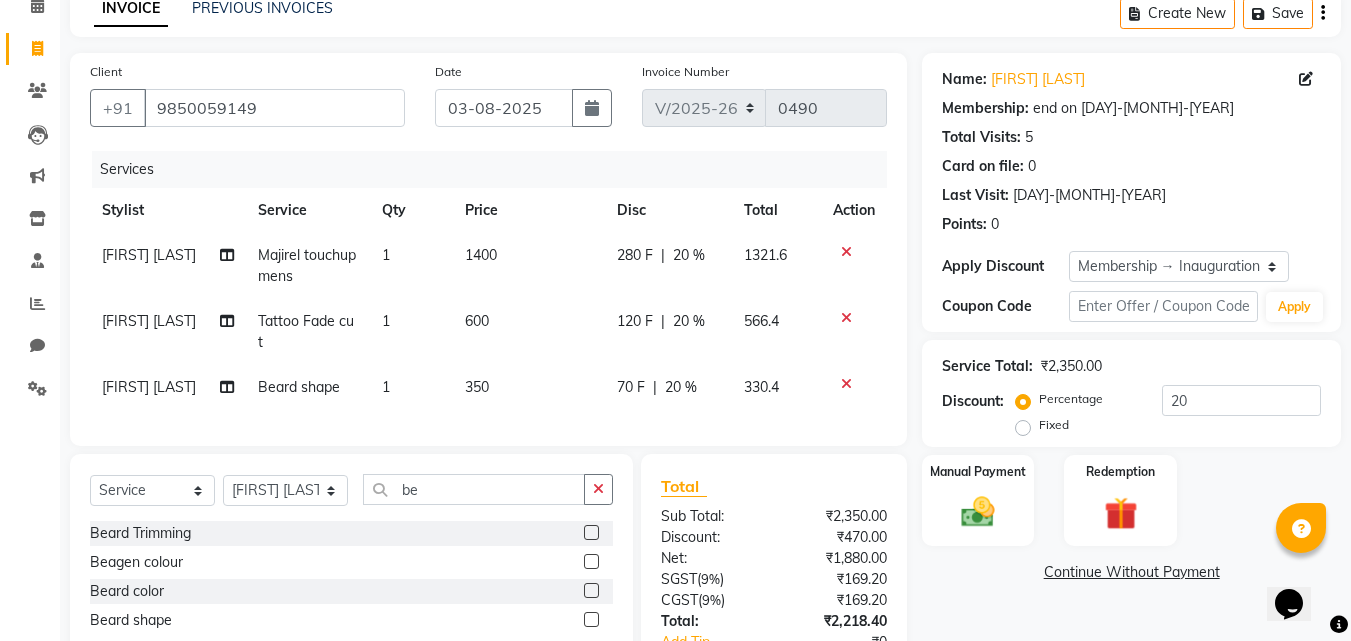 scroll, scrollTop: 70, scrollLeft: 0, axis: vertical 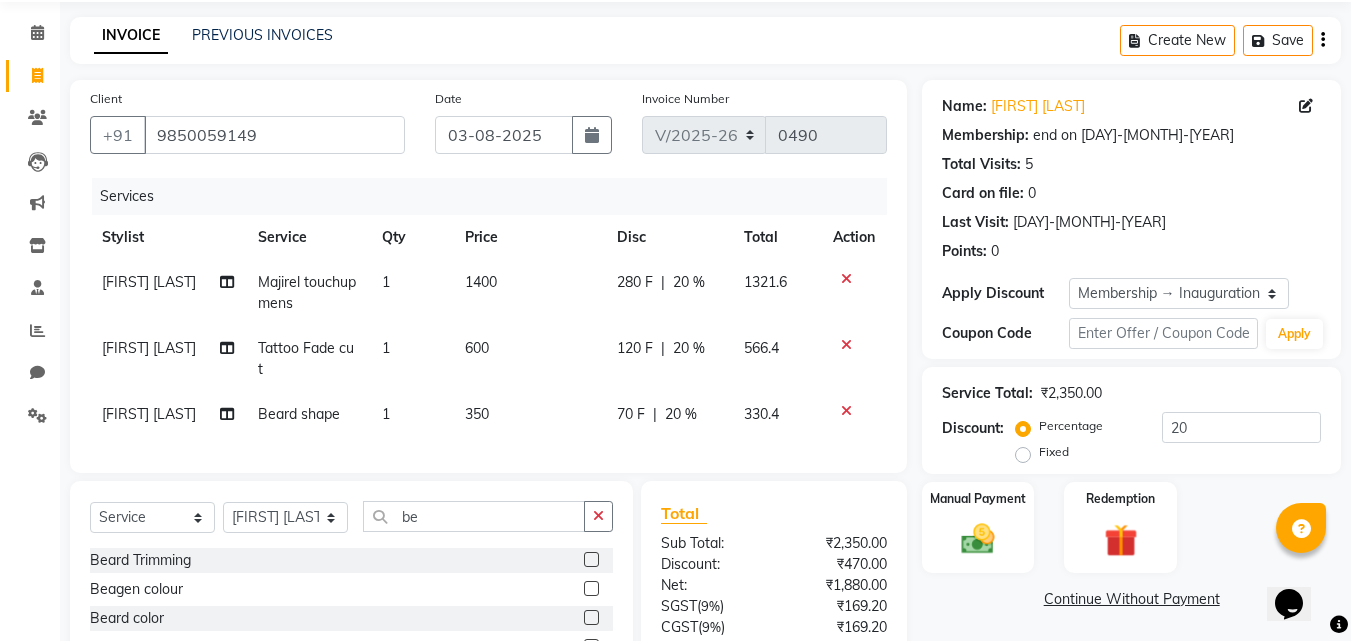 click on "Tattoo Fade cut" 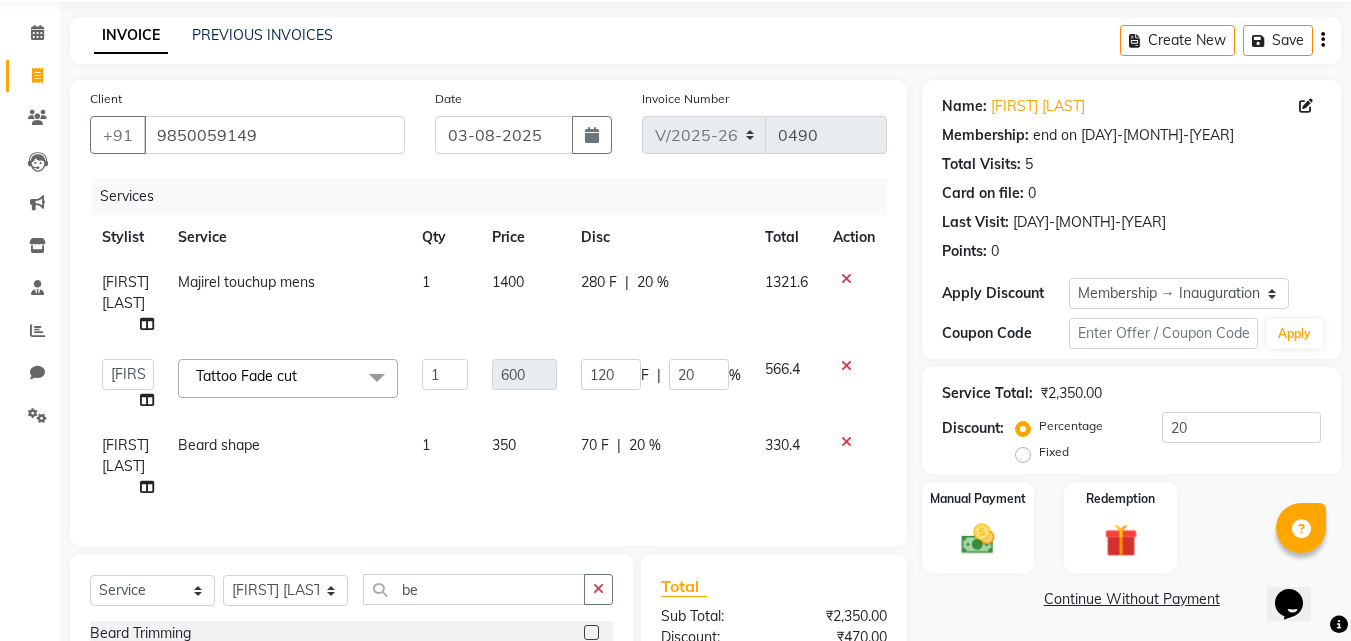 click on "Tattoo Fade cut  x" 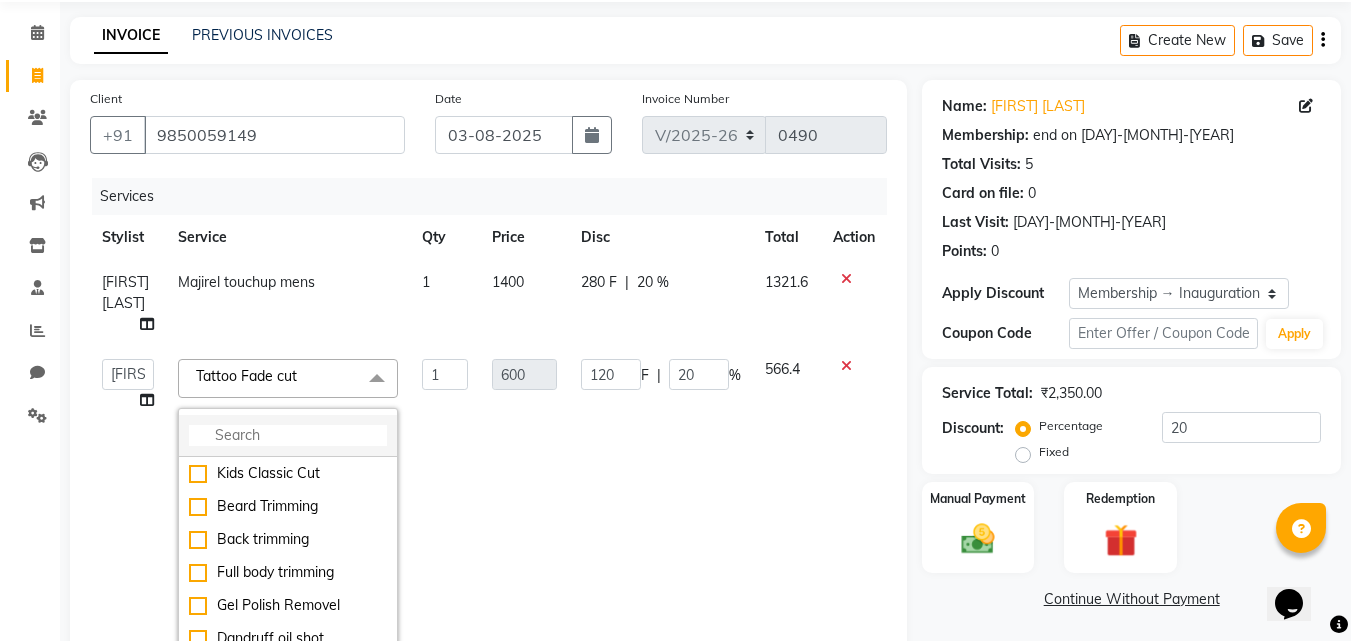 click 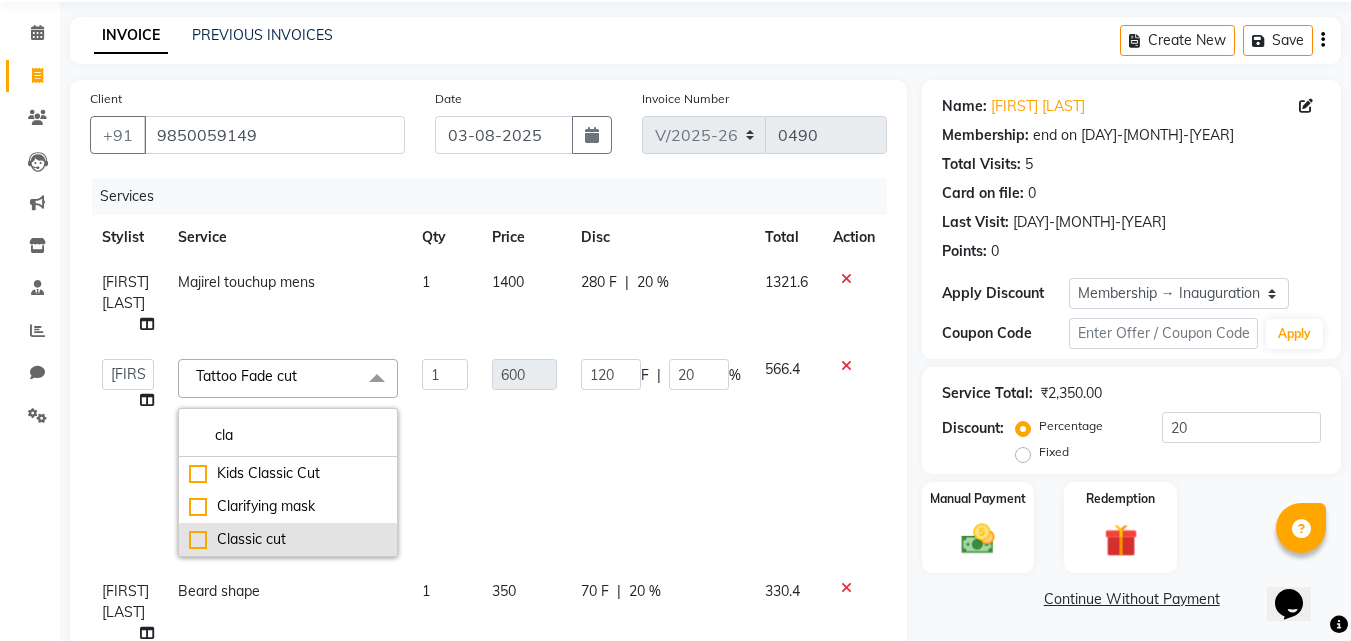 type on "cla" 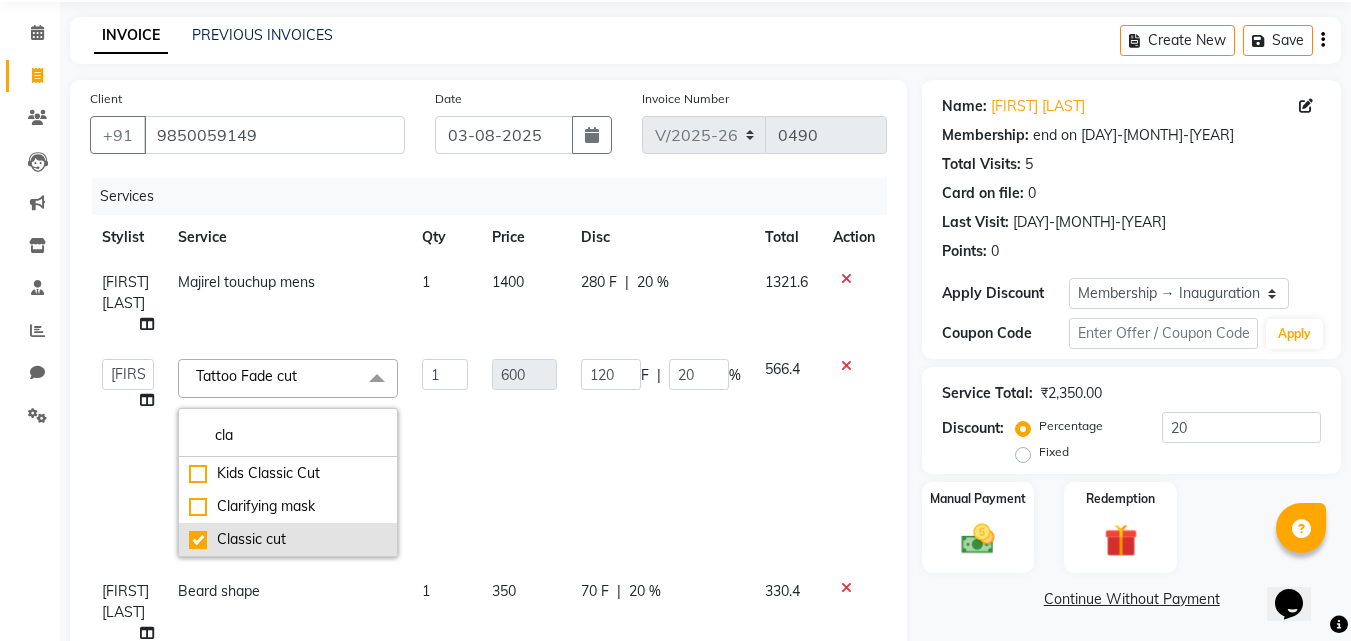 checkbox on "true" 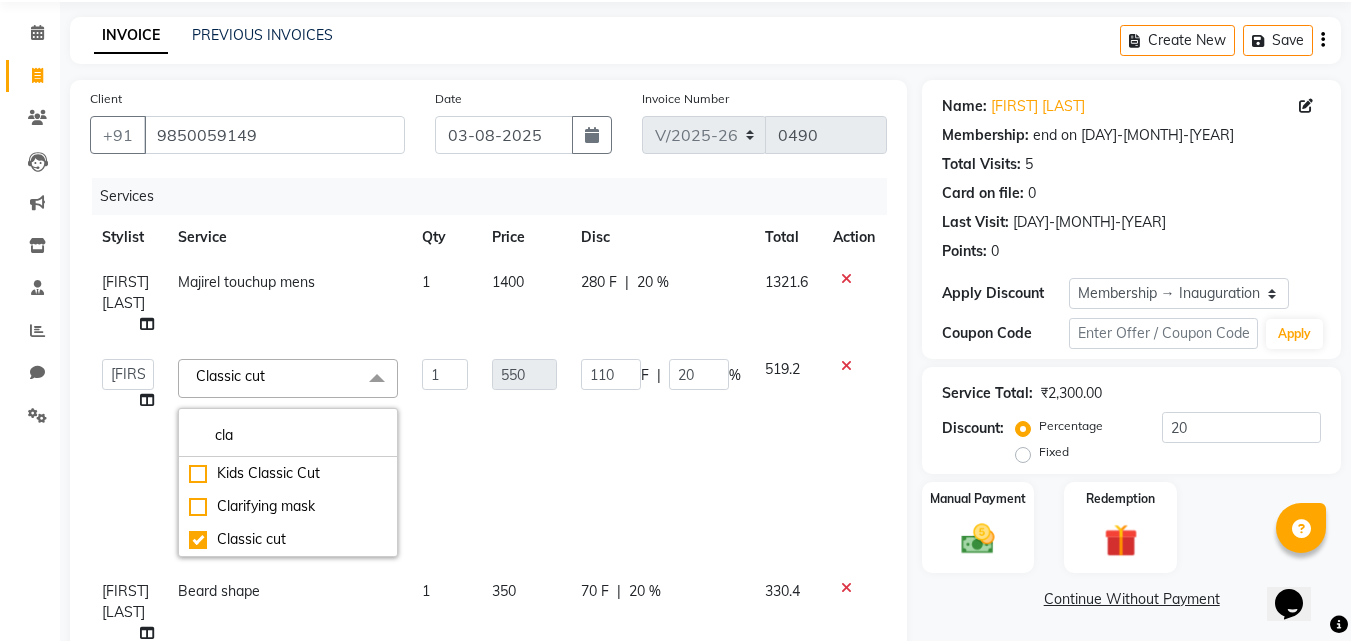 scroll, scrollTop: 0, scrollLeft: 0, axis: both 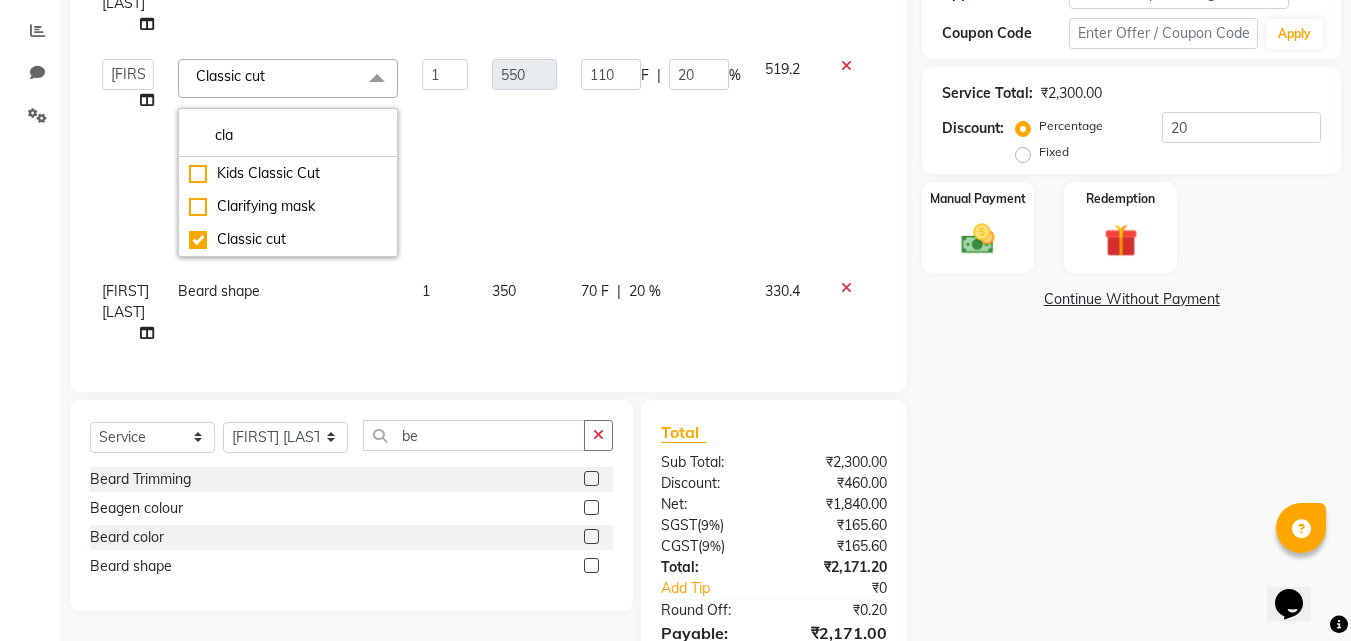 click on "Name: [FIRST] [LAST] Membership: end on [DATE] Total Visits:  5 Card on file:  0 Last Visit:   [DATE] Points:   0  Apply Discount Select Membership → Inauguration membership Coupon Code Apply Service Total:  ₹2,300.00  Discount:  Percentage   Fixed  20 Manual Payment Redemption  Continue Without Payment" 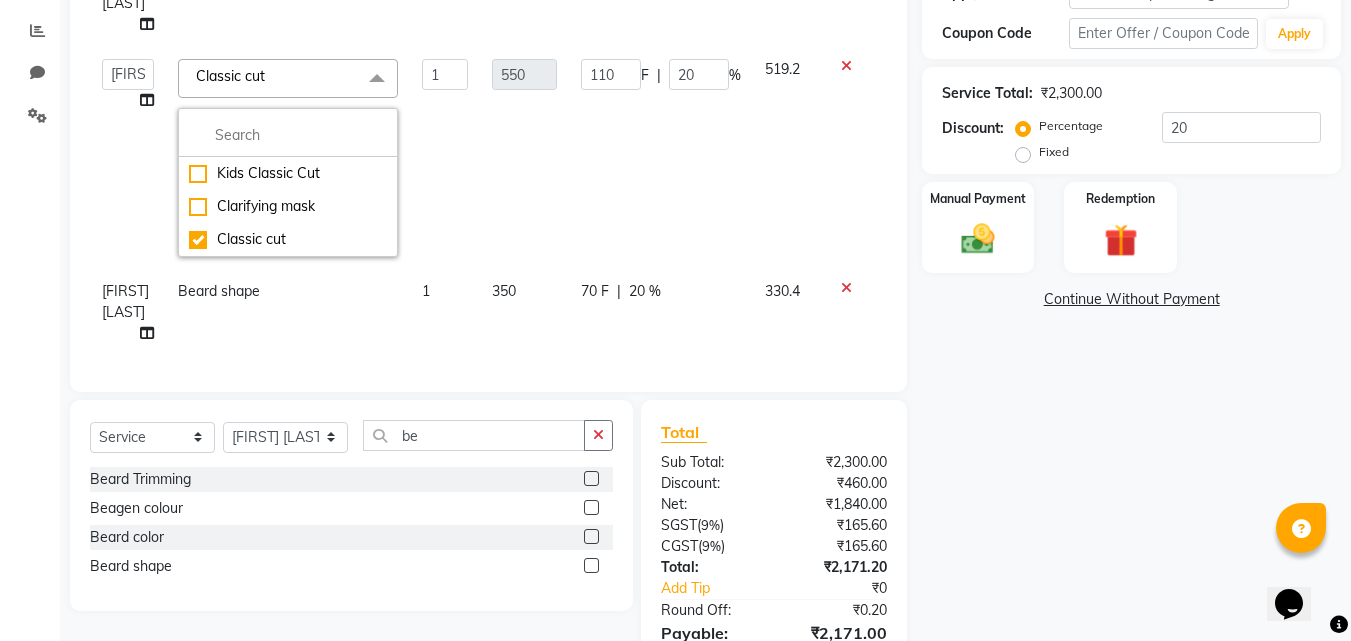 scroll, scrollTop: 343, scrollLeft: 0, axis: vertical 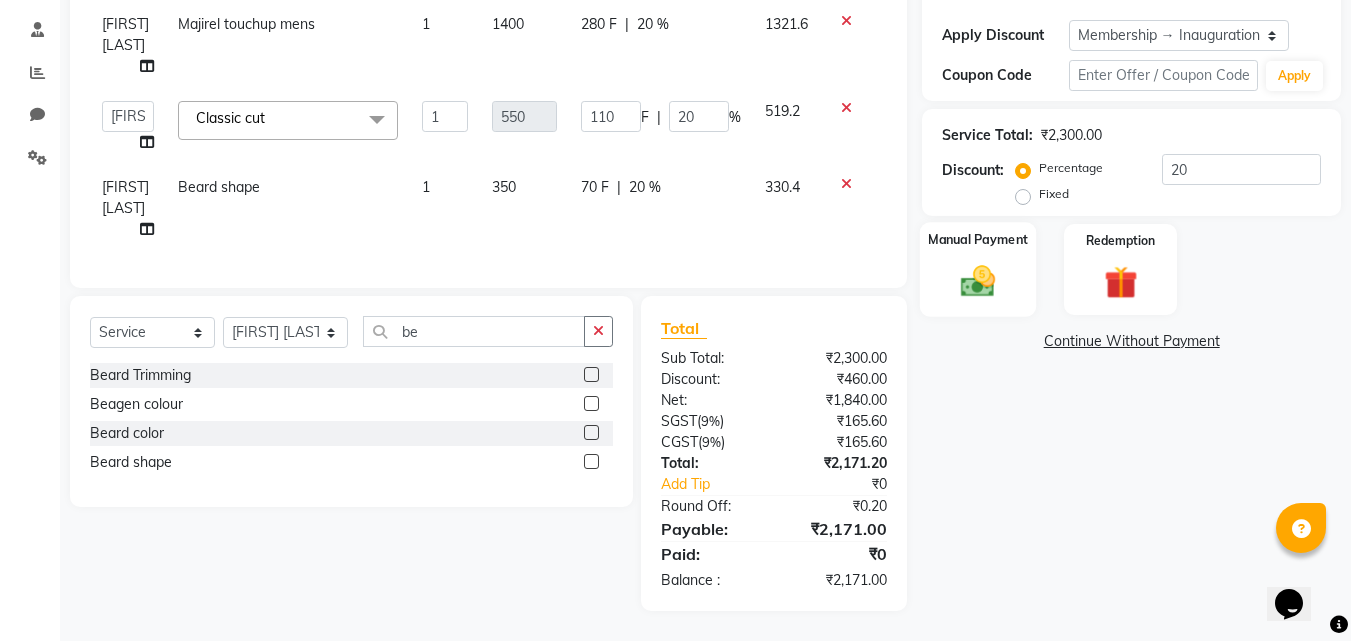 click 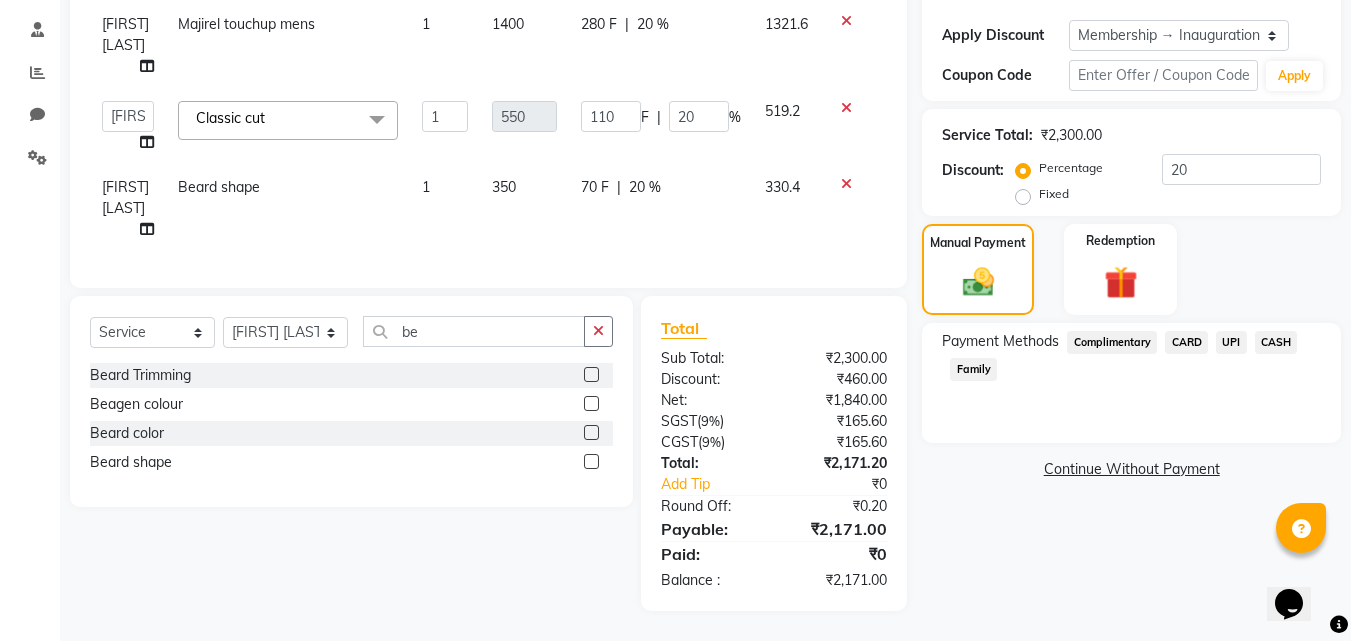 click on "UPI" 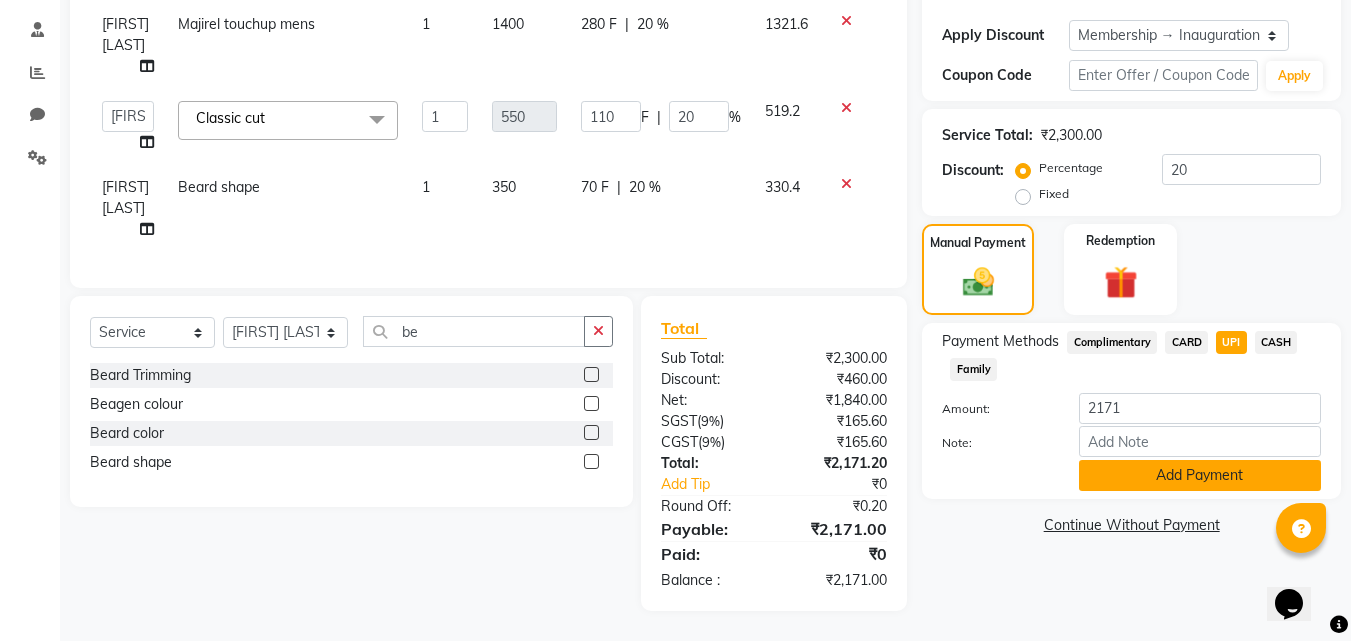 click on "Add Payment" 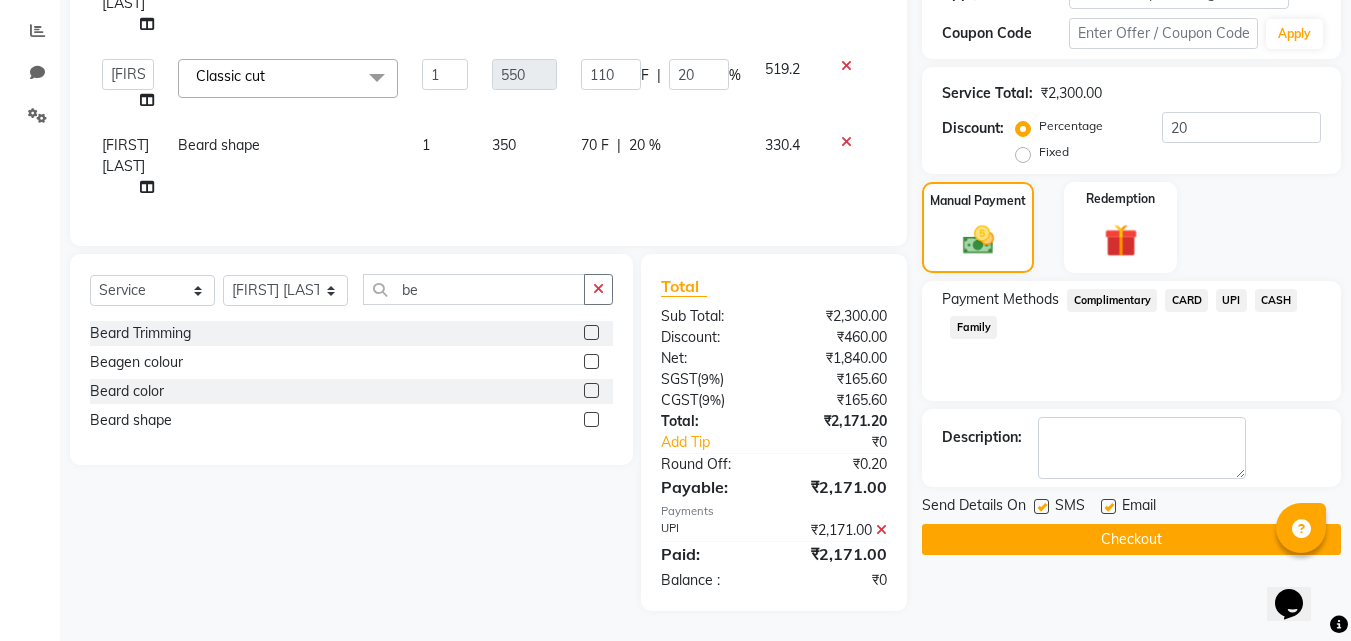 scroll, scrollTop: 385, scrollLeft: 0, axis: vertical 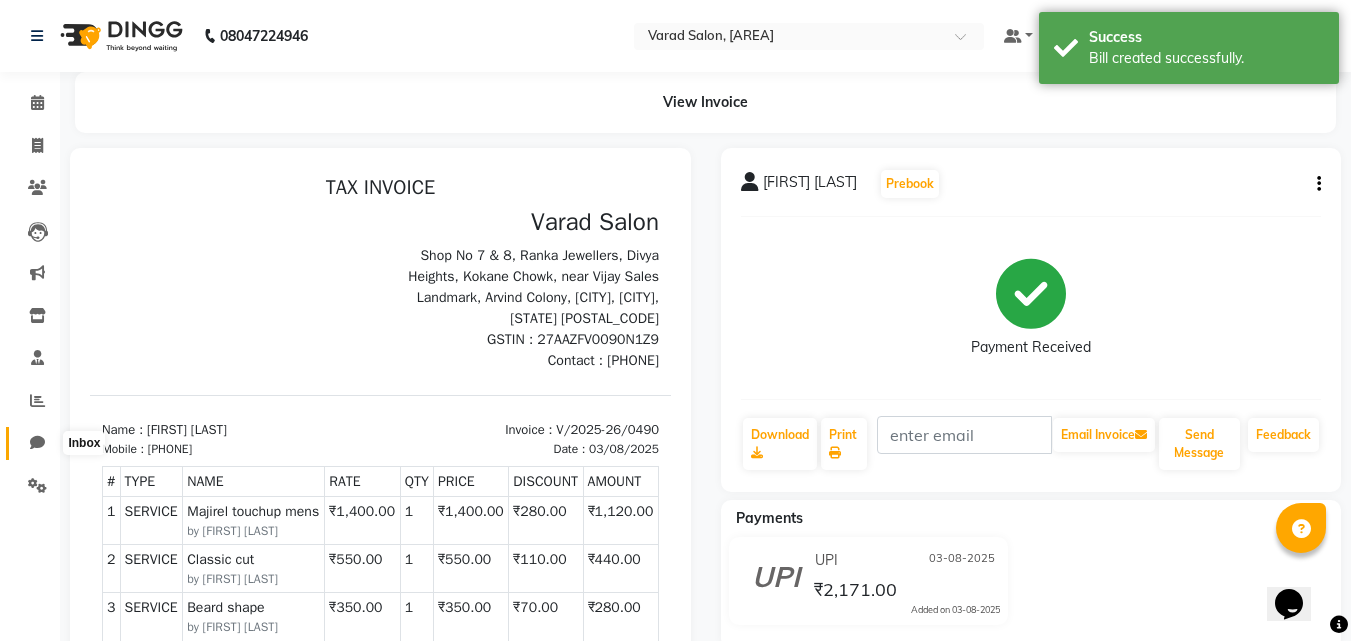 click 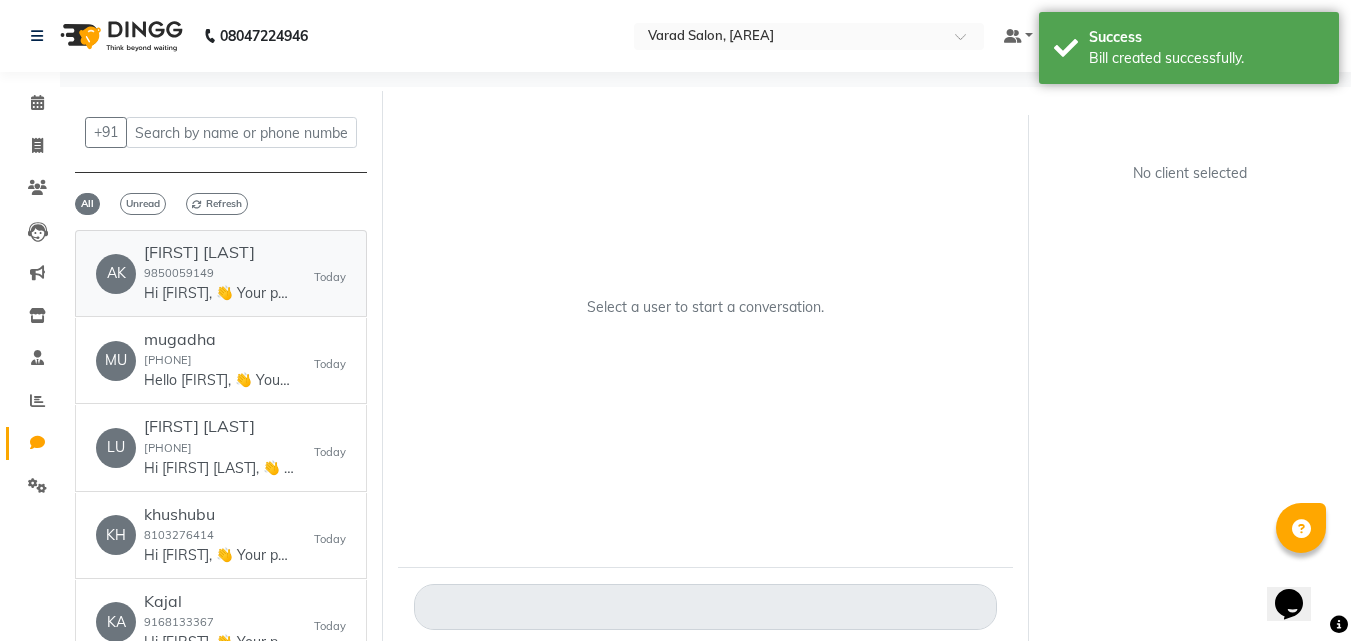 click on "[FIRST] [LAST]" 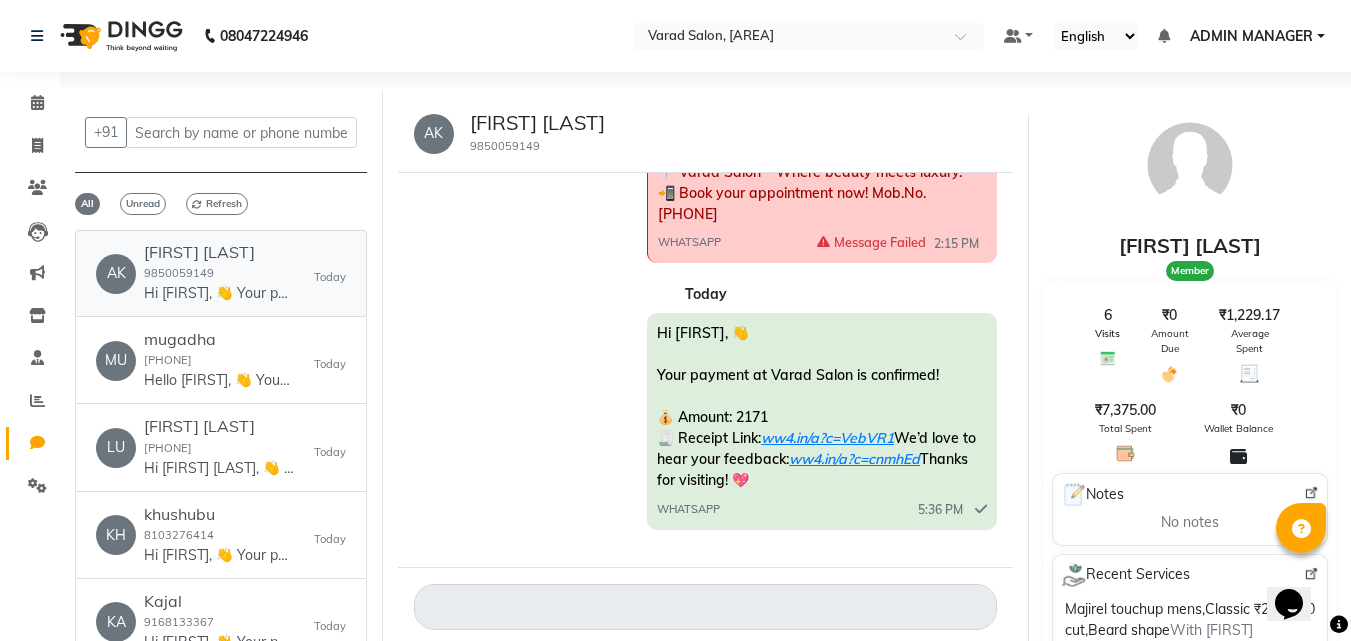 scroll, scrollTop: 2809, scrollLeft: 0, axis: vertical 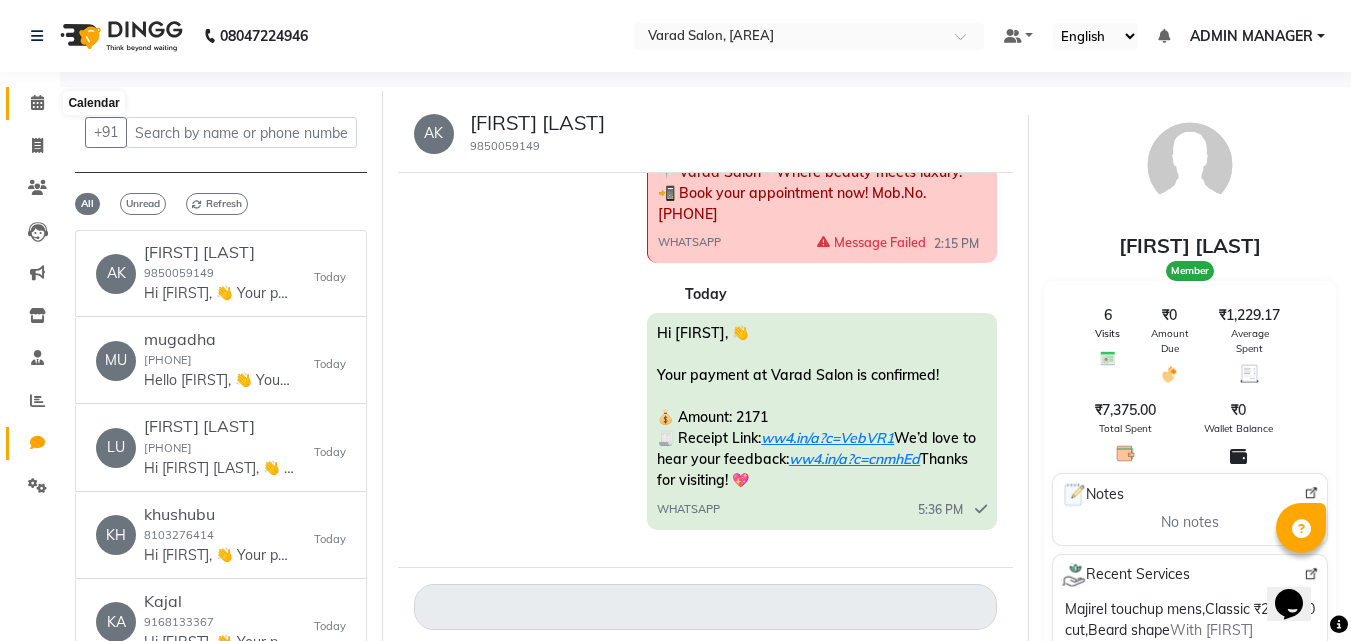 click 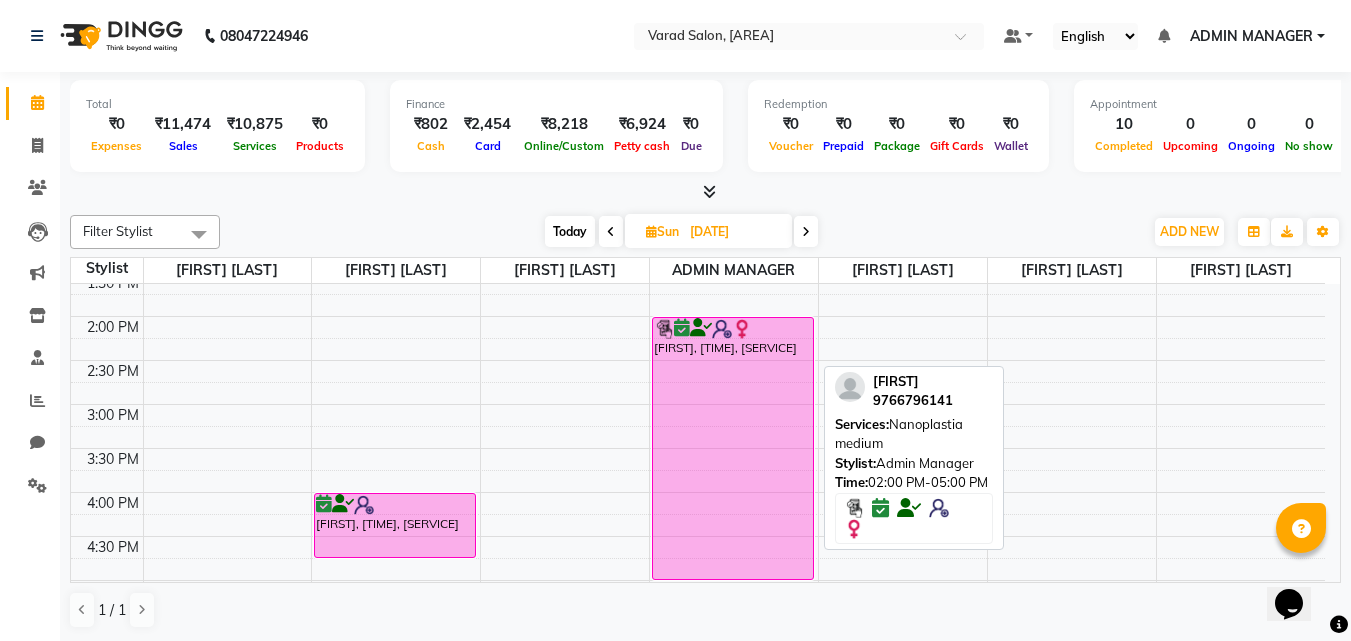 scroll, scrollTop: 500, scrollLeft: 0, axis: vertical 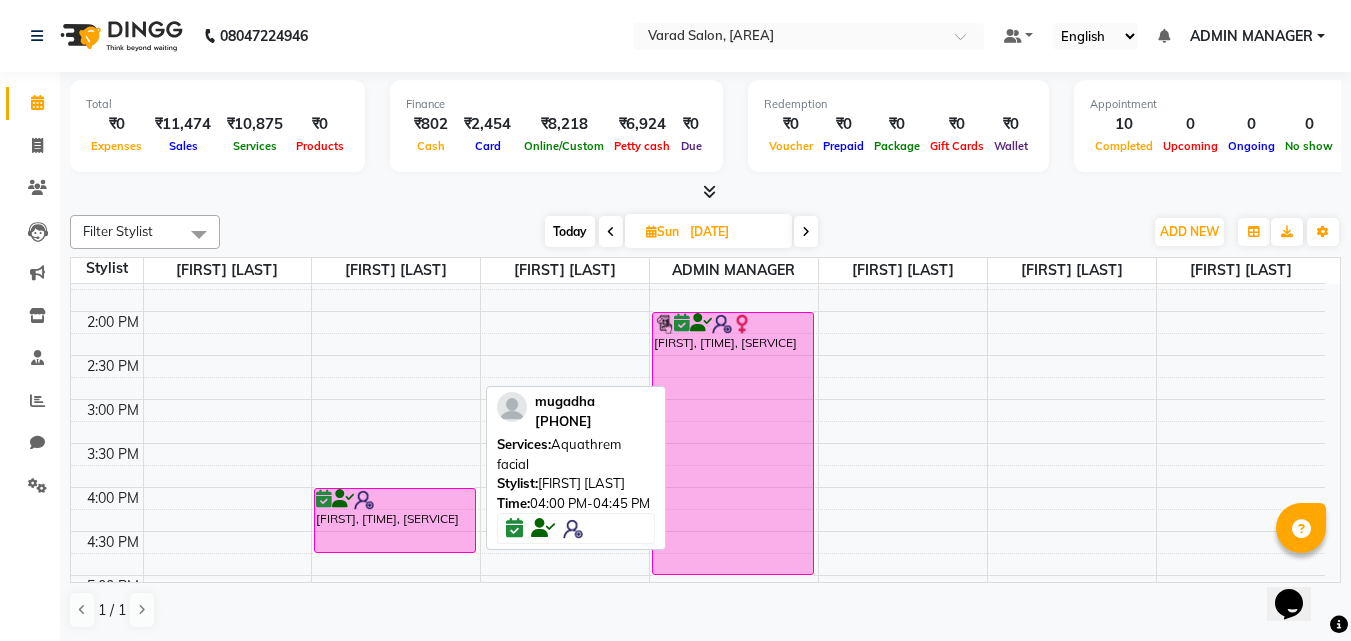 click on "[FIRST], [TIME], [SERVICE]" at bounding box center (395, 520) 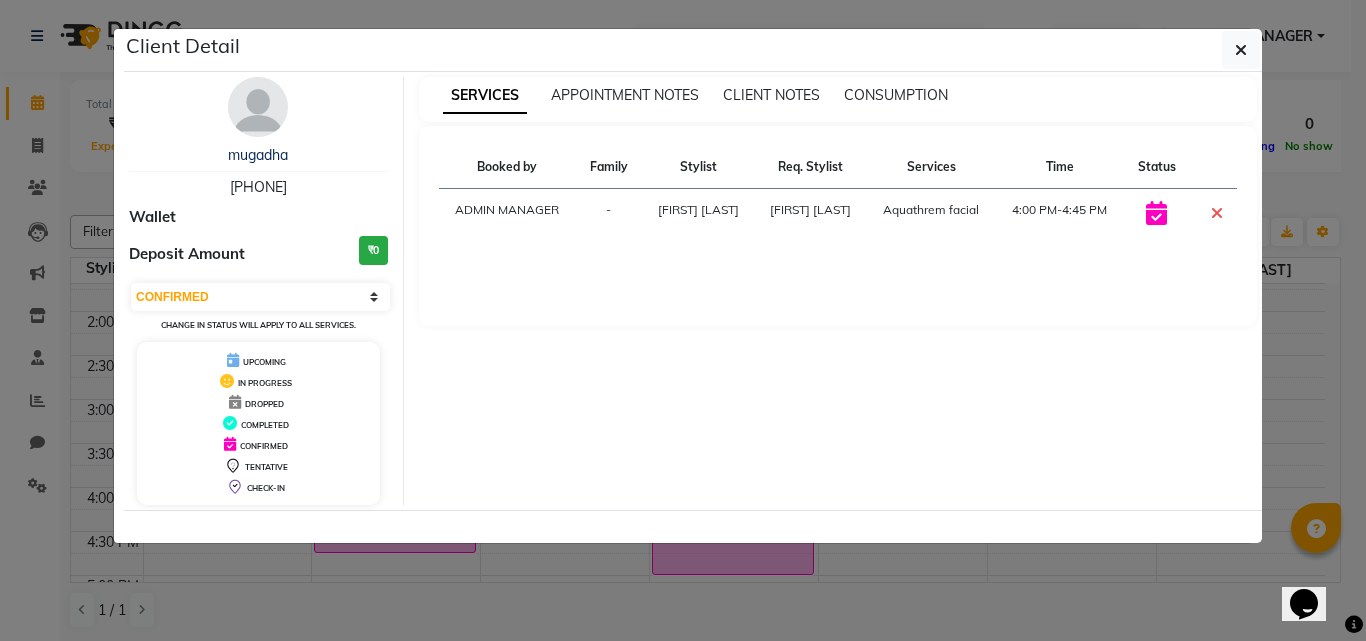 click at bounding box center (1156, 213) 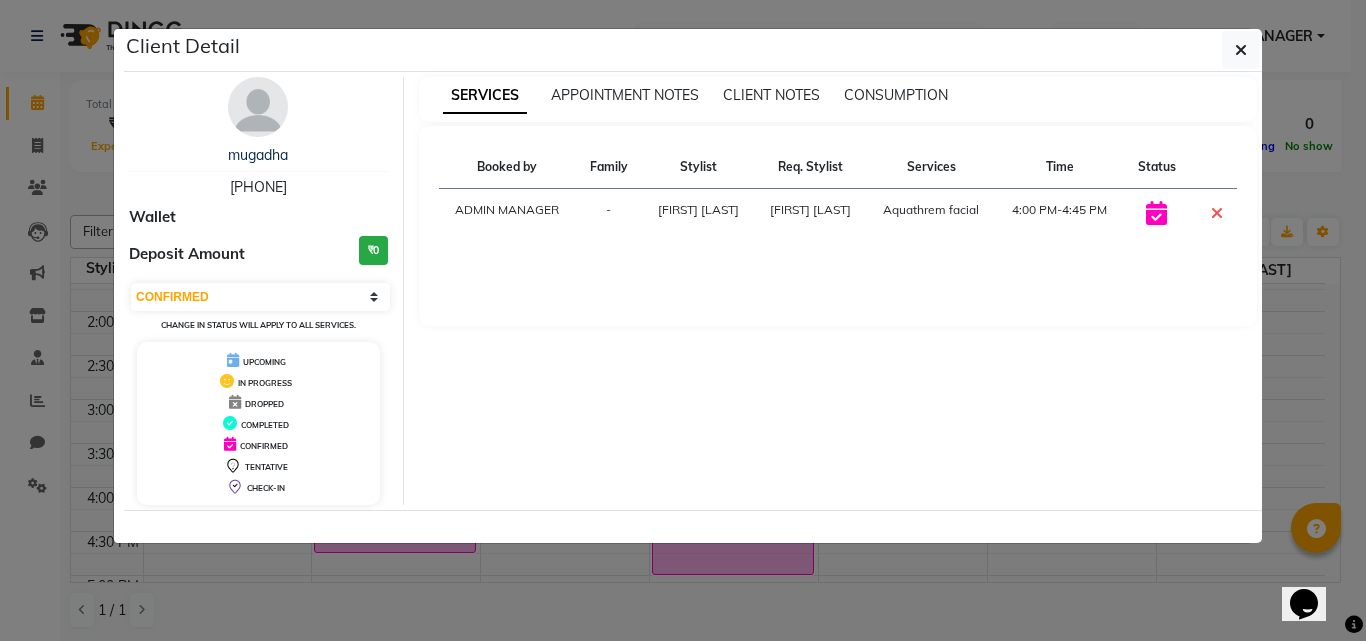 click on "SERVICES APPOINTMENT NOTES CLIENT NOTES CONSUMPTION Booked by Family Stylist Req. Stylist Services Time Status ADMIN MANAGER - [FIRST] [LAST] [FIRST] [LAST] Aquathrem facial 4:00 PM-4:45 PM" at bounding box center (838, 291) 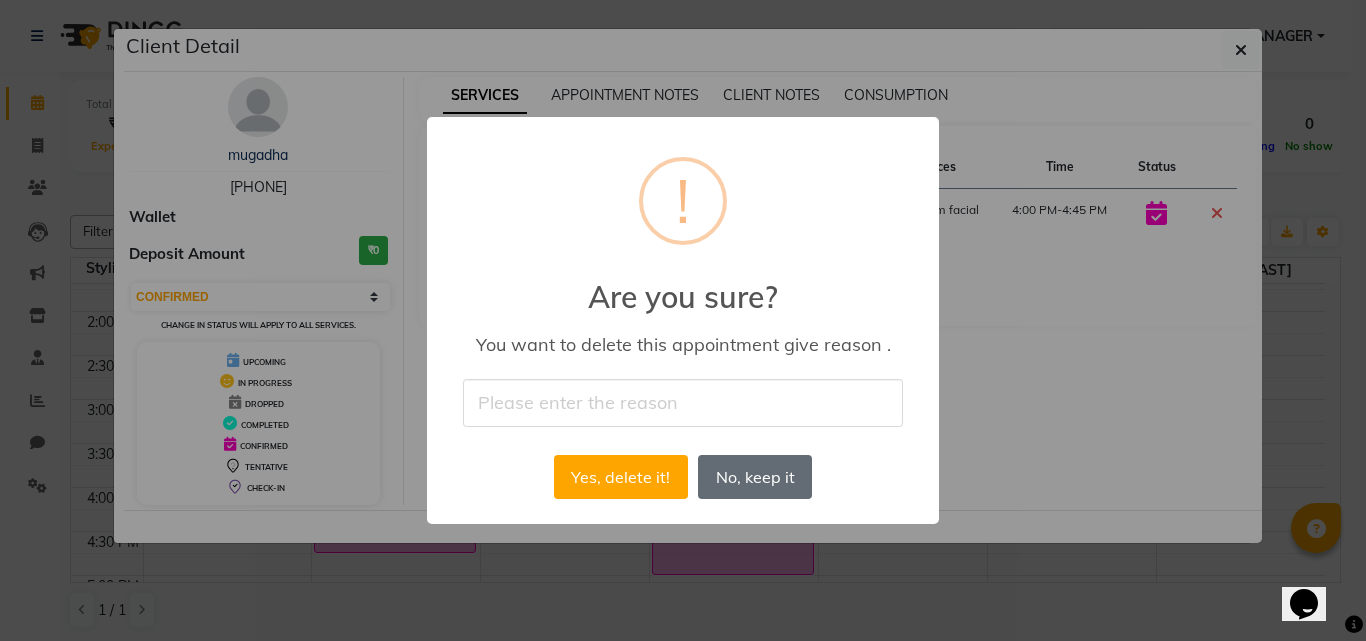 click on "No, keep it" at bounding box center [755, 477] 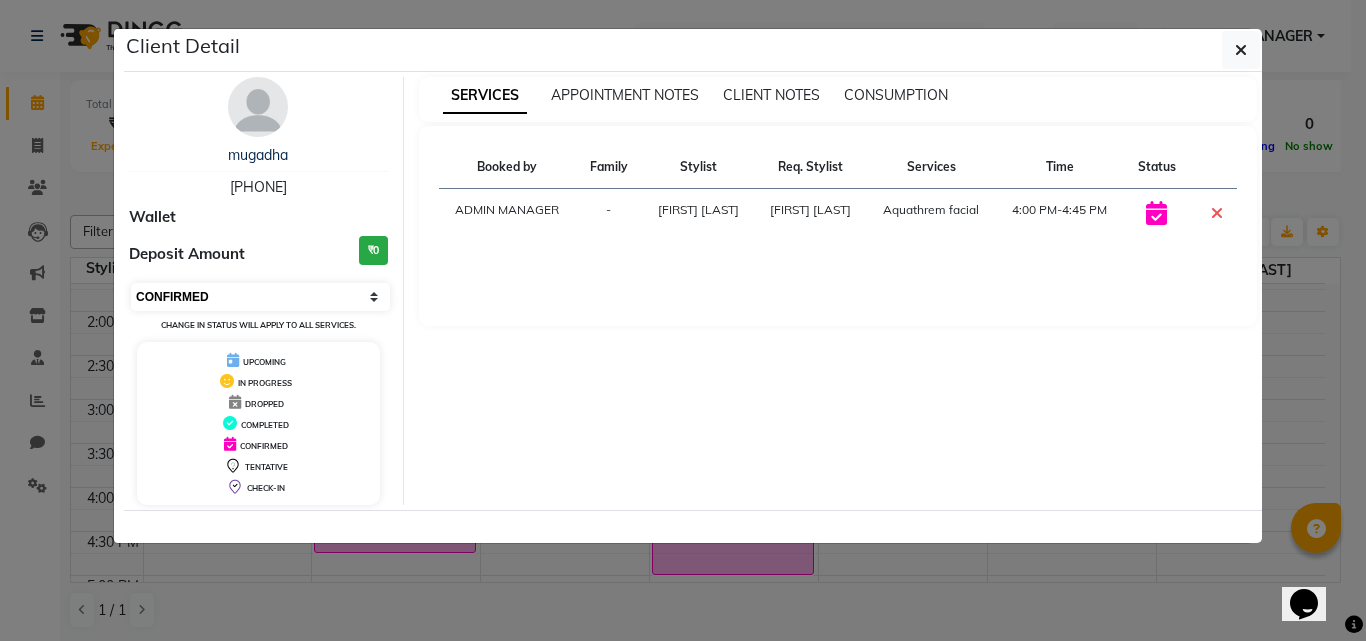 click on "Select CONFIRMED TENTATIVE" at bounding box center (260, 297) 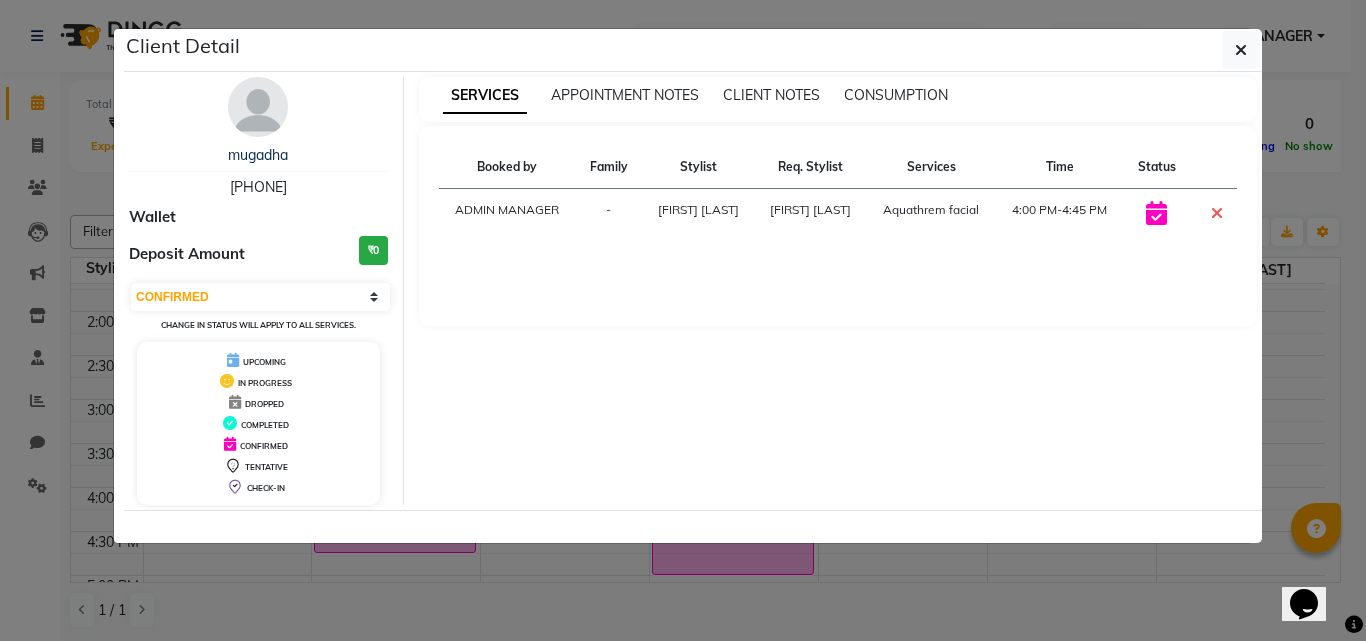 click on "SERVICES APPOINTMENT NOTES CLIENT NOTES CONSUMPTION" at bounding box center [838, 99] 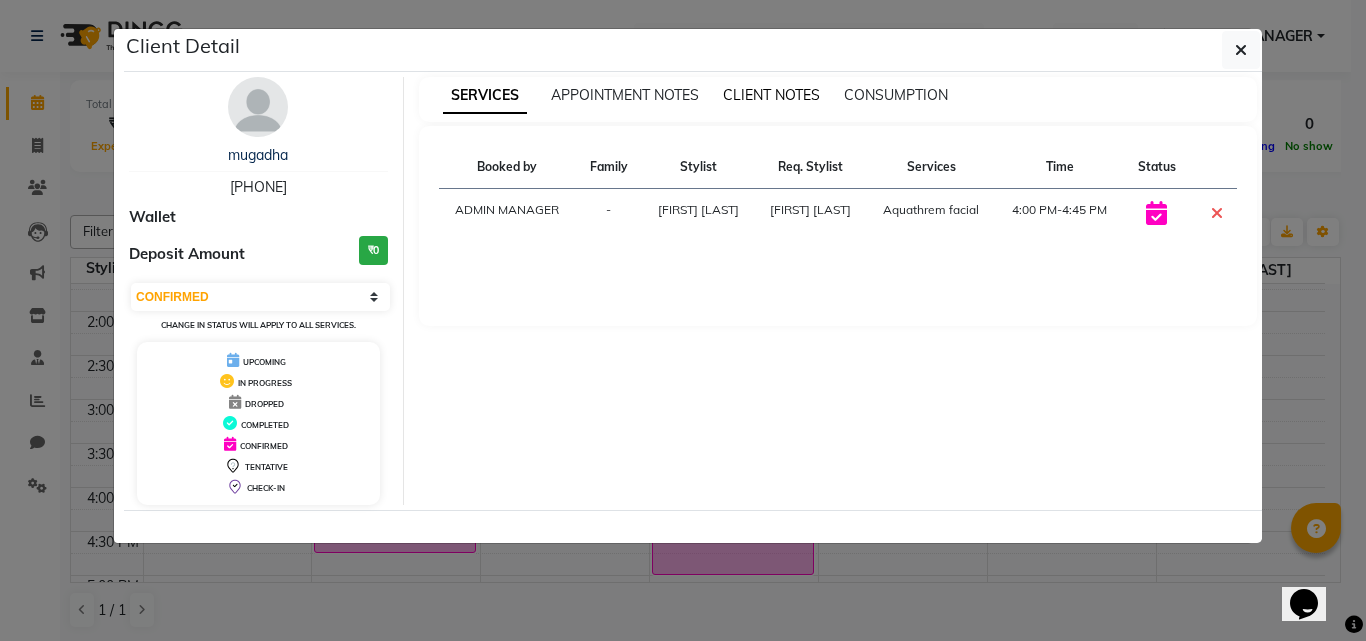 drag, startPoint x: 755, startPoint y: 97, endPoint x: 770, endPoint y: 100, distance: 15.297058 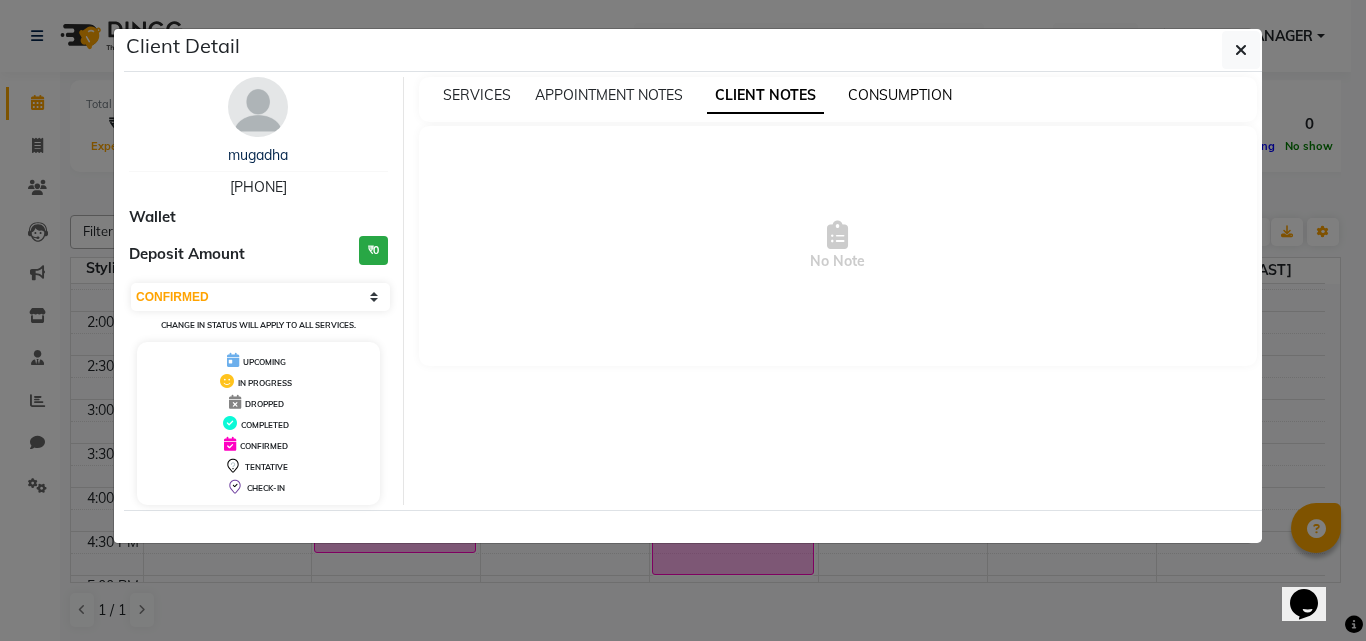 click on "CONSUMPTION" at bounding box center [900, 95] 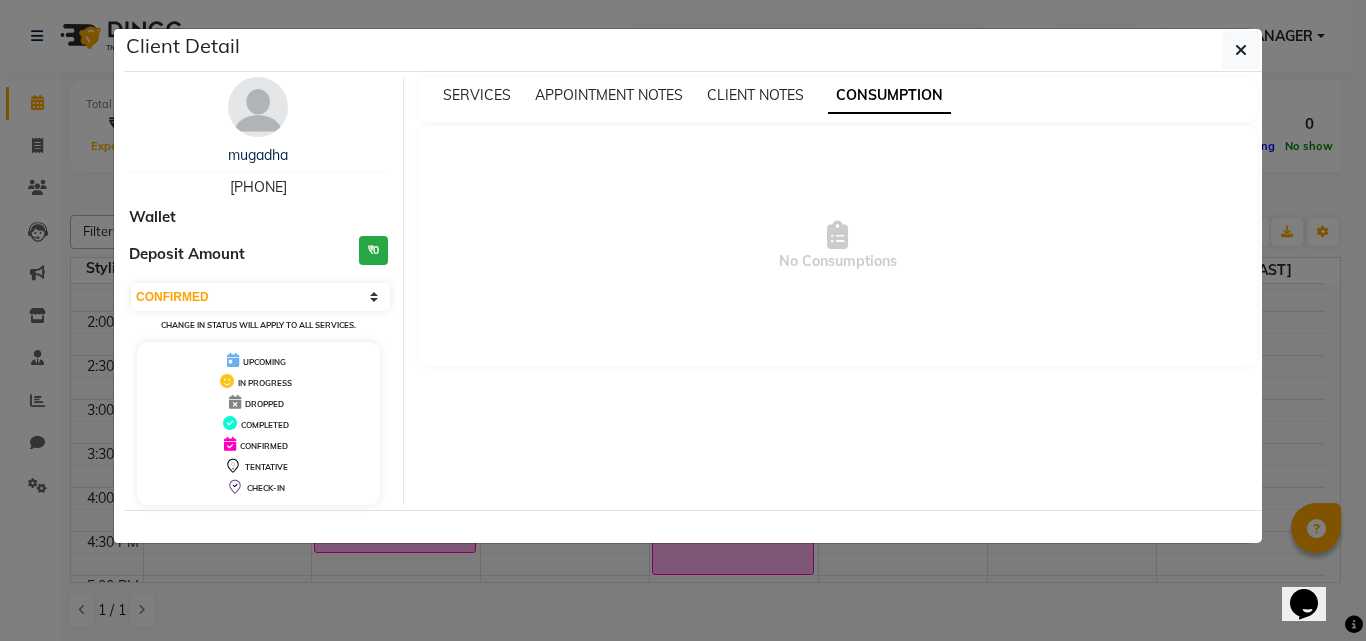 drag, startPoint x: 1245, startPoint y: 51, endPoint x: 1141, endPoint y: 126, distance: 128.22246 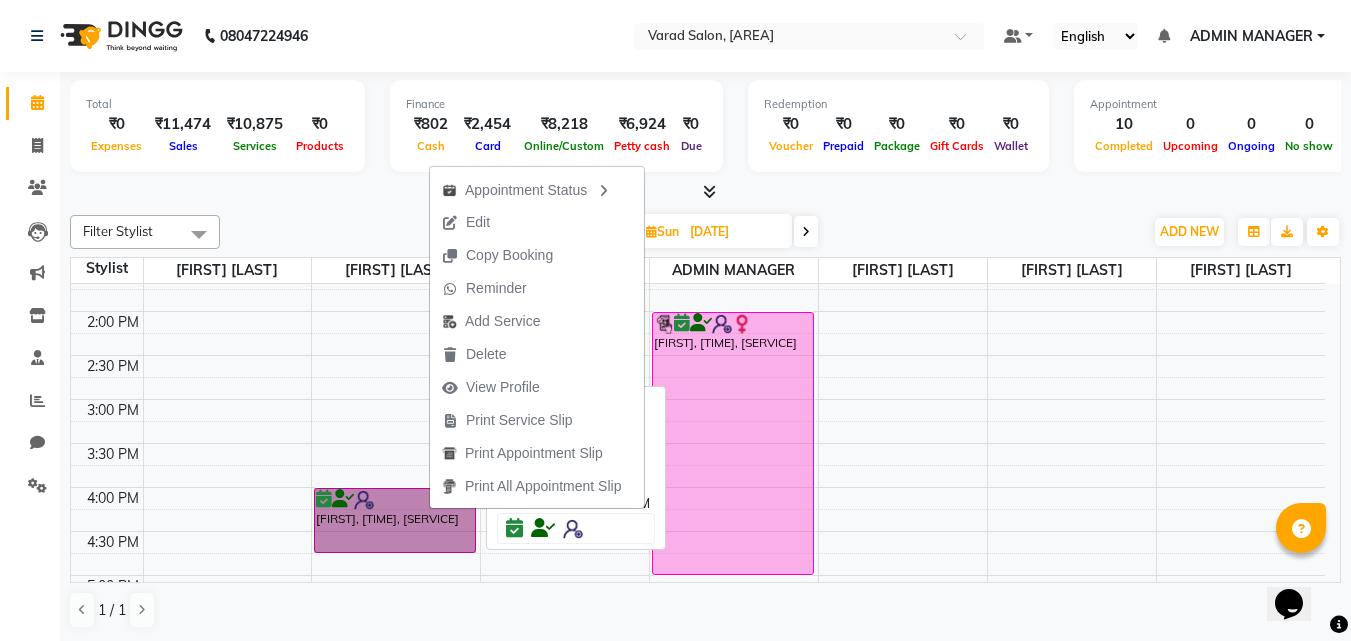 click on "[FIRST], [TIME], [SERVICE]" at bounding box center (395, 520) 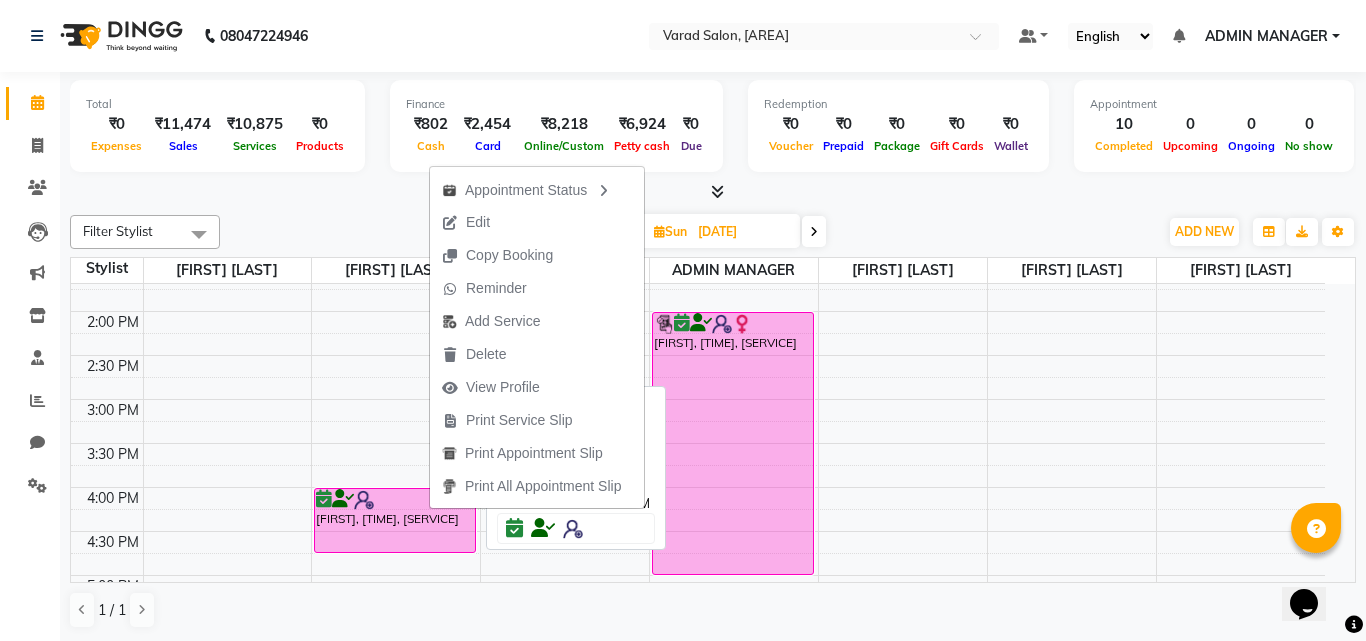 select on "6" 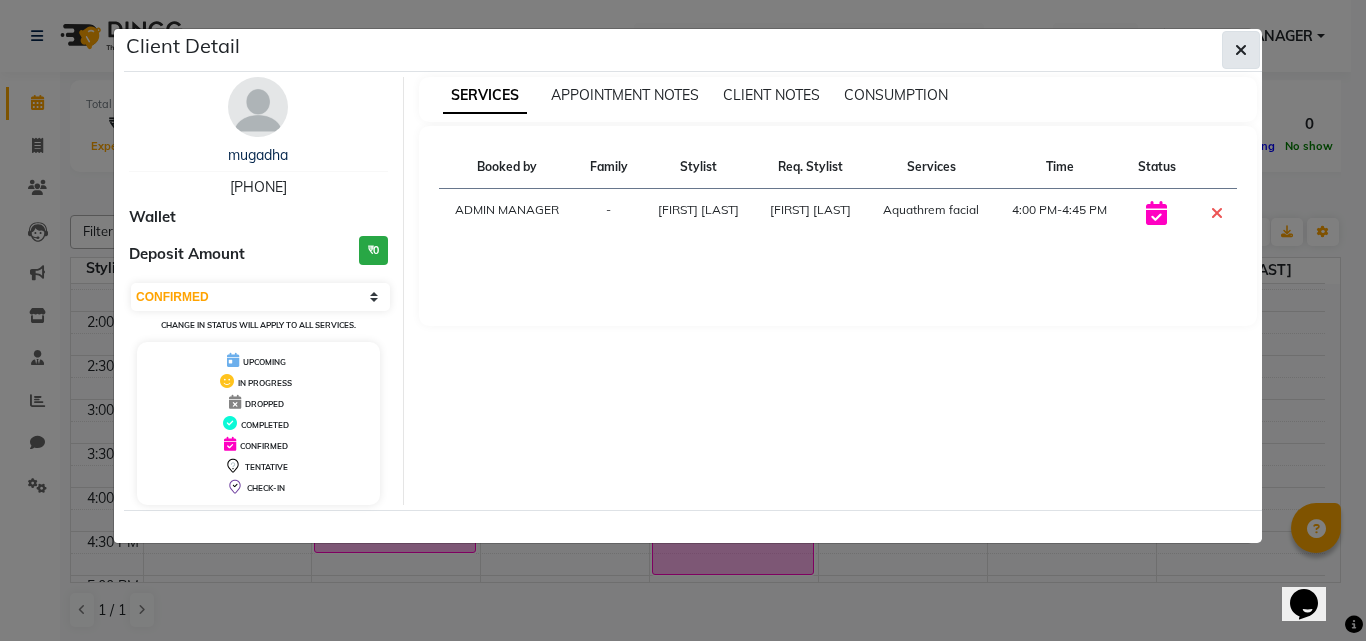 drag, startPoint x: 1234, startPoint y: 50, endPoint x: 1223, endPoint y: 65, distance: 18.601076 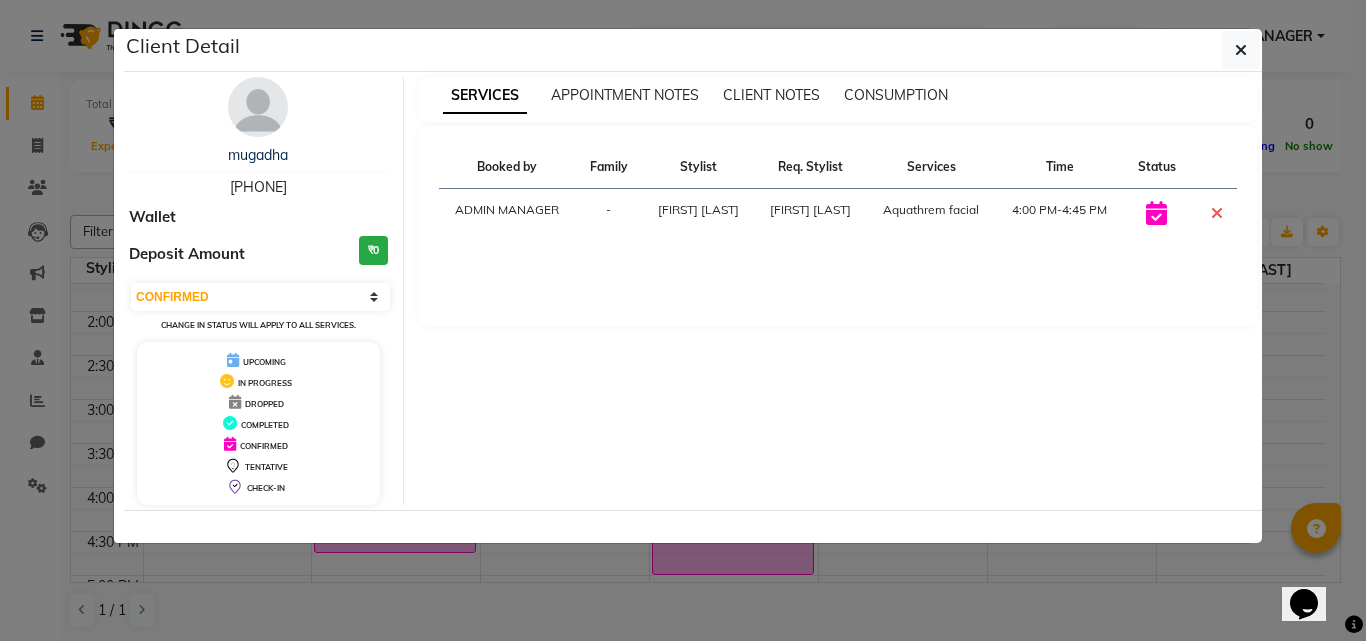 click 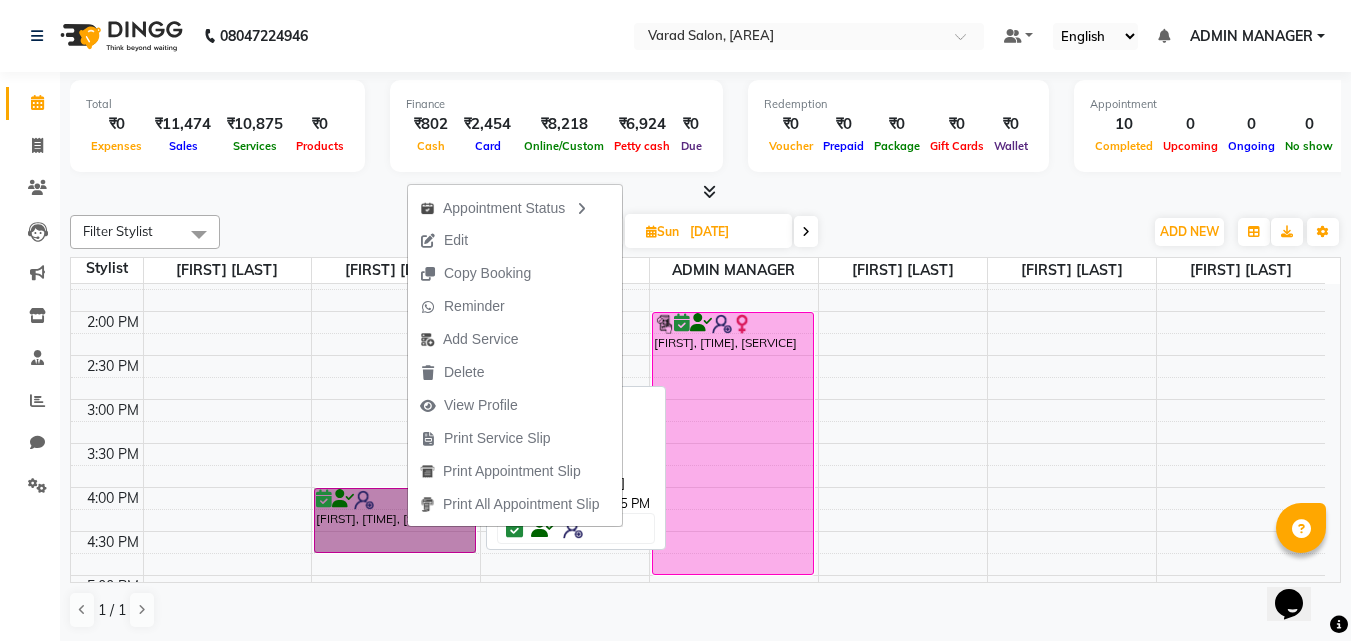 click on "[FIRST], [TIME], [SERVICE]" at bounding box center (395, 520) 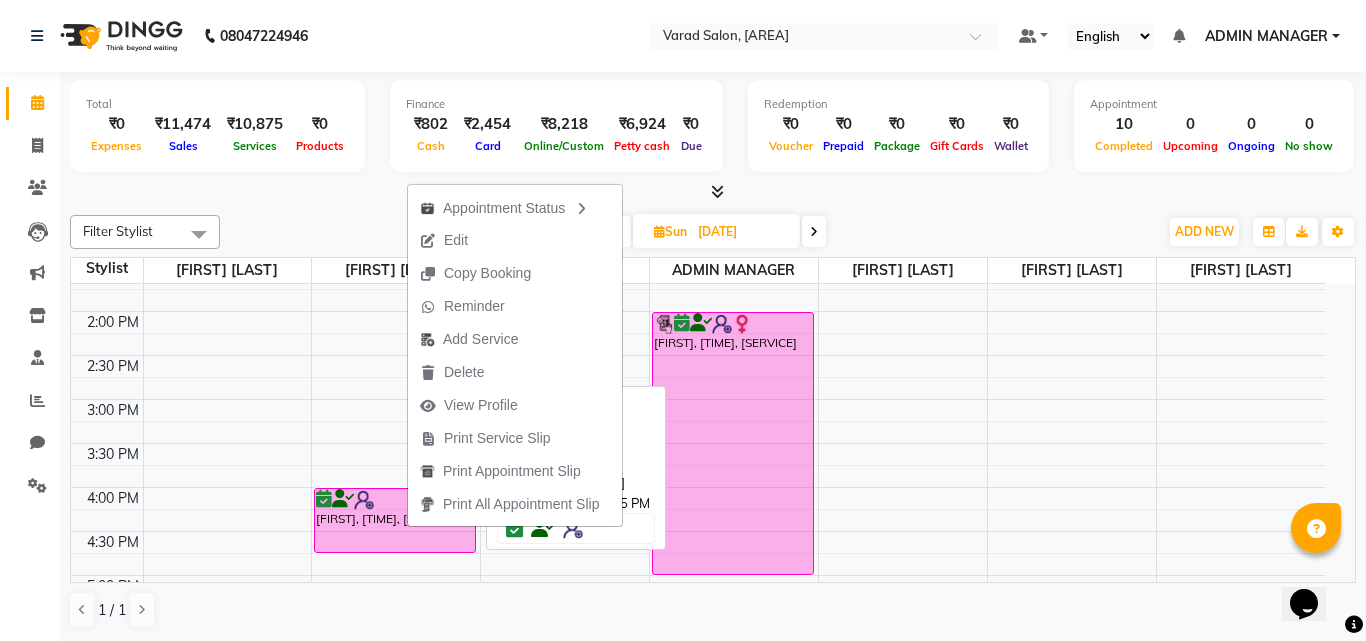 select on "6" 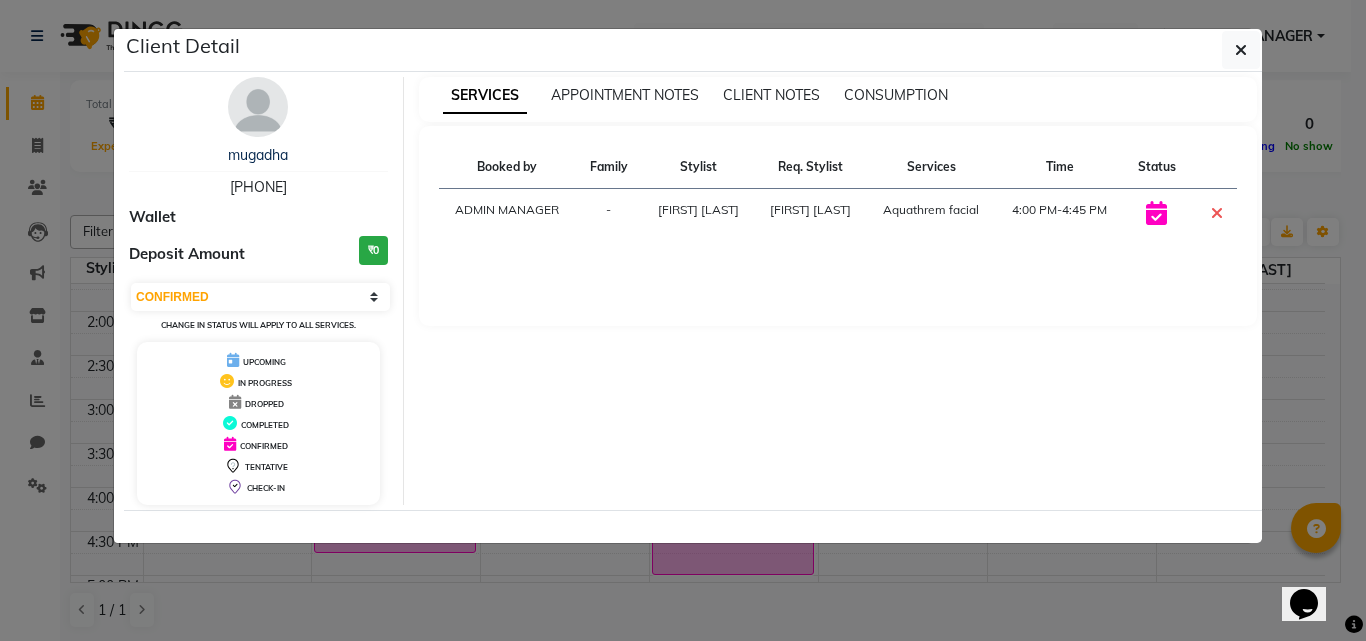 click on "SERVICES APPOINTMENT NOTES CLIENT NOTES CONSUMPTION Booked by Family Stylist Req. Stylist Services Time Status ADMIN MANAGER - [FIRST] [LAST] [FIRST] [LAST] Aquathrem facial 4:00 PM-4:45 PM" at bounding box center (838, 291) 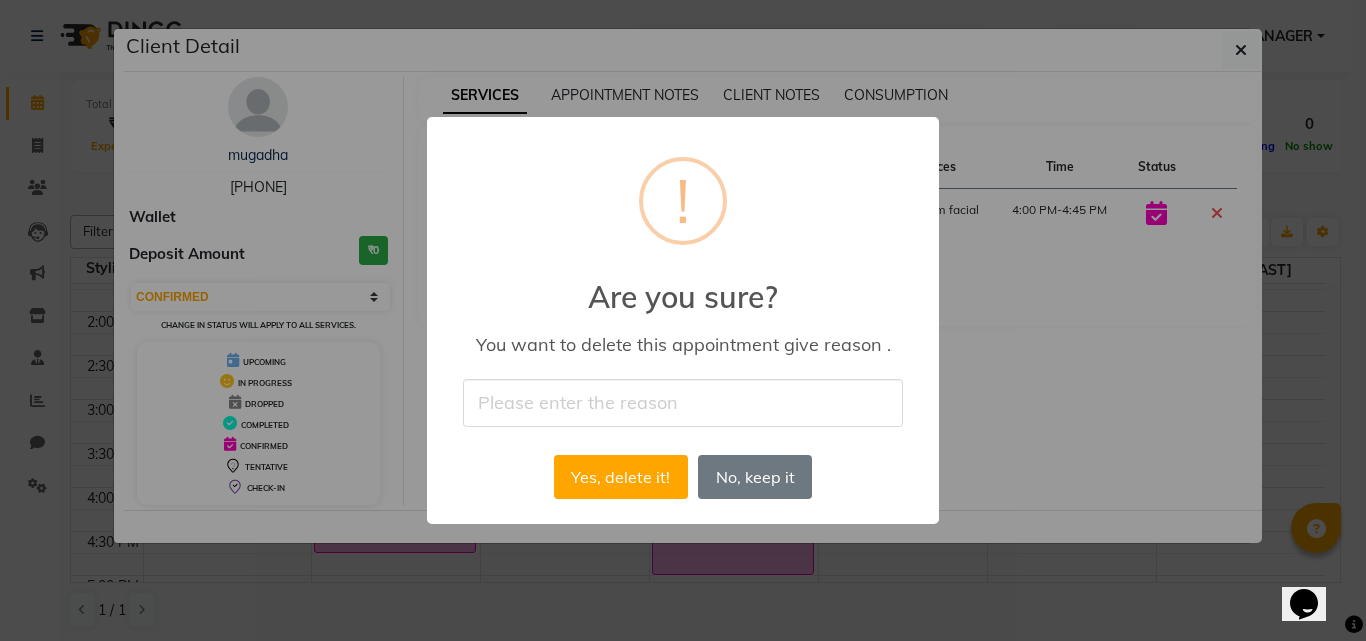 click on "× ! Are you sure? You want to delete this appointment give reason . Yes, delete it! No No, keep it" at bounding box center [683, 320] 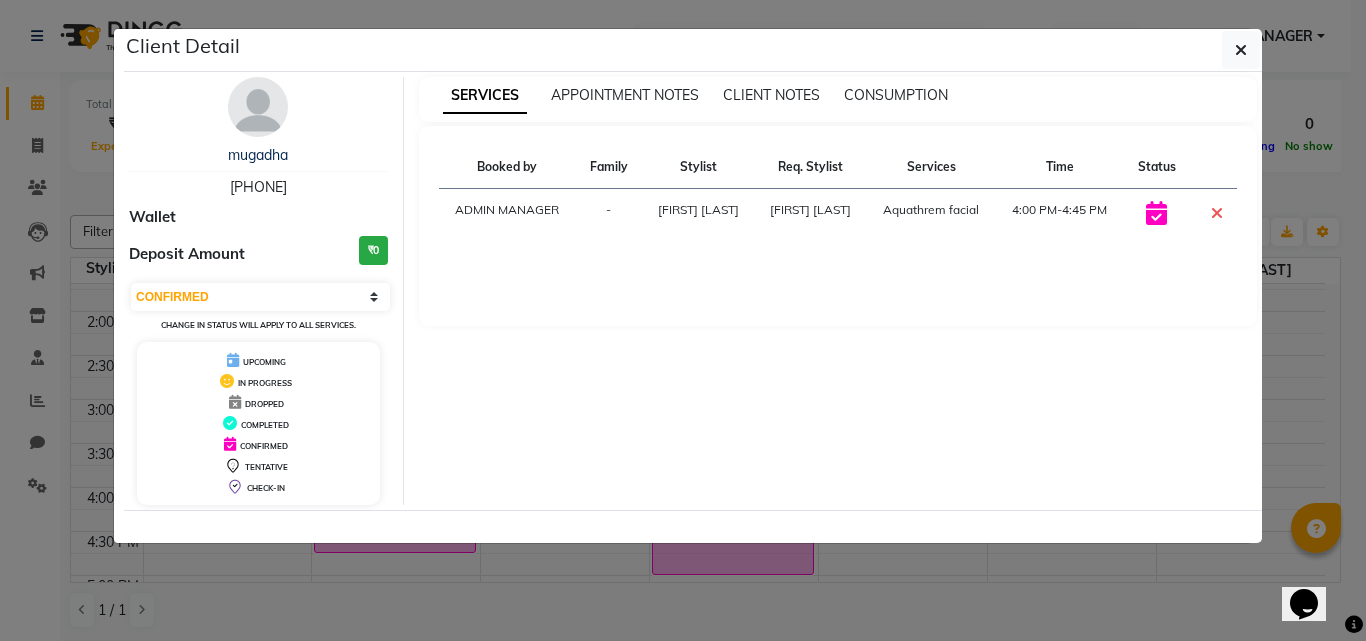 click on "[PHONE]" at bounding box center (258, 187) 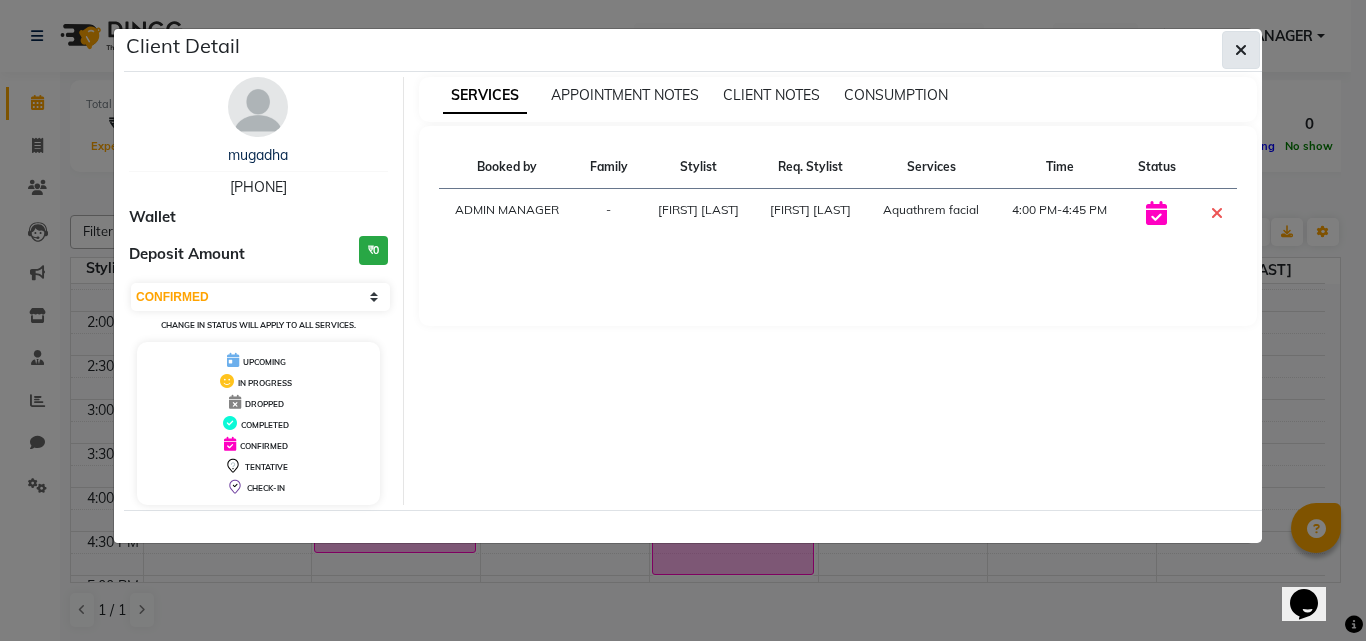click 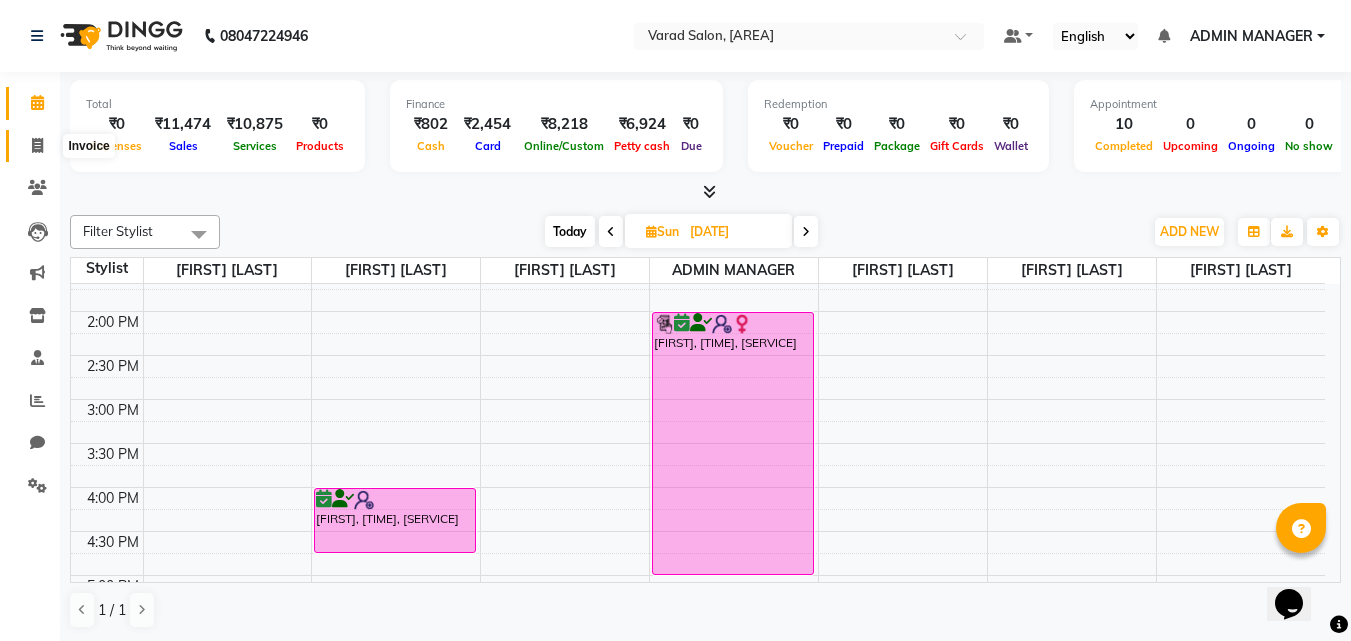 click 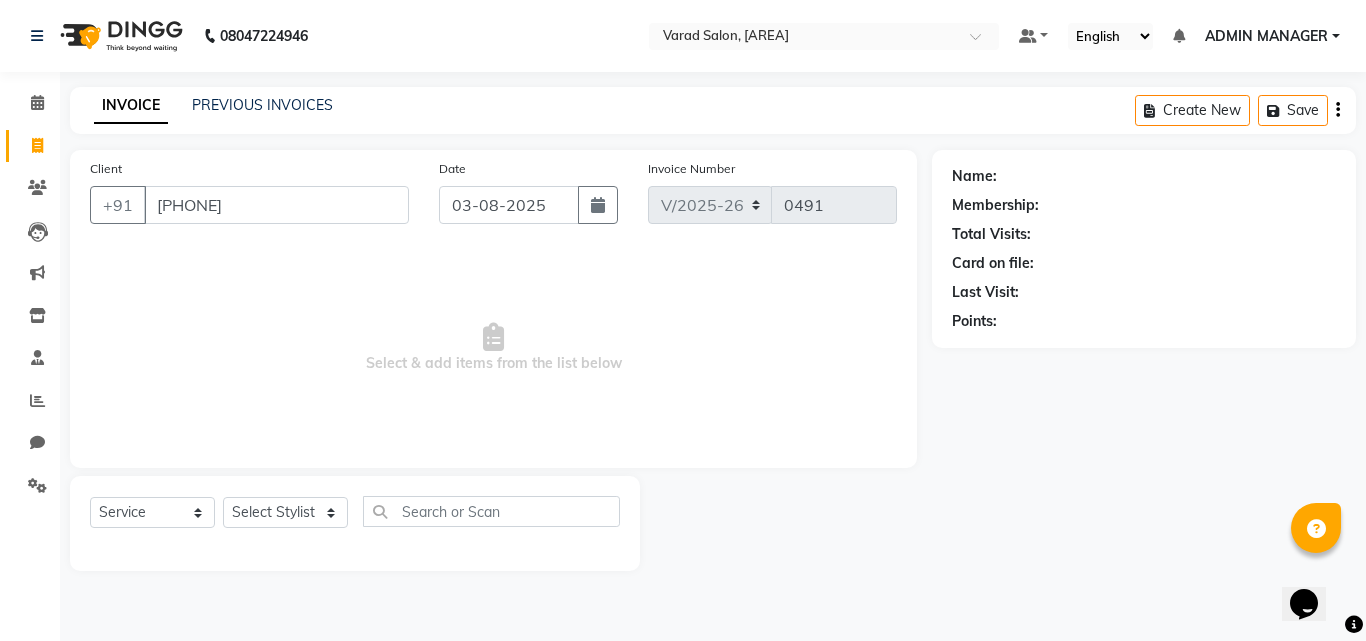 type on "[PHONE]" 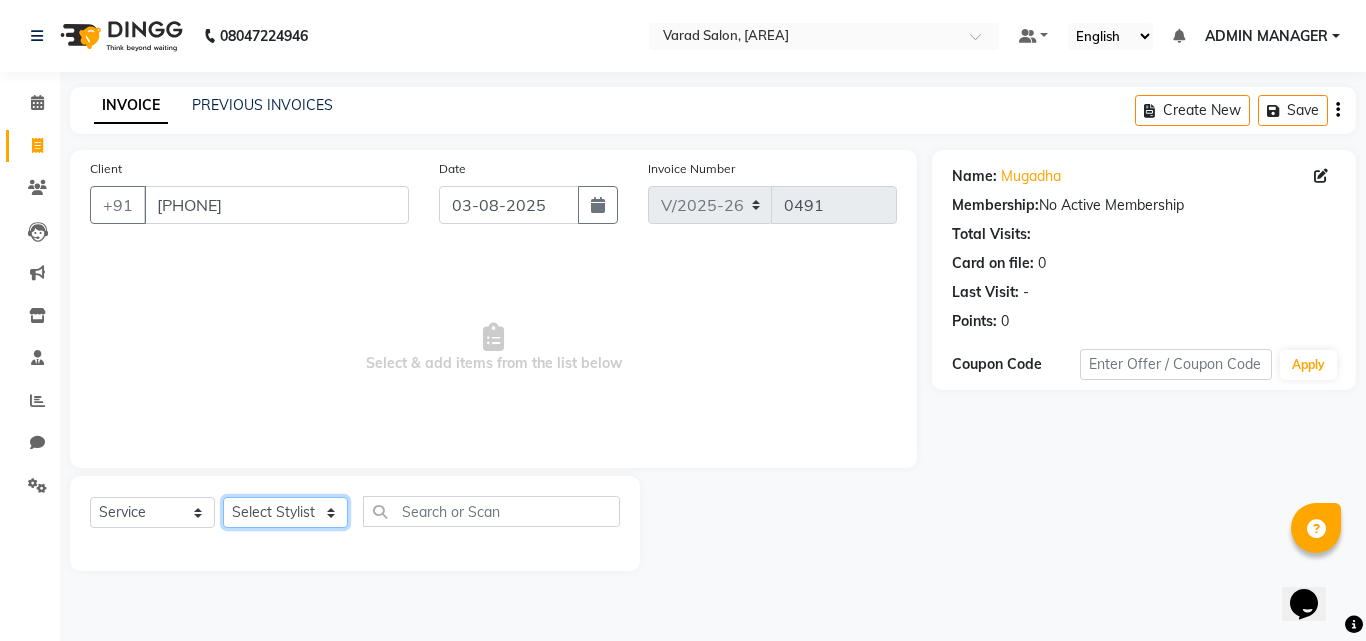click on "Select Stylist ADMIN MANAGER [NAME] [NAME] [NAME] [NAME] [NAME] [NAME] [NAME]" 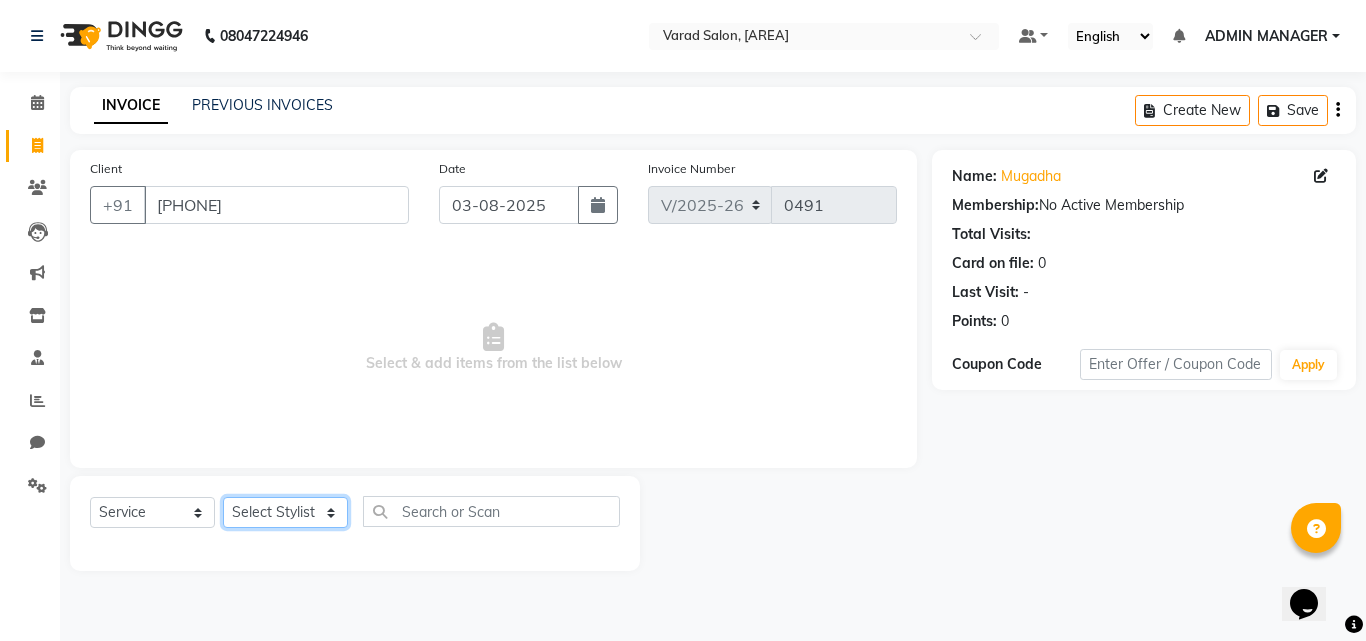 select on "69715" 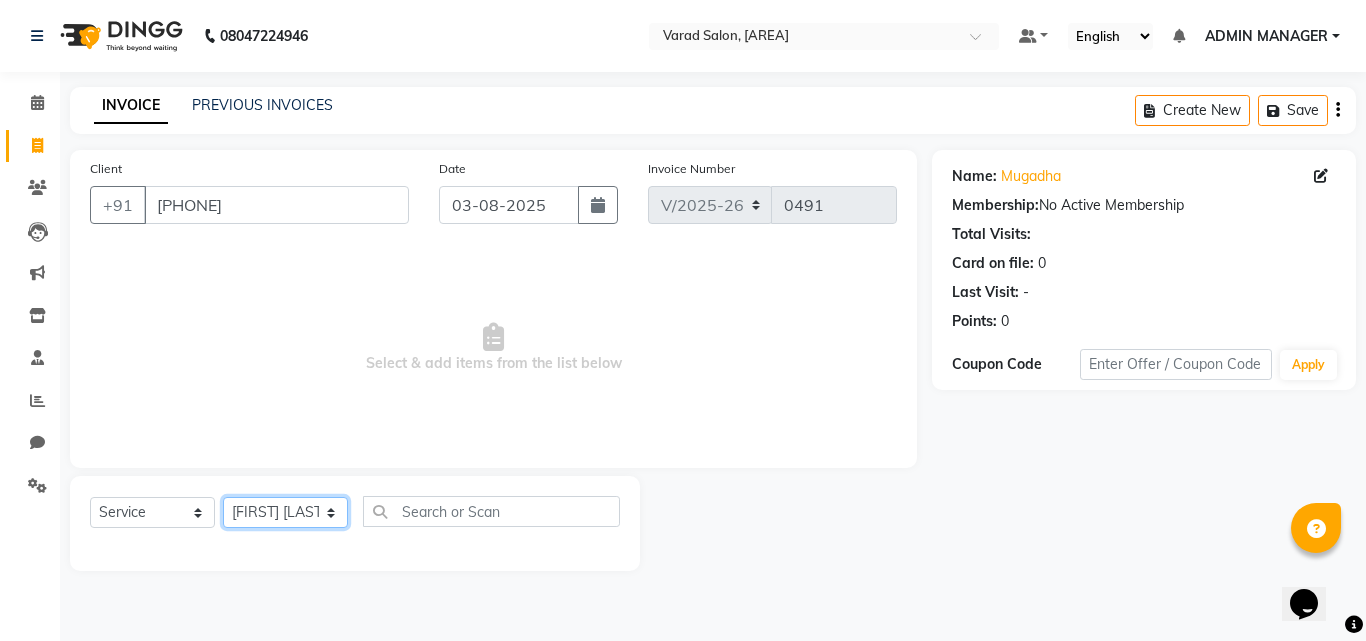 click on "Select Stylist ADMIN MANAGER [NAME] [NAME] [NAME] [NAME] [NAME] [NAME] [NAME]" 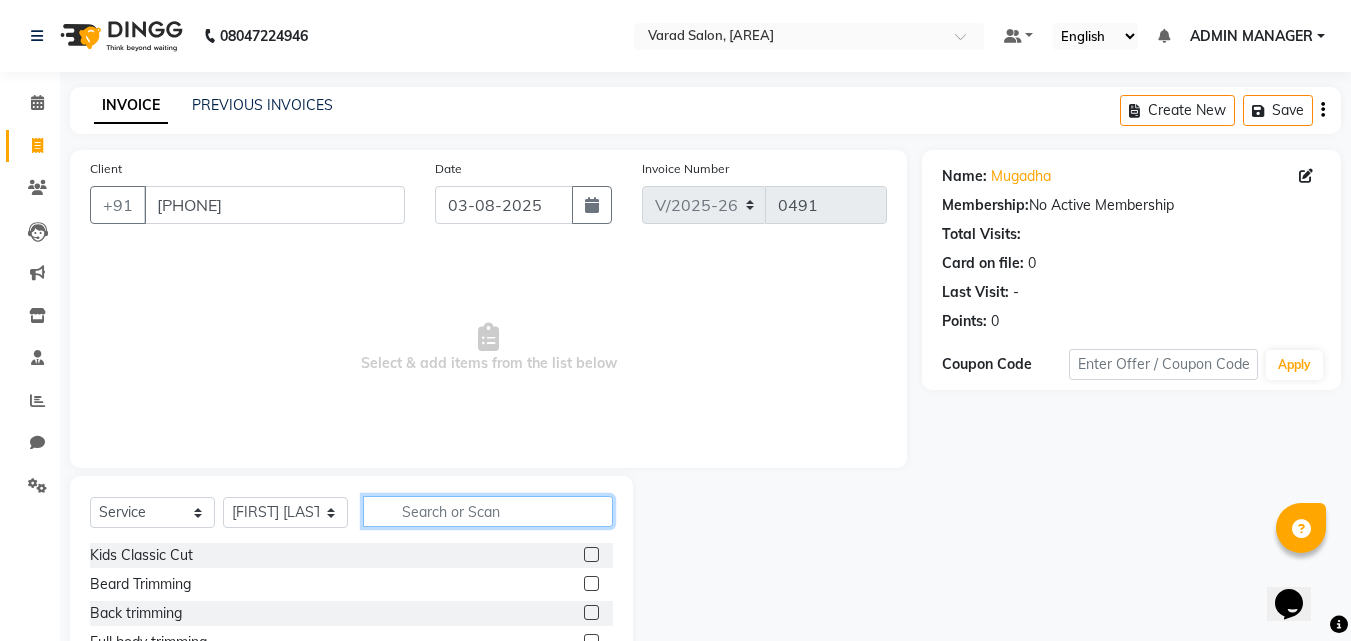 click 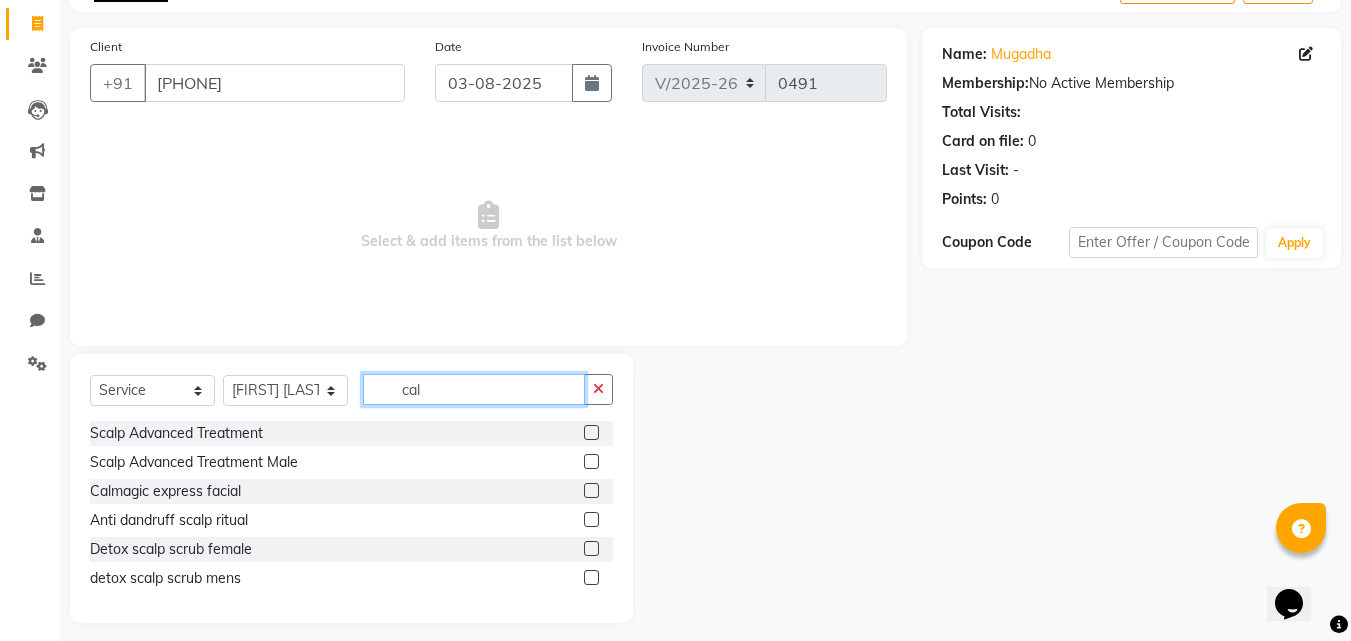 scroll, scrollTop: 134, scrollLeft: 0, axis: vertical 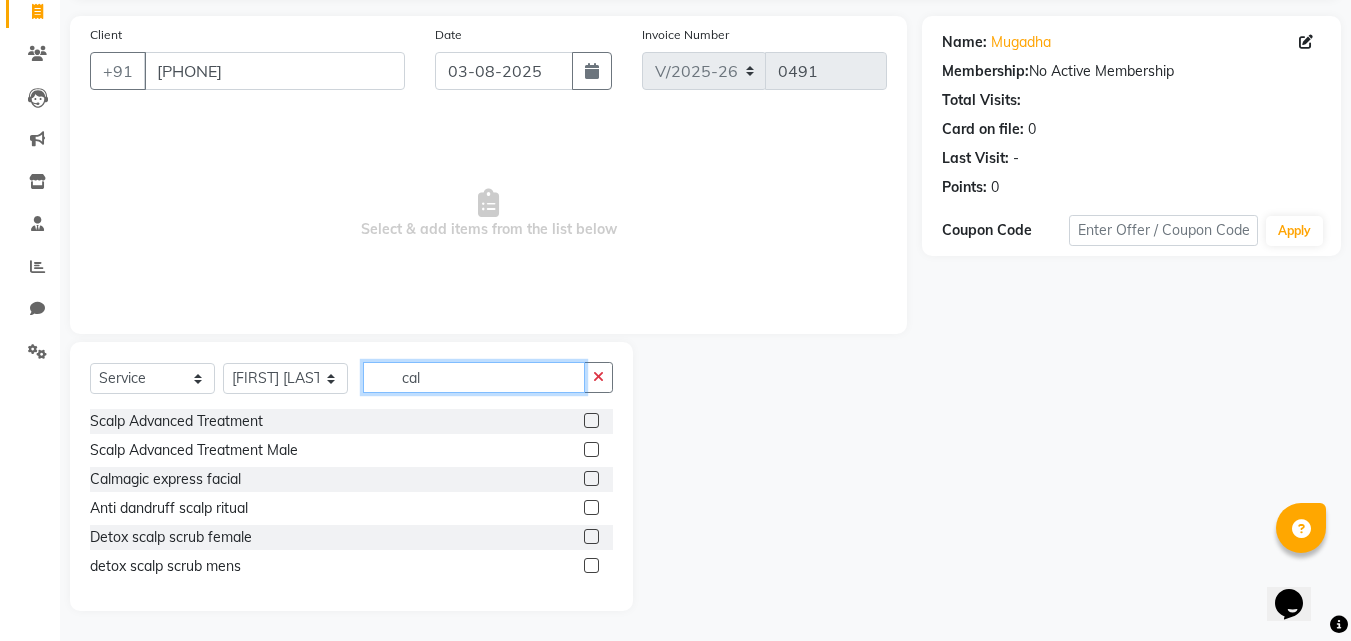 type on "cal" 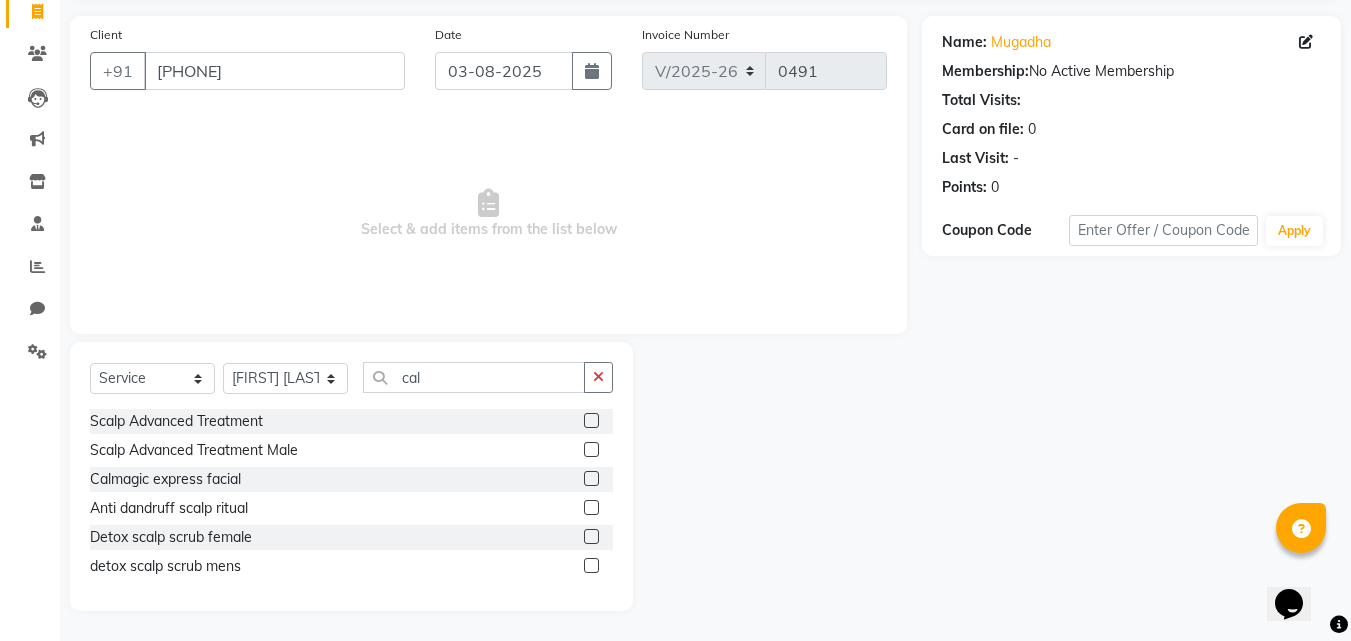 click 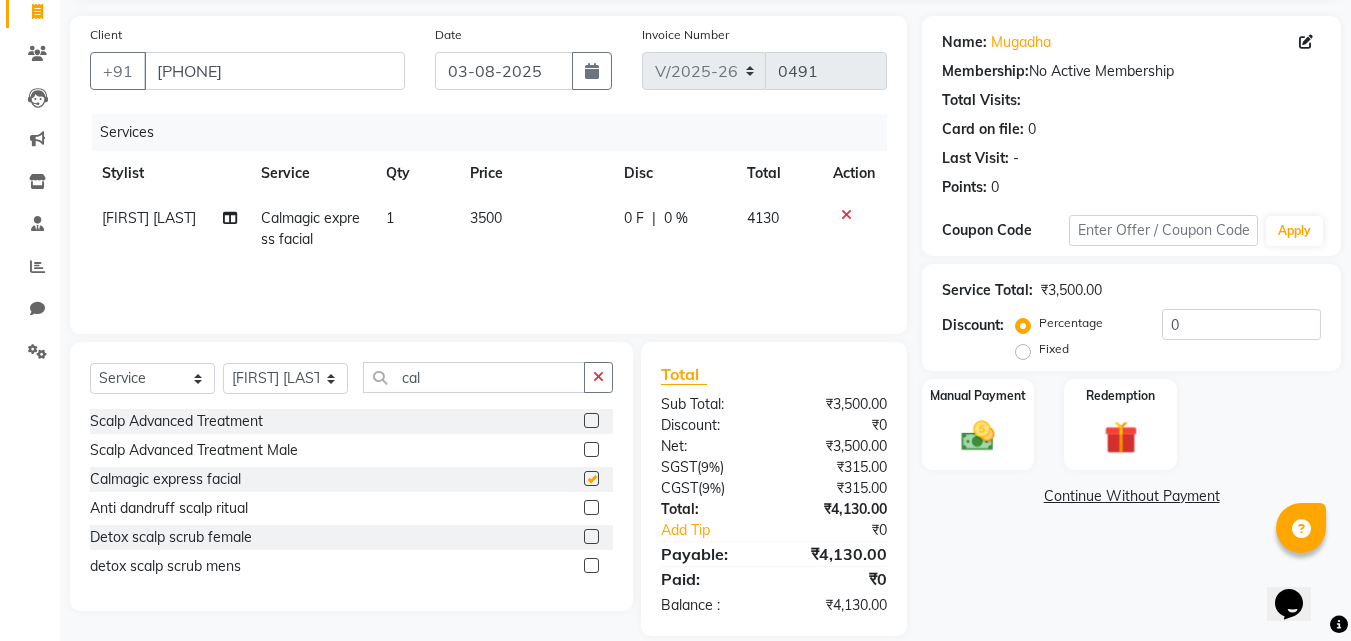 checkbox on "false" 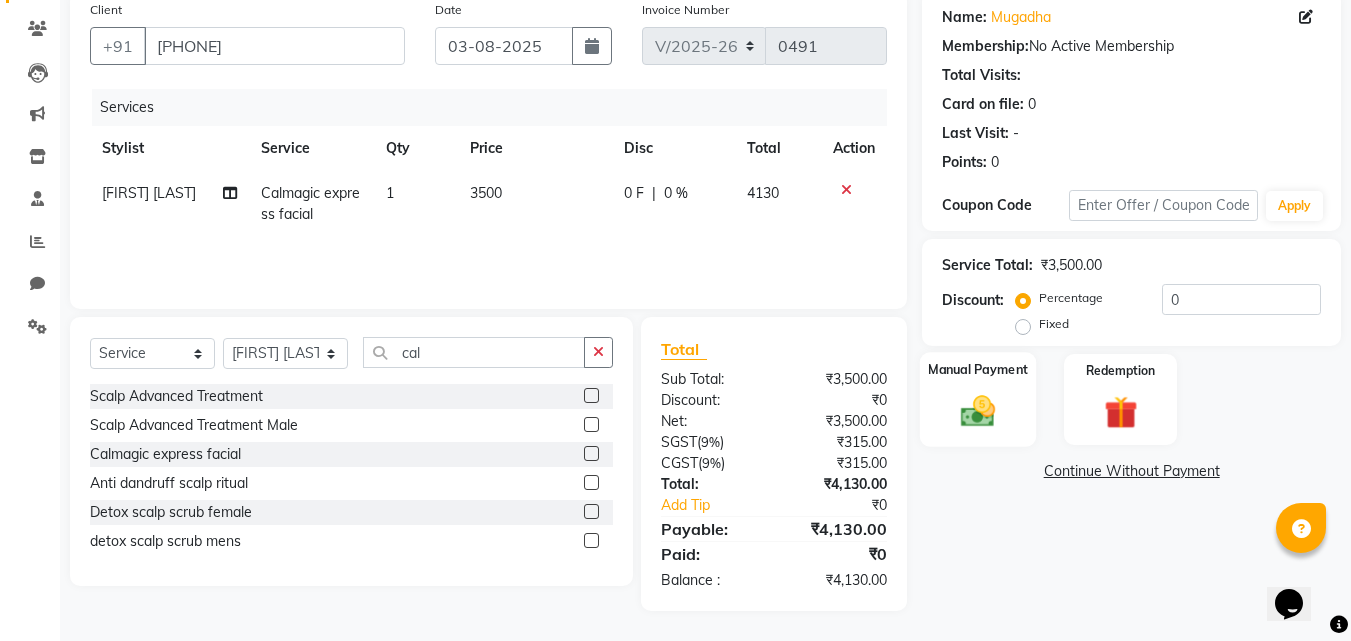 scroll, scrollTop: 0, scrollLeft: 0, axis: both 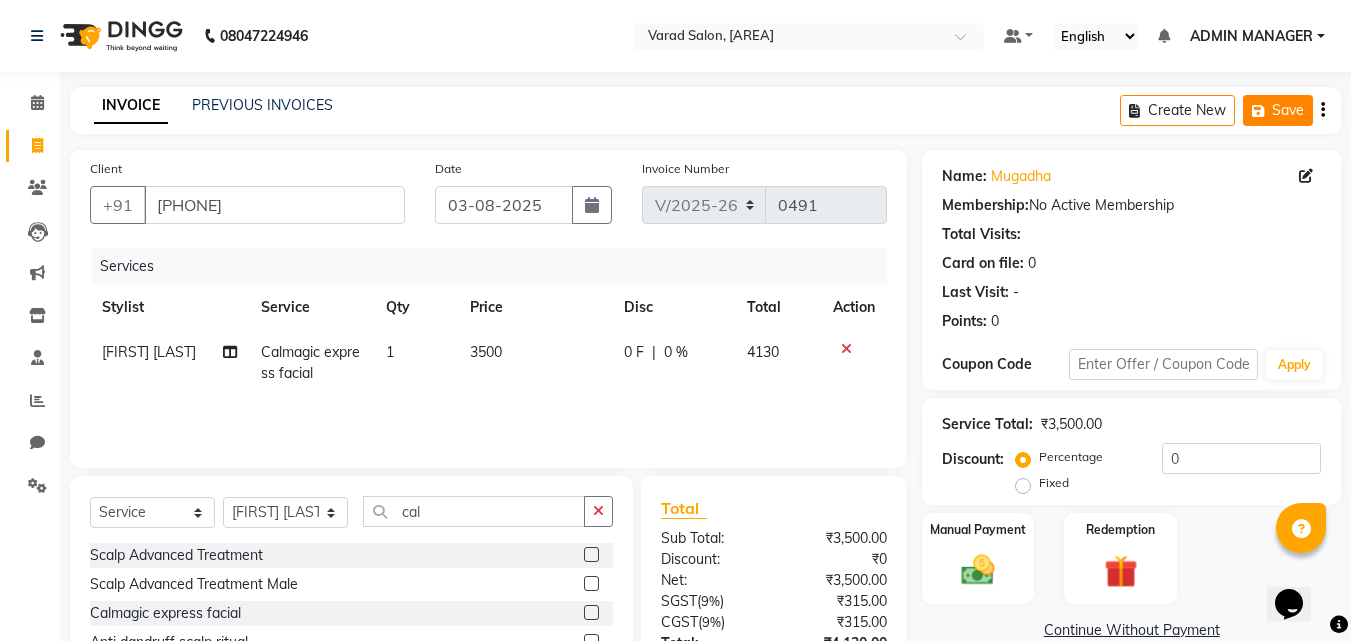 click on "Save" 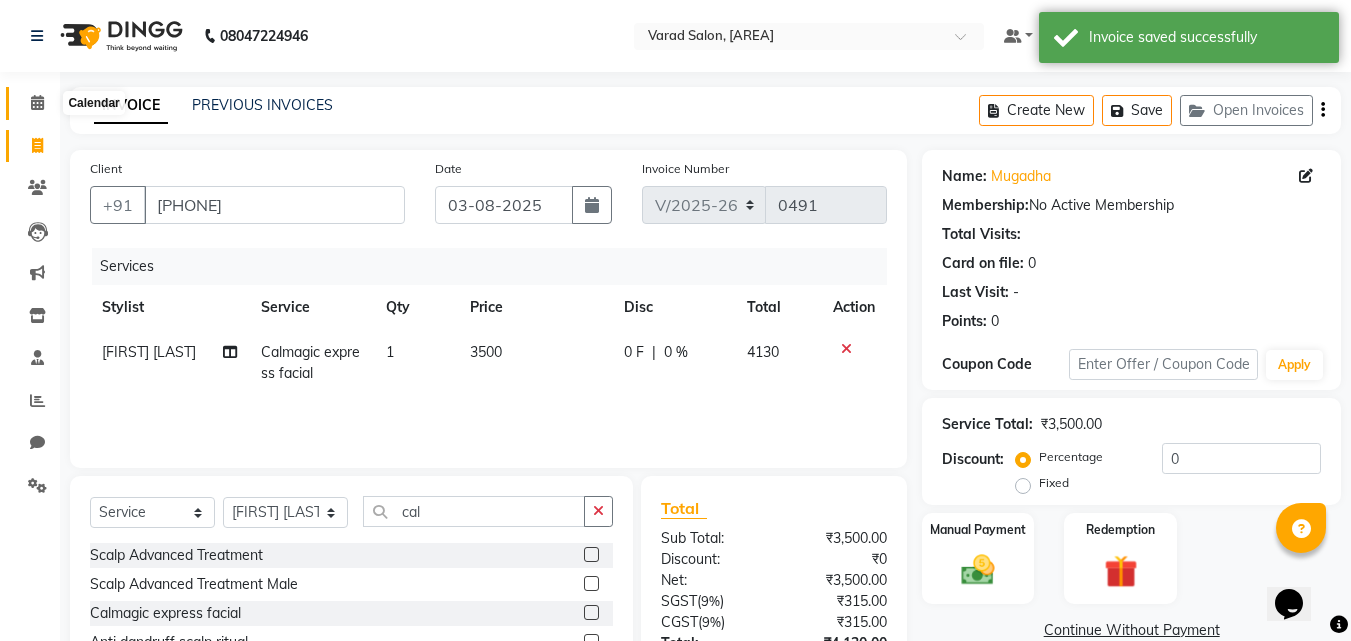 click 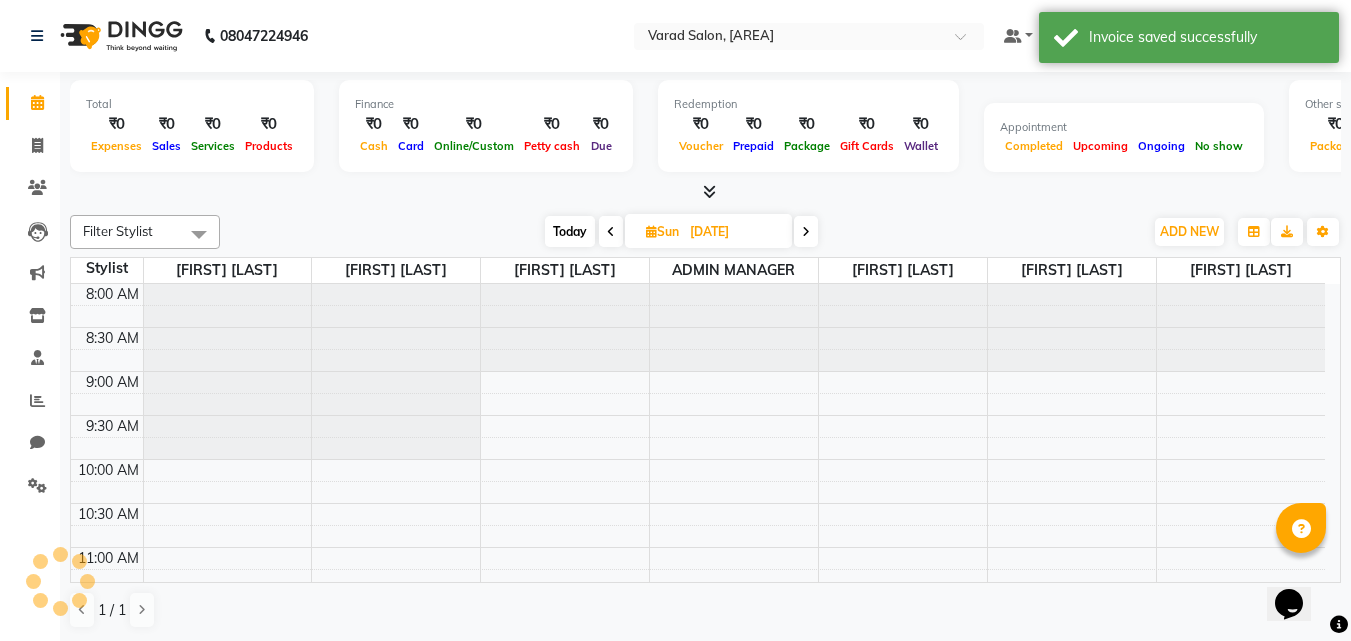 click at bounding box center [709, 191] 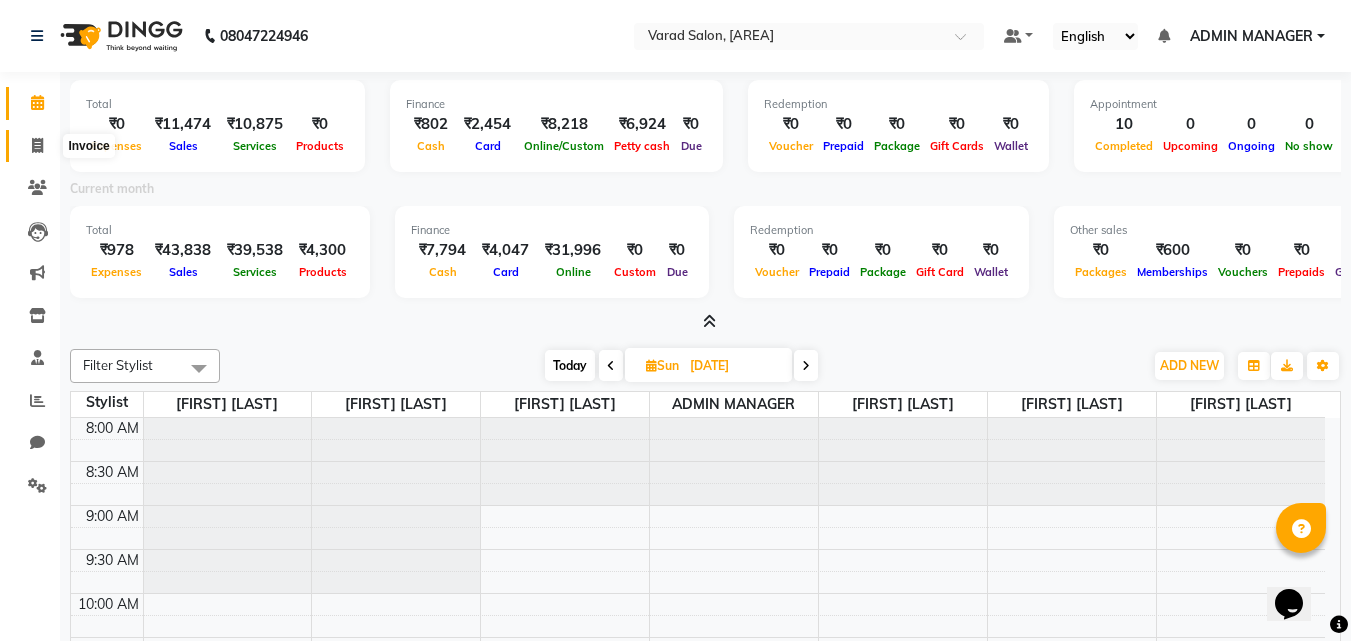click 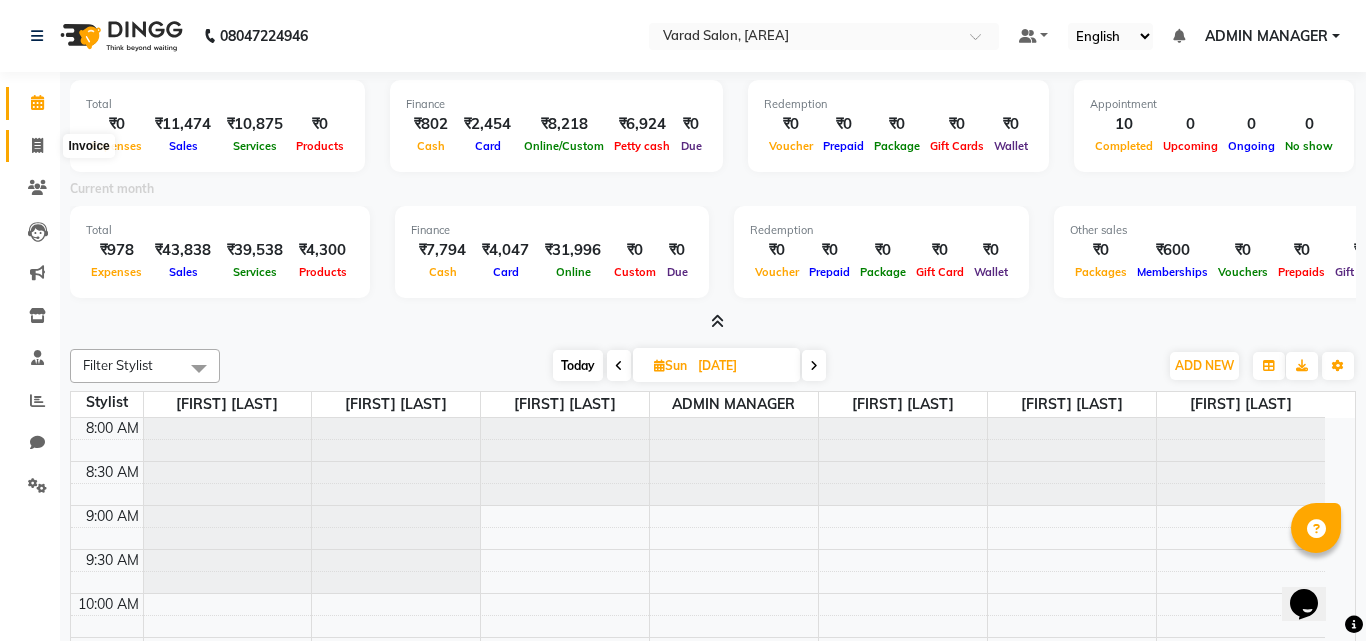 select on "7816" 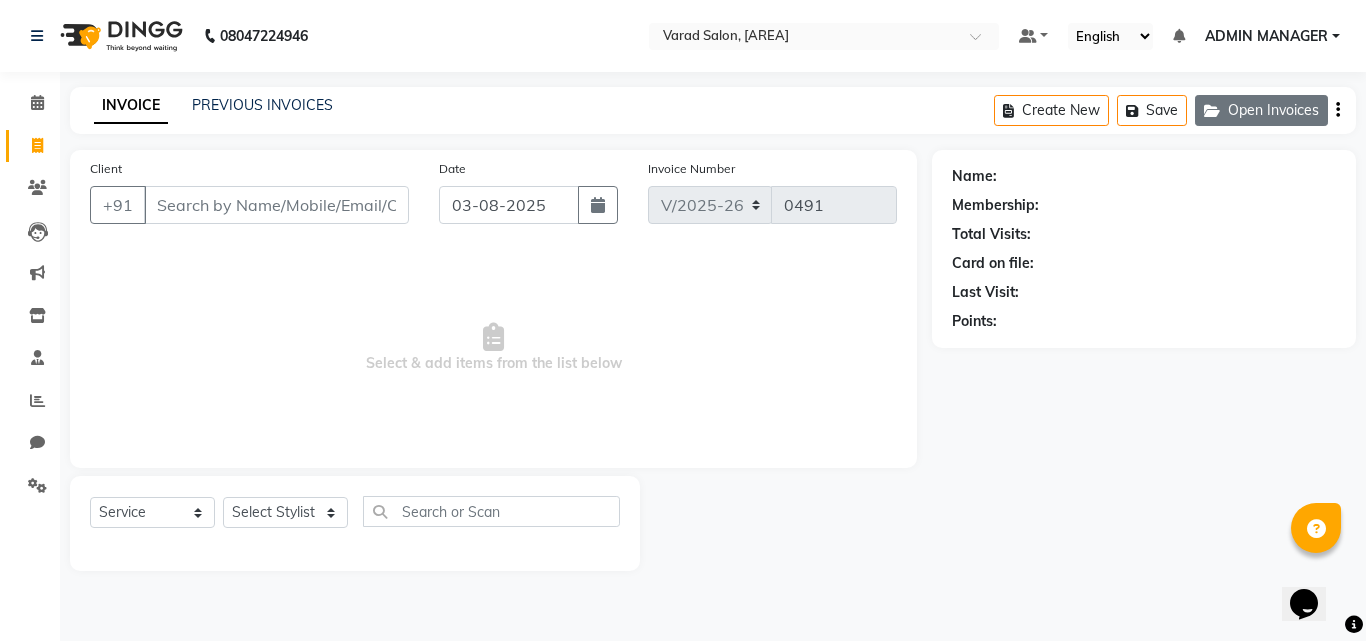 click 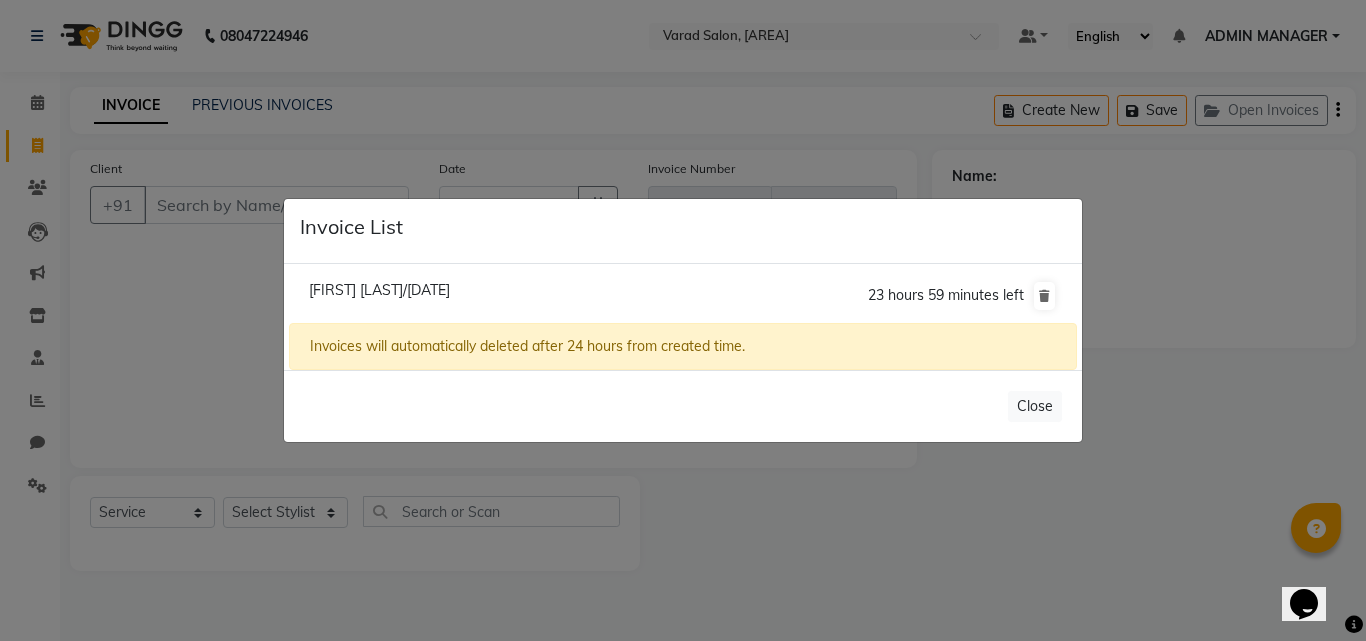 click on "[FIRST] [LAST]/[DATE]" 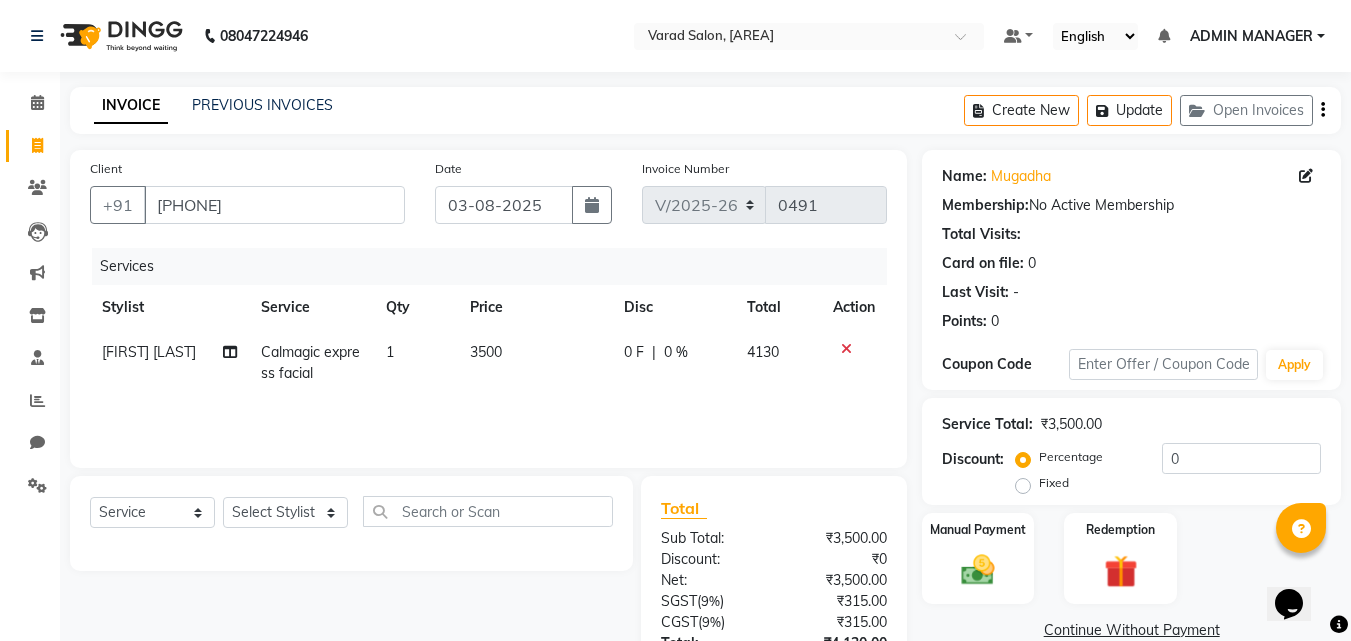 scroll, scrollTop: 159, scrollLeft: 0, axis: vertical 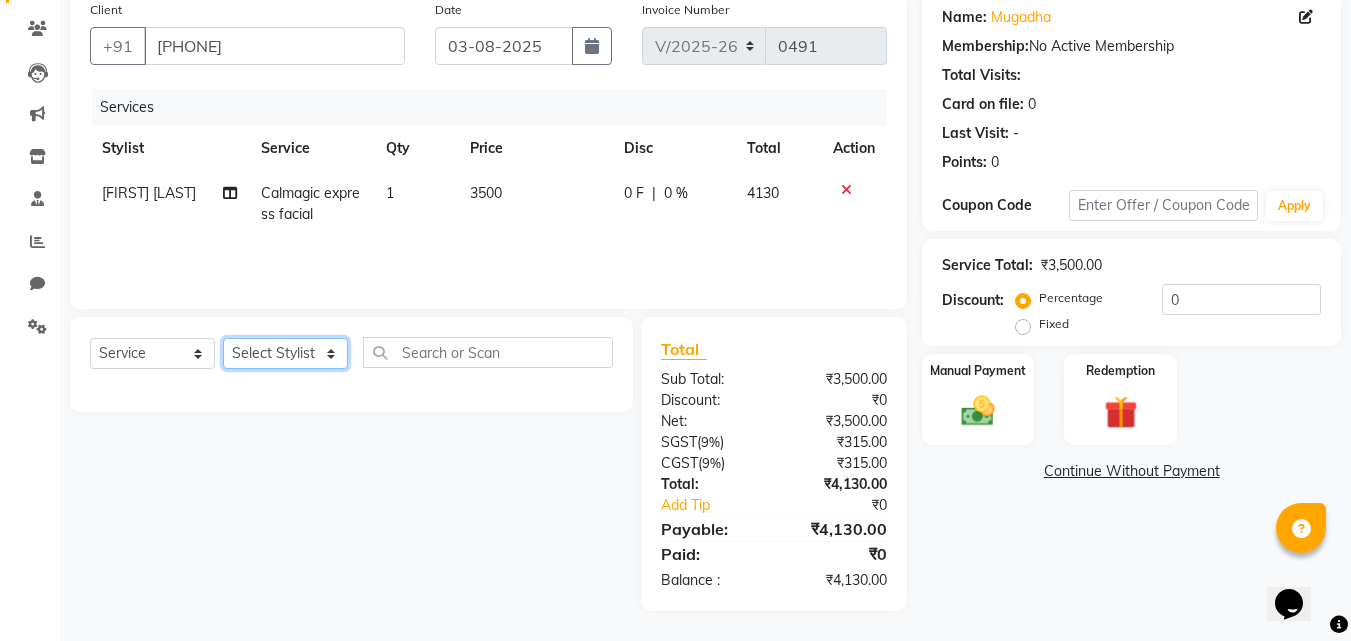 click on "Select Stylist ADMIN MANAGER [NAME] [NAME] [NAME] [NAME] [NAME] [NAME] [NAME]" 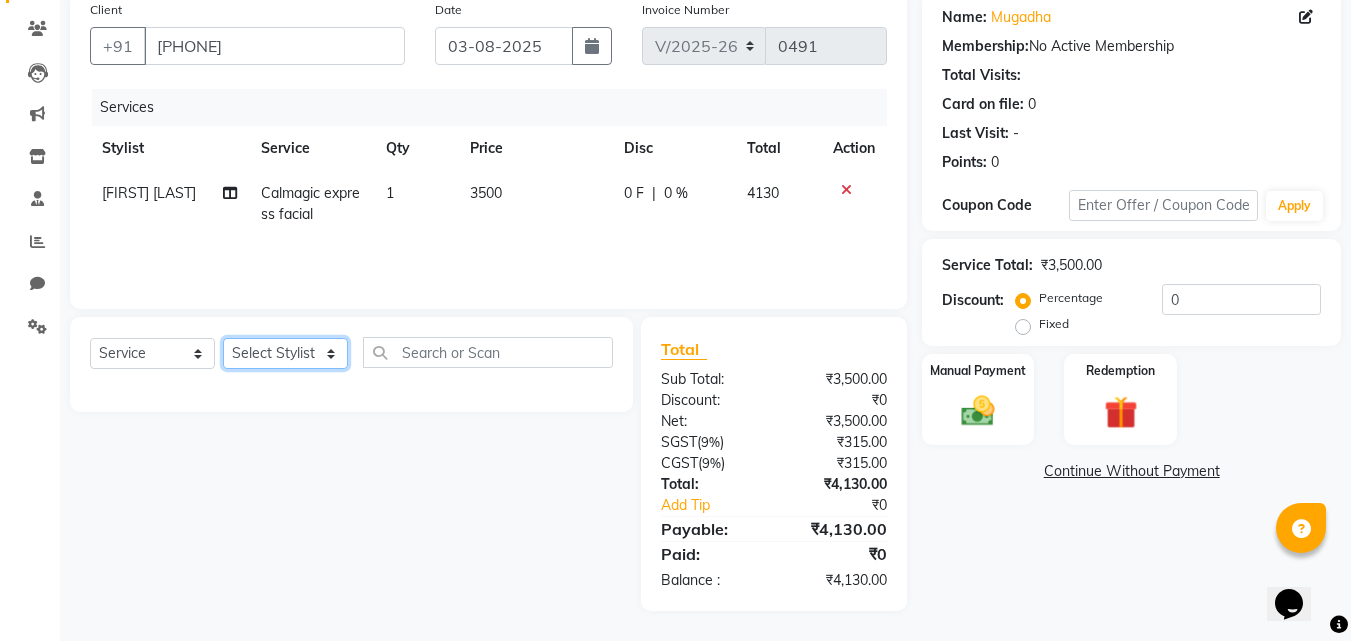 select on "69715" 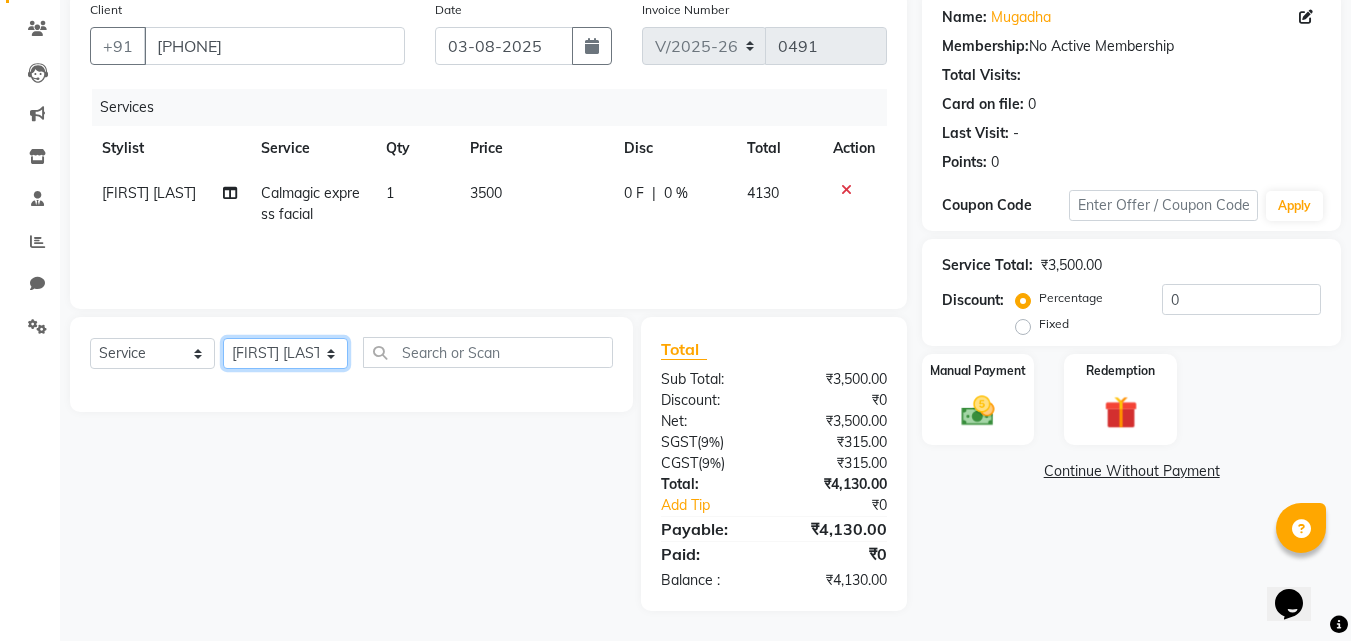 click on "Select Stylist ADMIN MANAGER [NAME] [NAME] [NAME] [NAME] [NAME] [NAME] [NAME]" 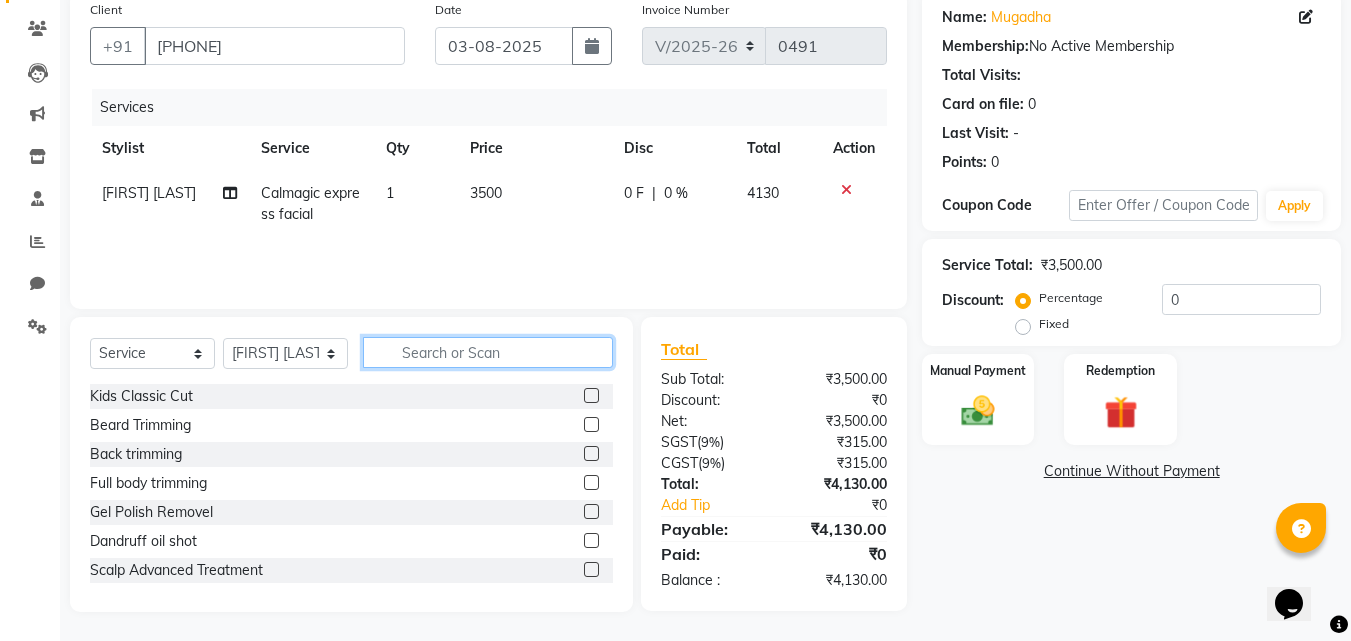 click 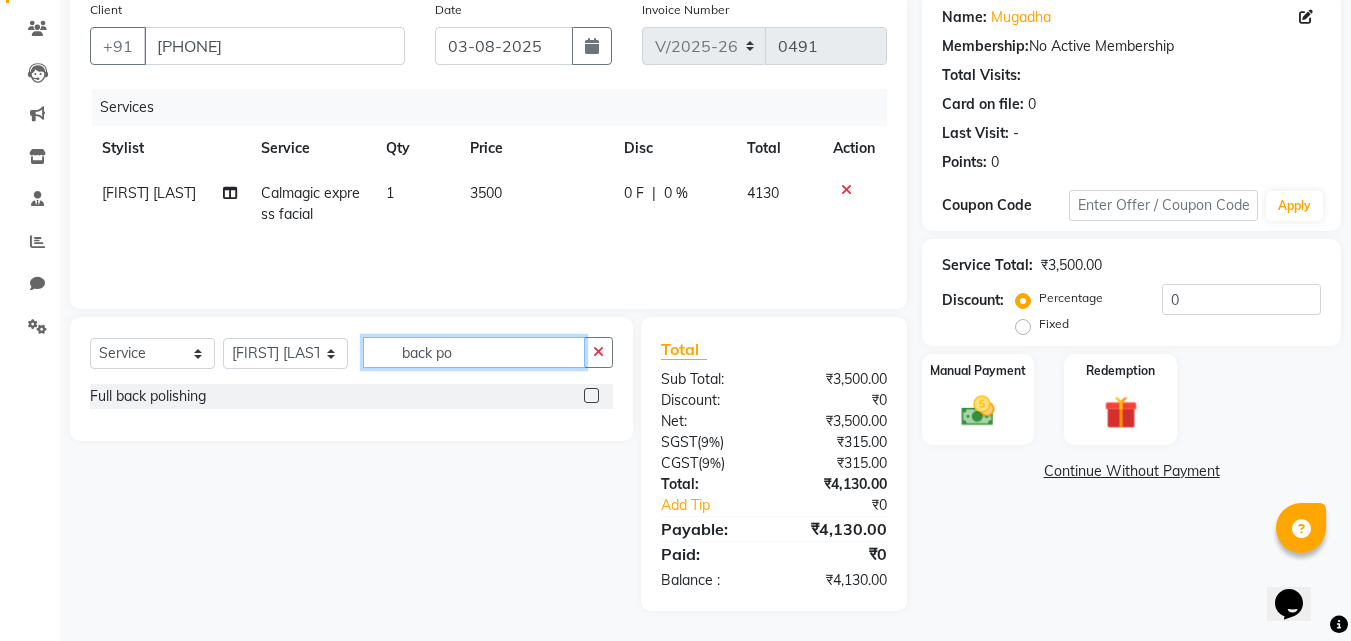 type on "back po" 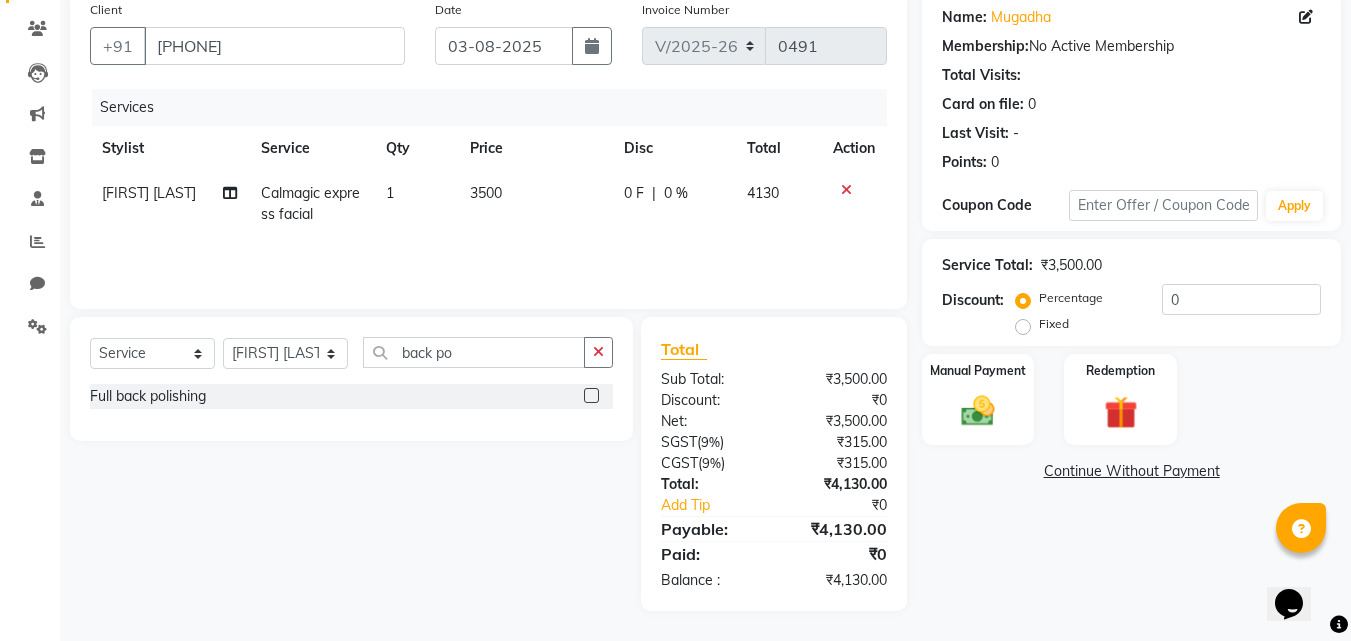 click 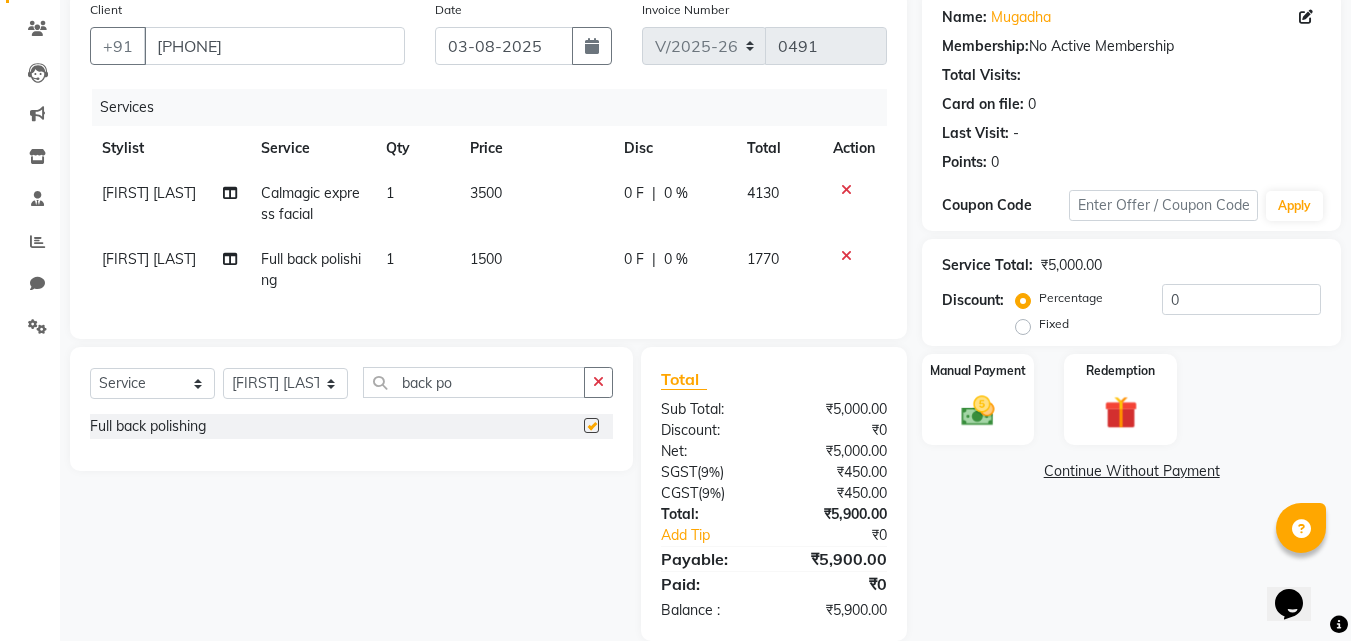 checkbox on "false" 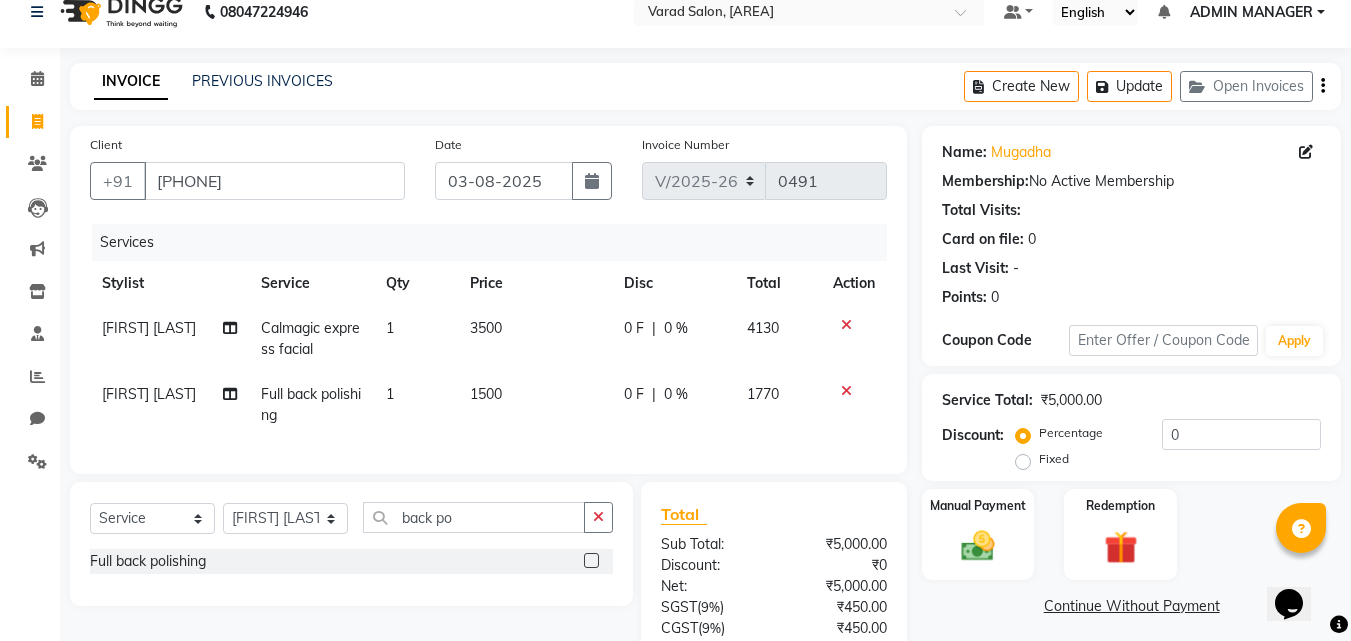 scroll, scrollTop: 0, scrollLeft: 0, axis: both 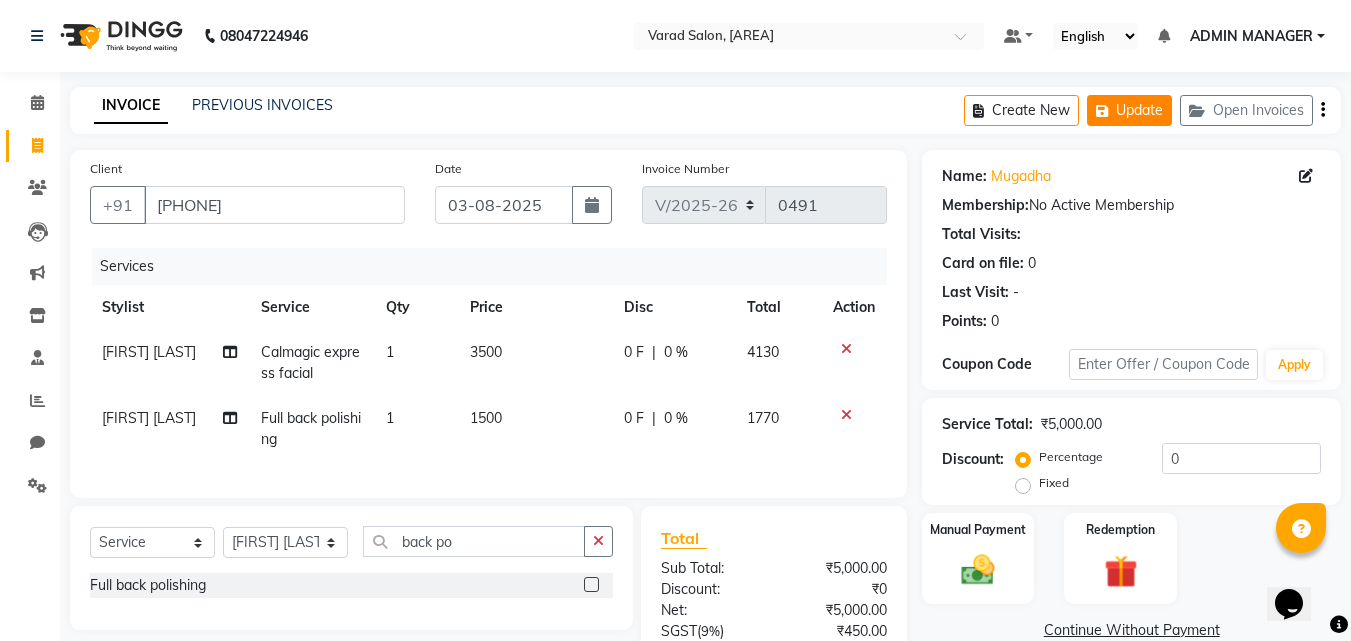 click on "Update" 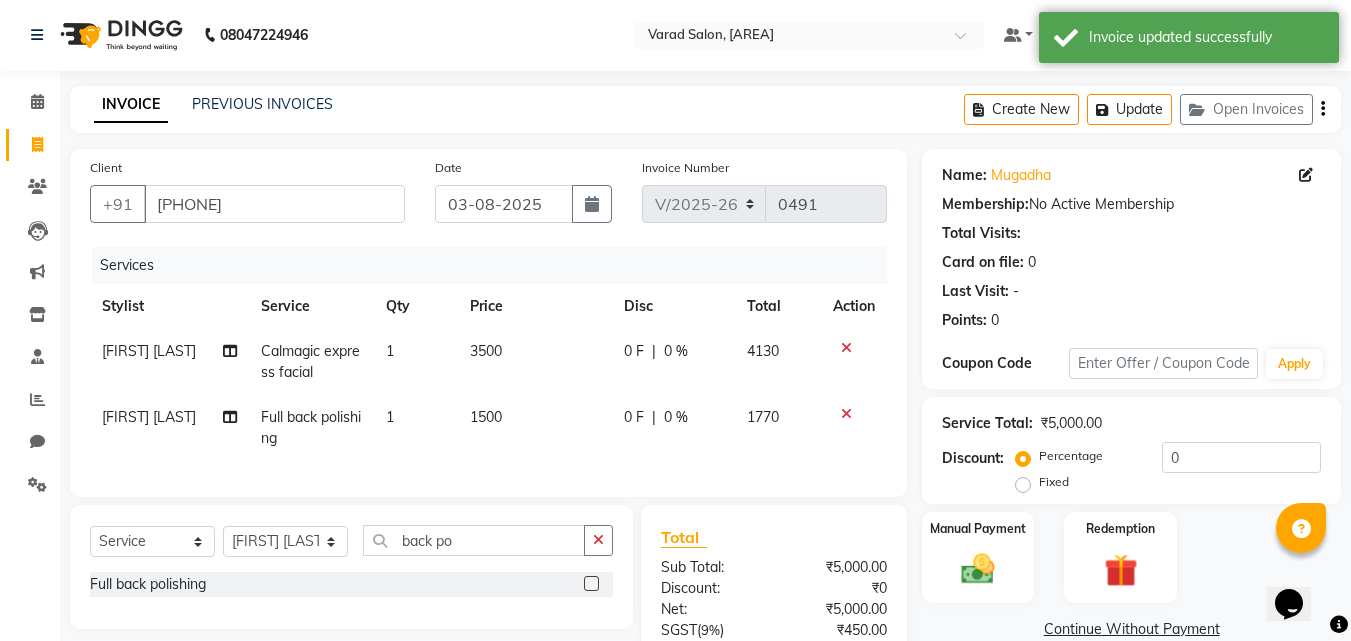 scroll, scrollTop: 0, scrollLeft: 0, axis: both 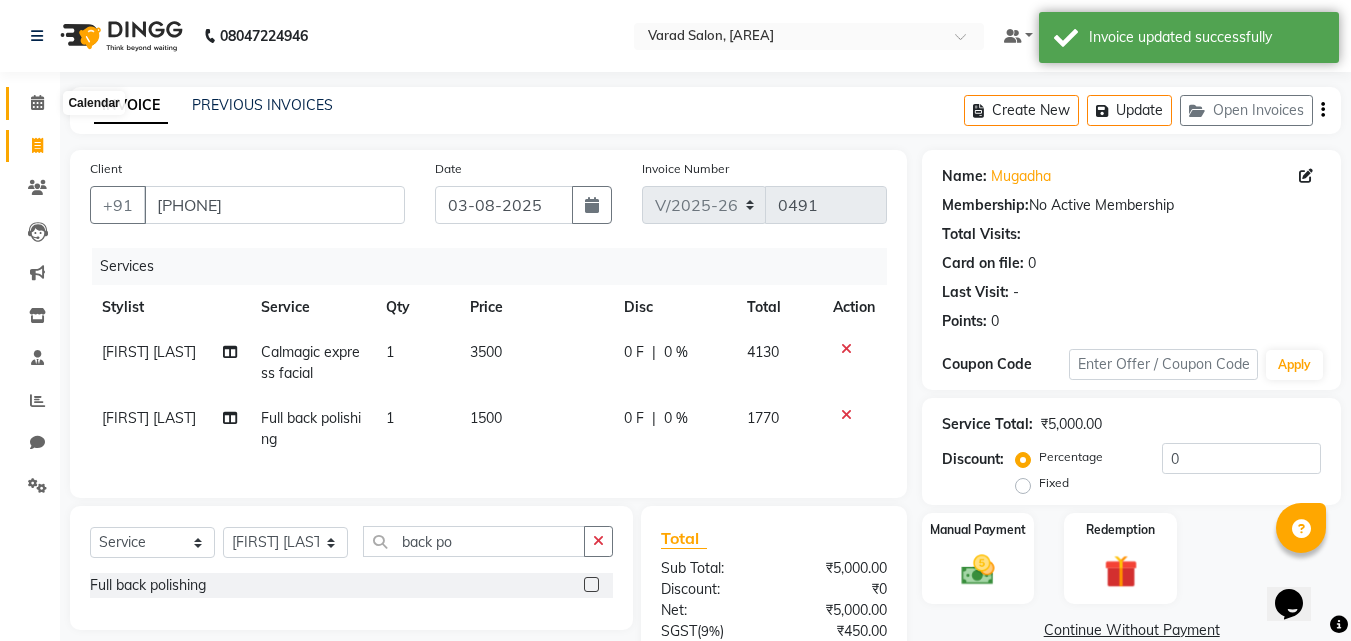 click 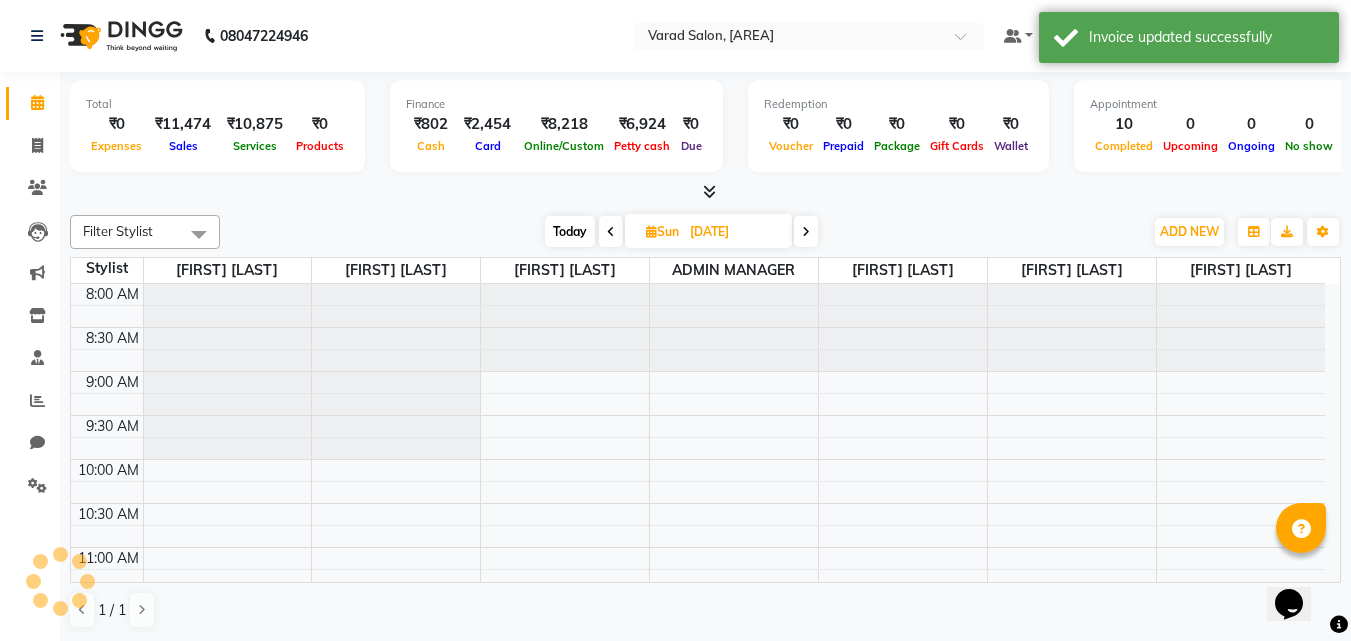 scroll, scrollTop: 0, scrollLeft: 0, axis: both 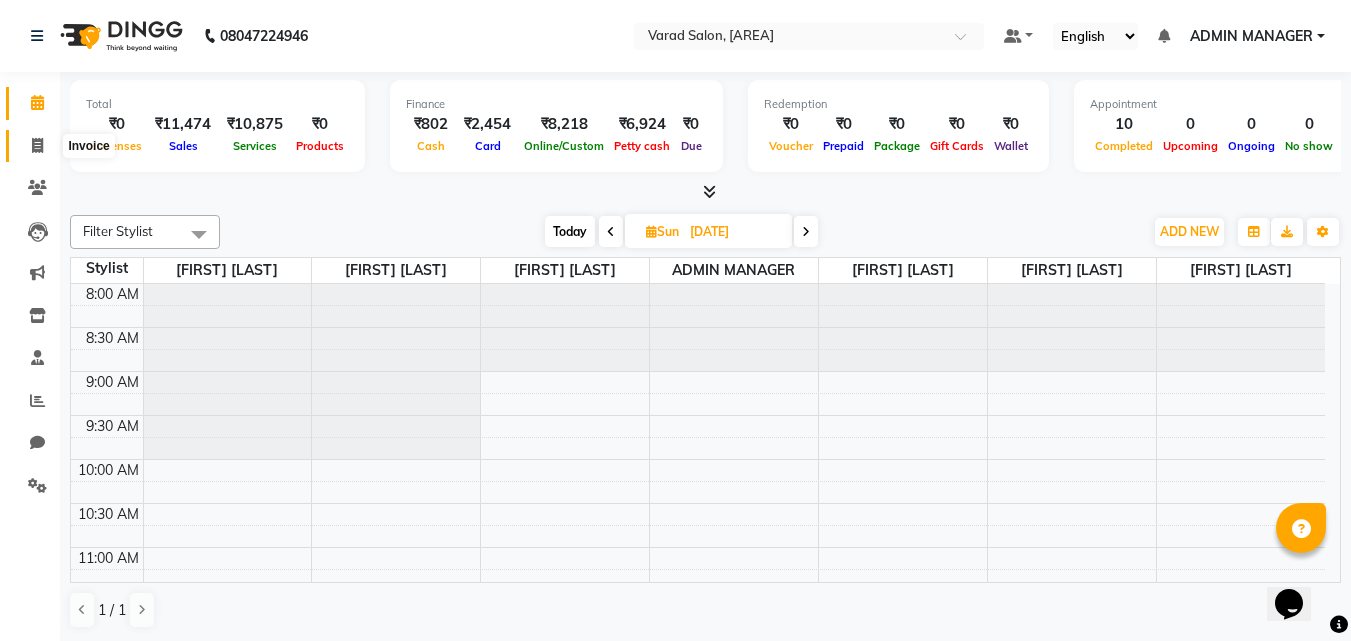 click 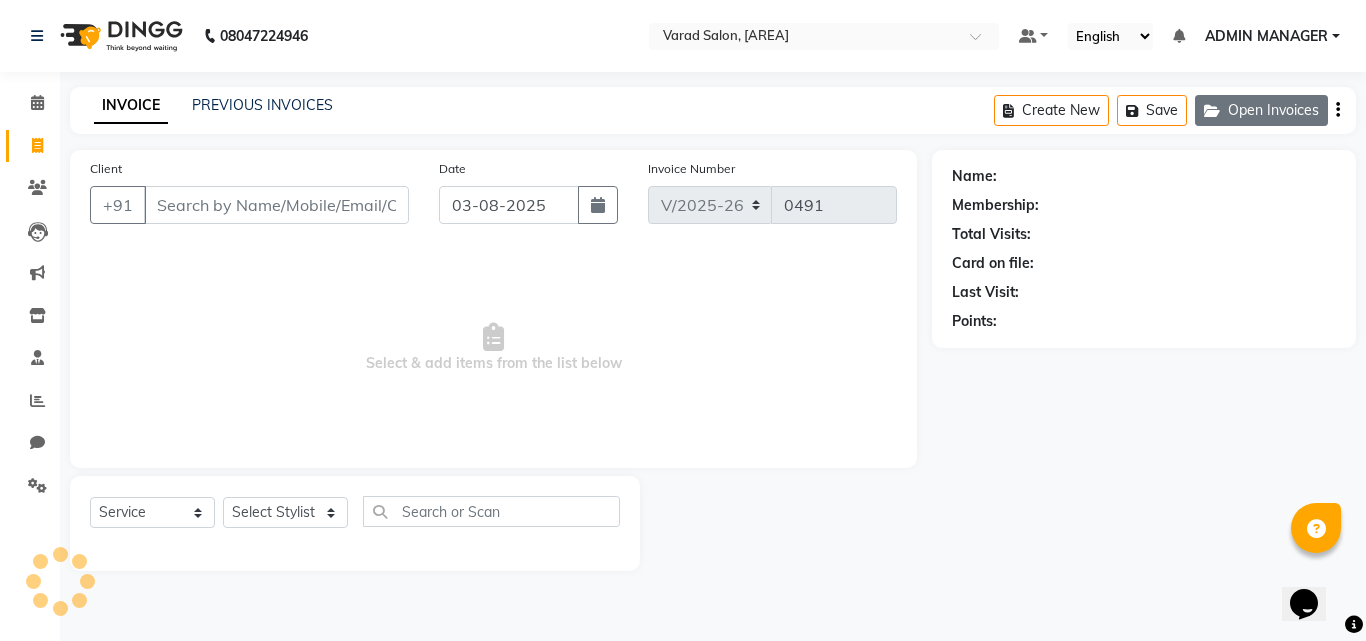 click on "Open Invoices" 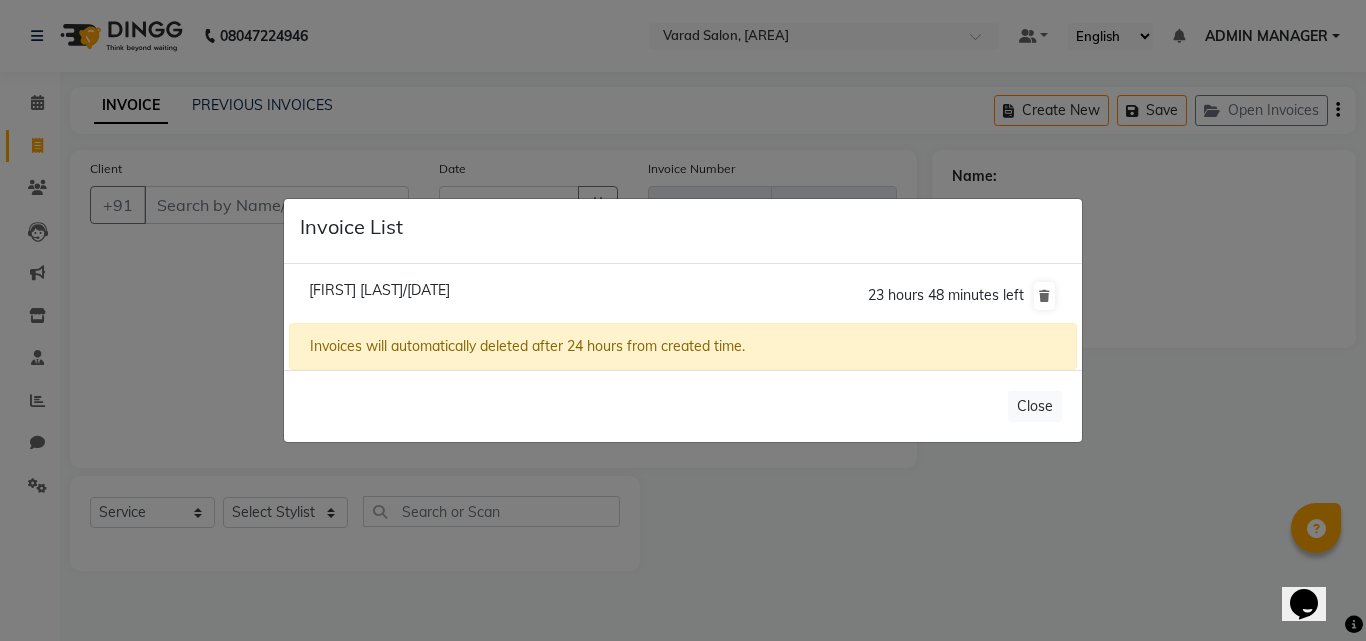 click on "Mugadha Null/03 [MONTH] [YEAR] 23 hours 48 minutes left" 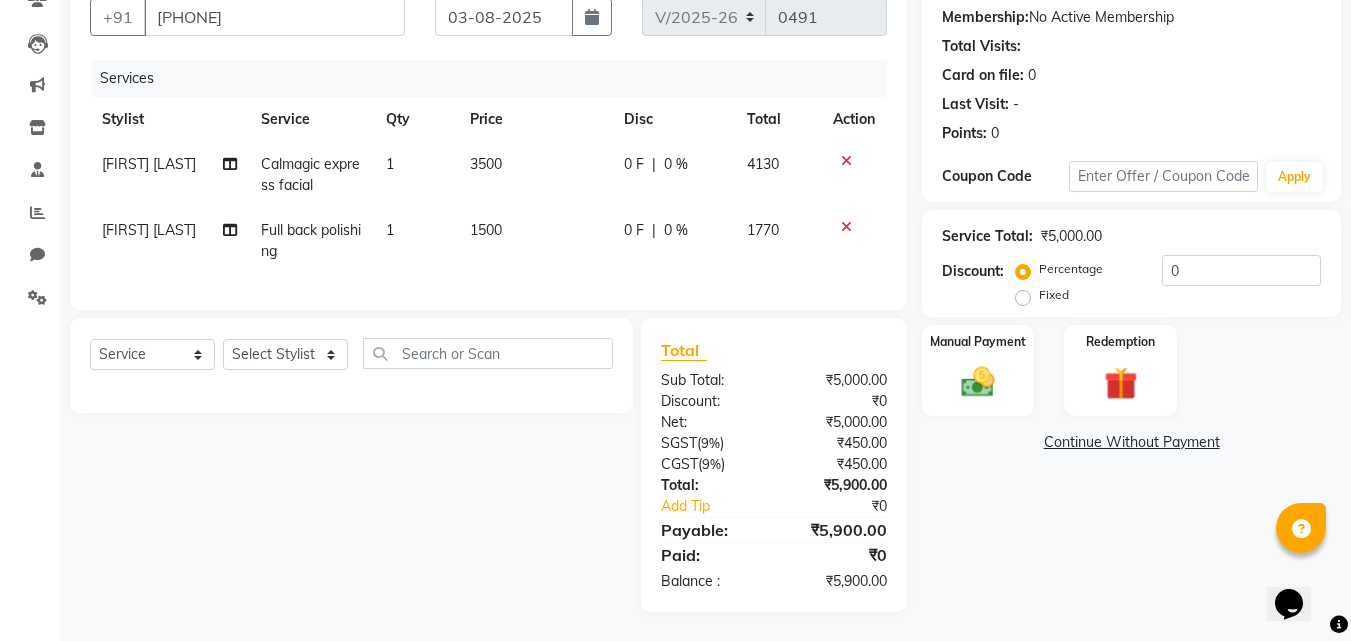scroll, scrollTop: 200, scrollLeft: 0, axis: vertical 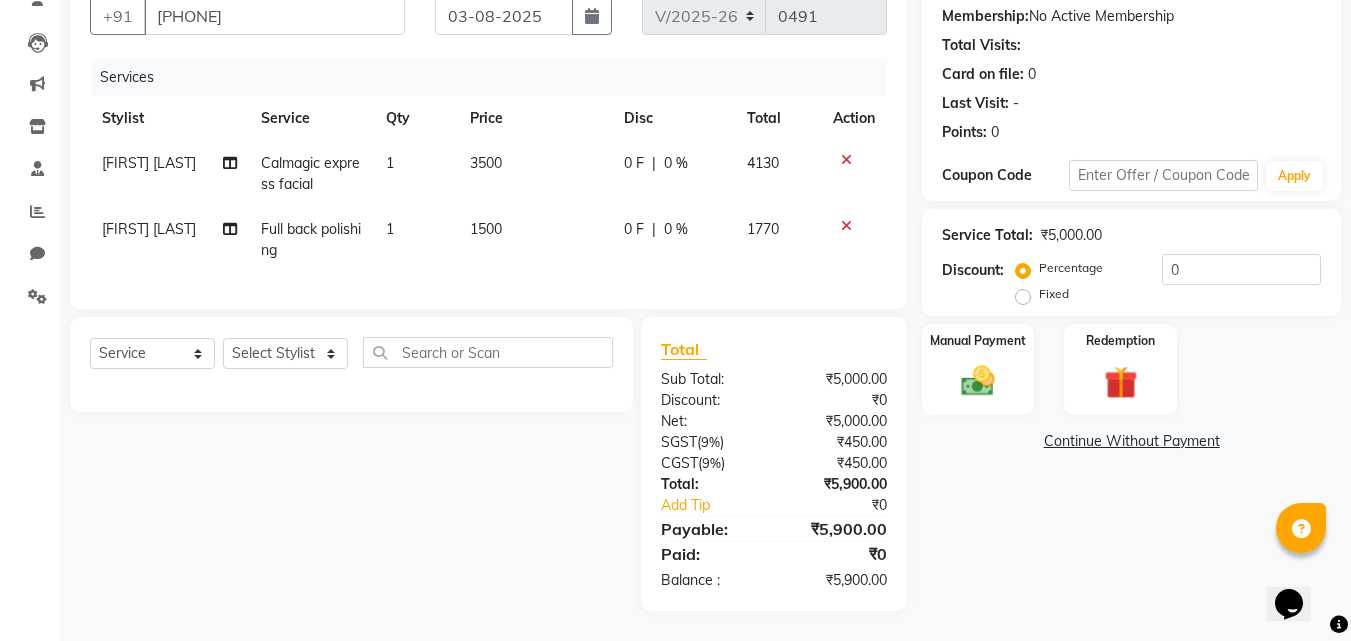click on "Full back  polishing" 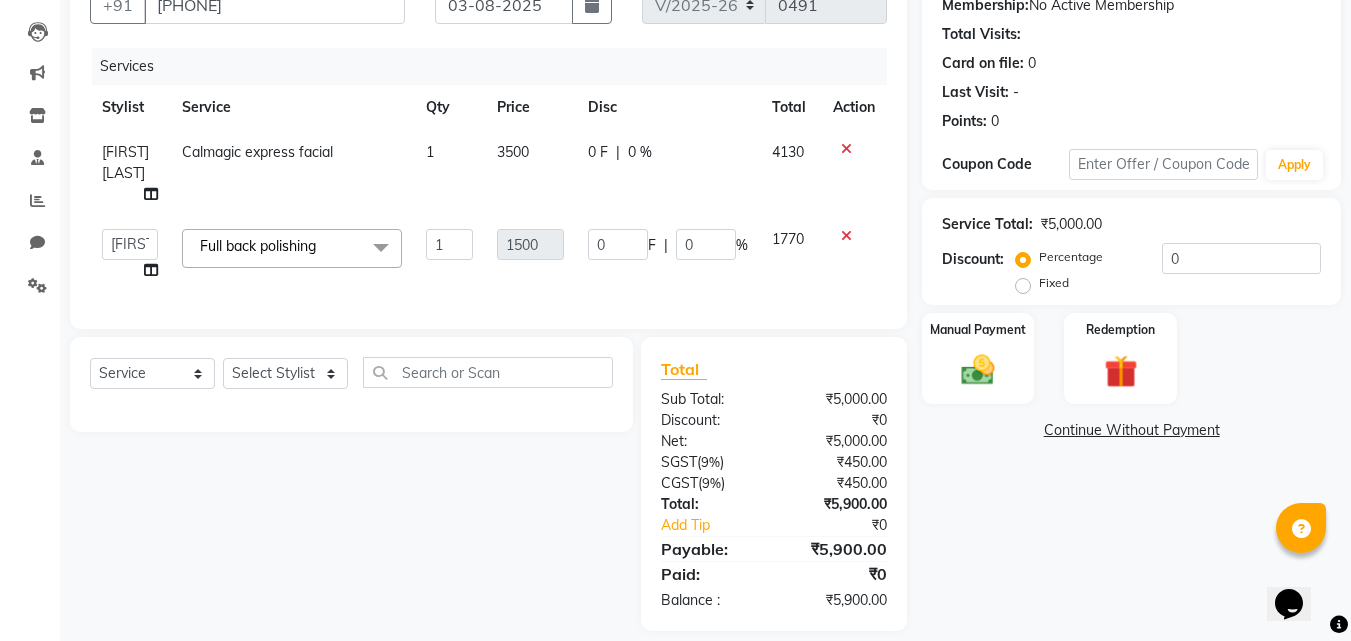 click on "Full back  polishing  x" 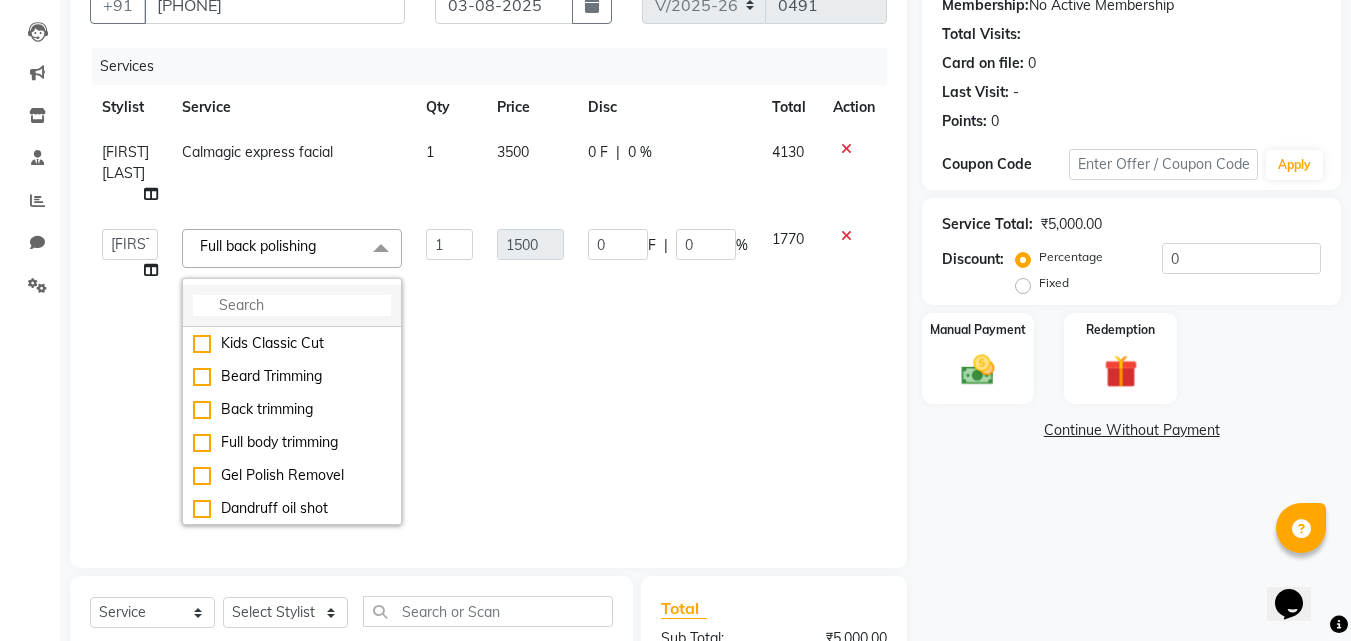 click 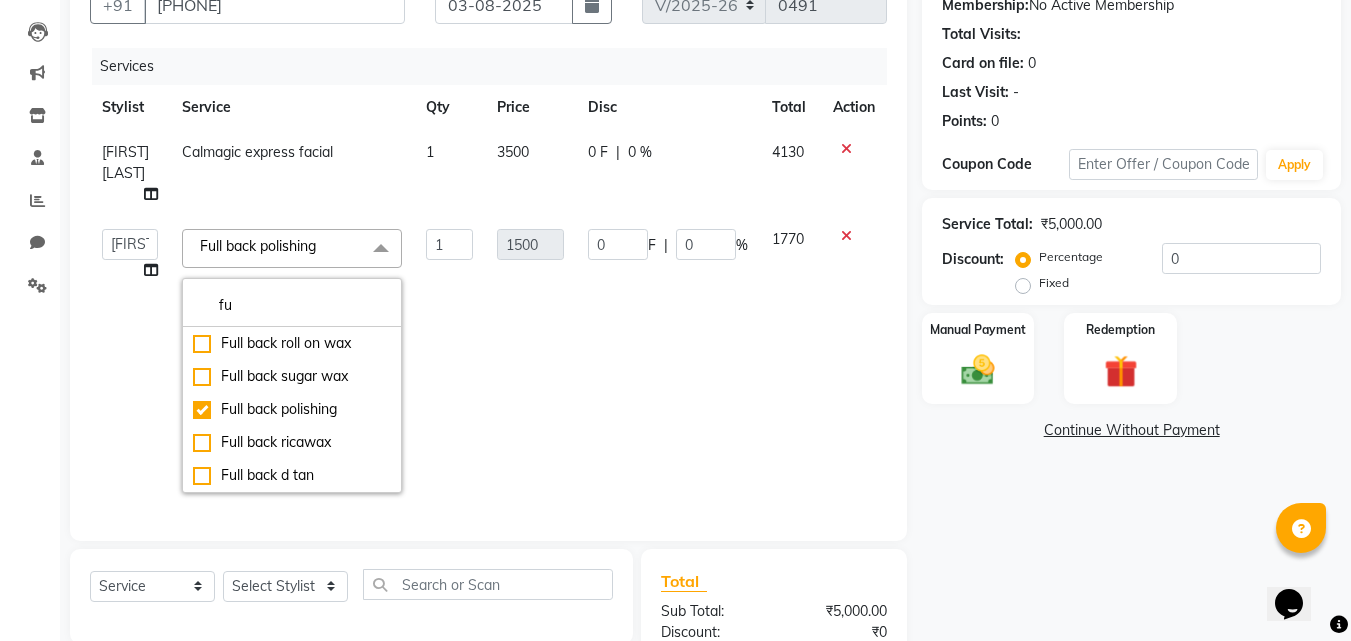 type on "f" 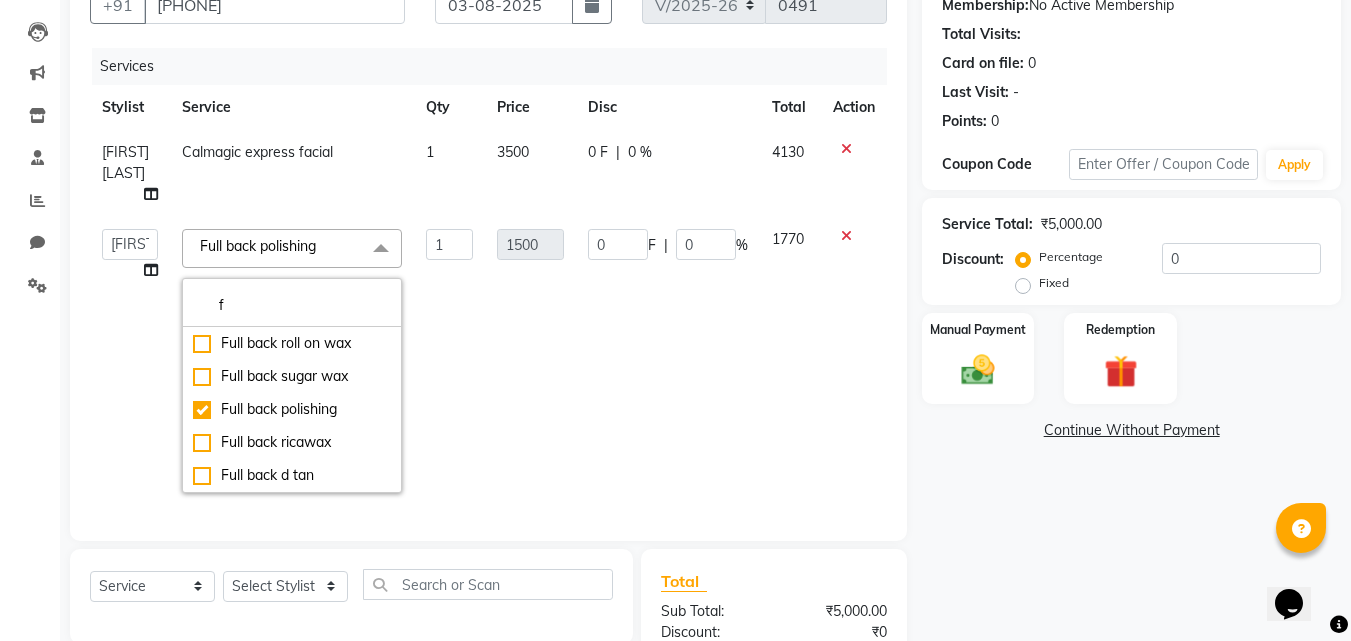 type 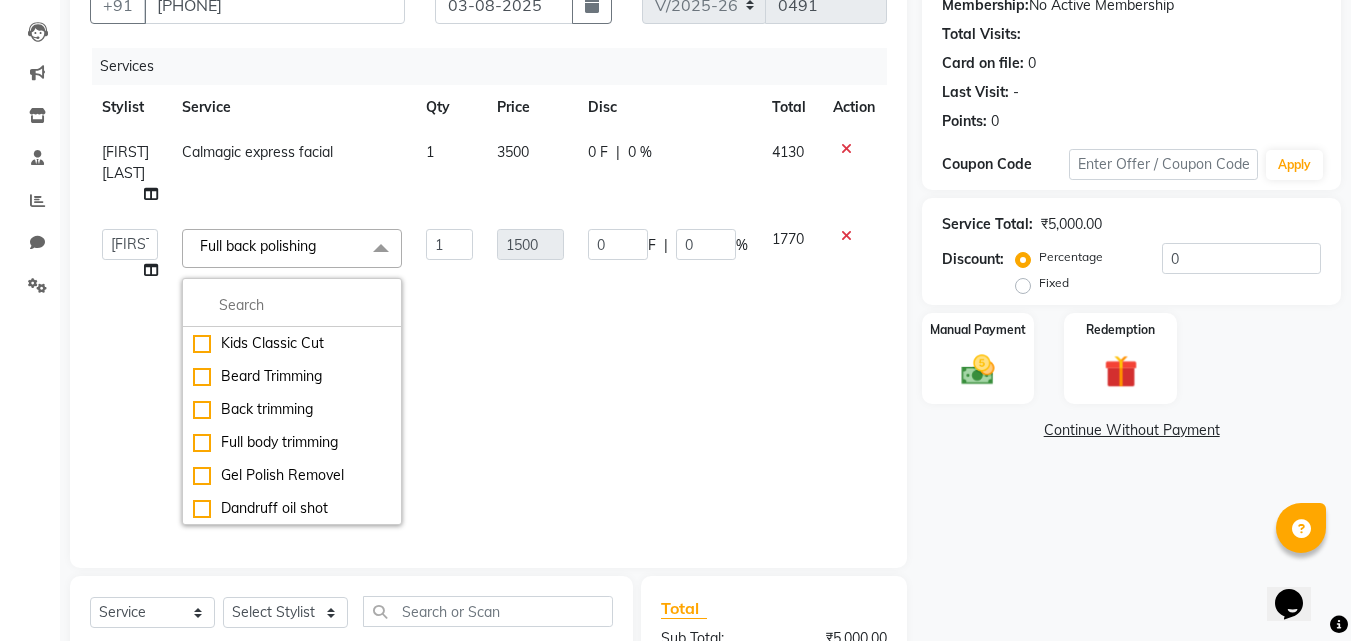click 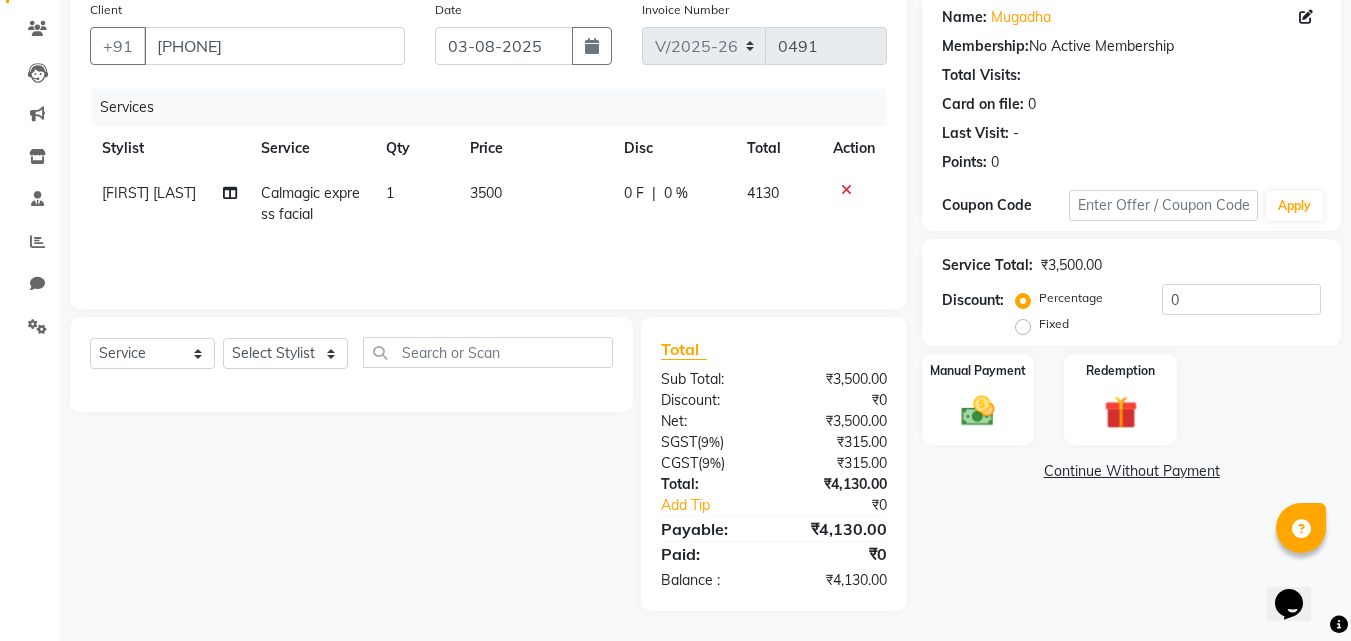 scroll, scrollTop: 159, scrollLeft: 0, axis: vertical 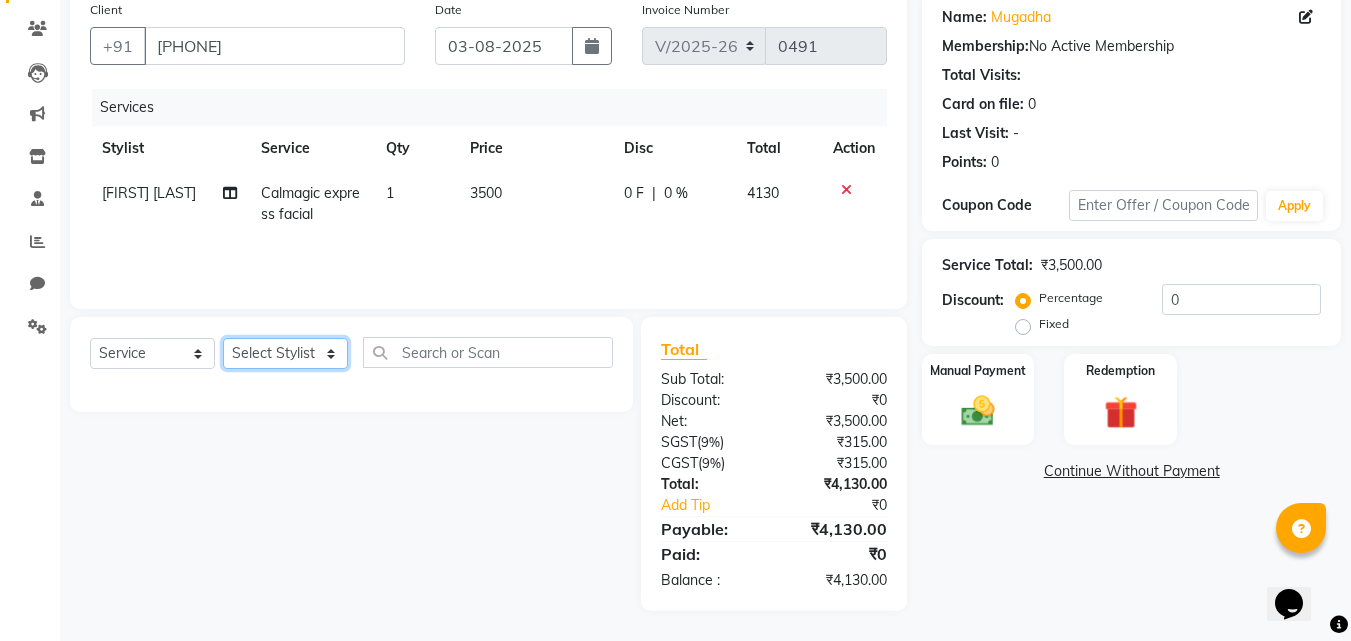 click on "Select Stylist ADMIN MANAGER [NAME] [NAME] [NAME] [NAME] [NAME] [NAME] [NAME]" 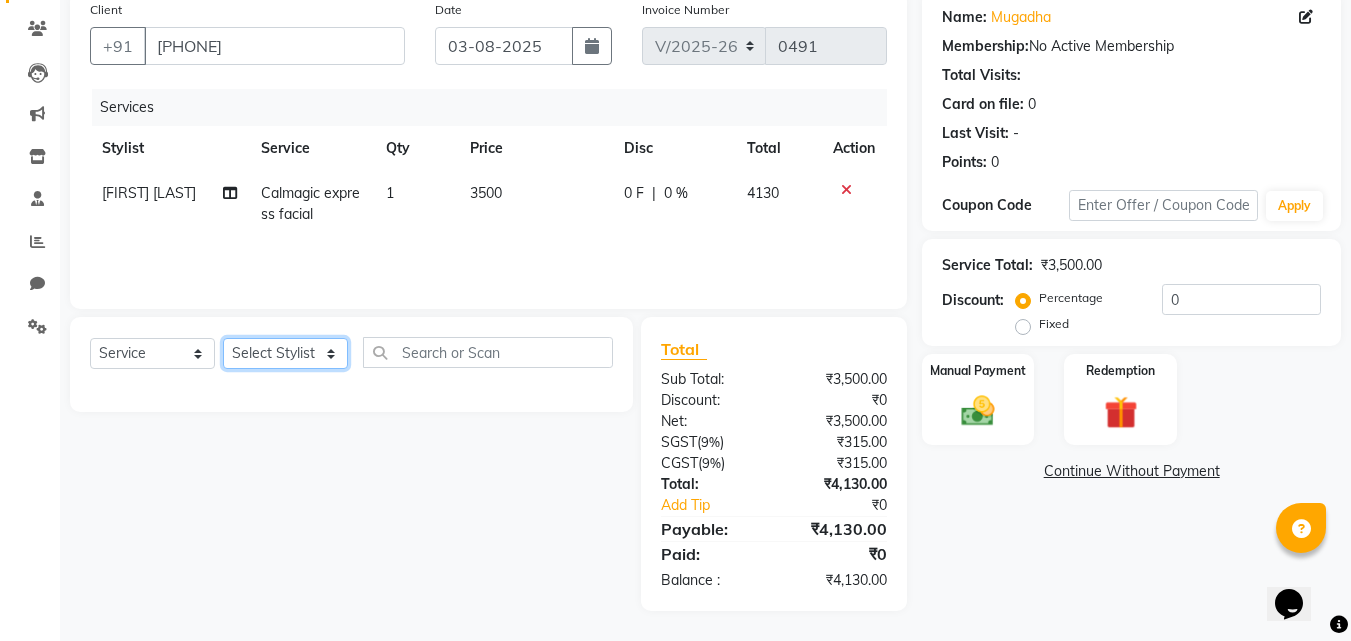 select on "69715" 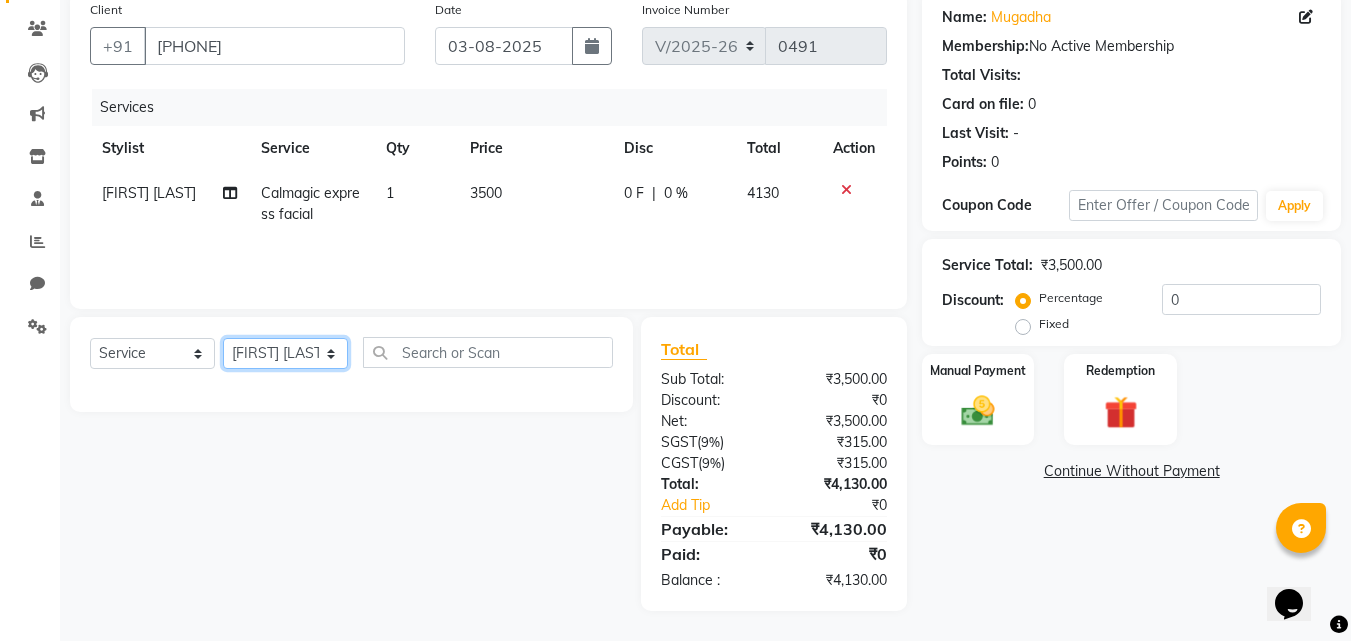 click on "Select Stylist ADMIN MANAGER [NAME] [NAME] [NAME] [NAME] [NAME] [NAME] [NAME]" 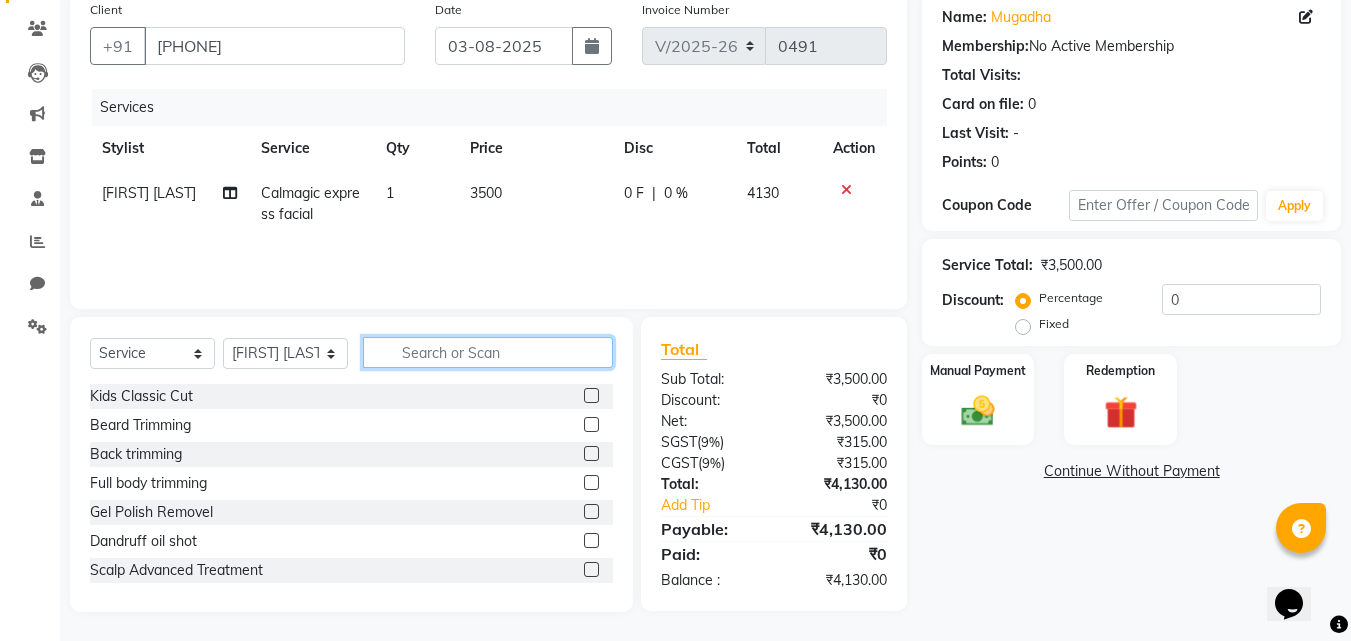 click 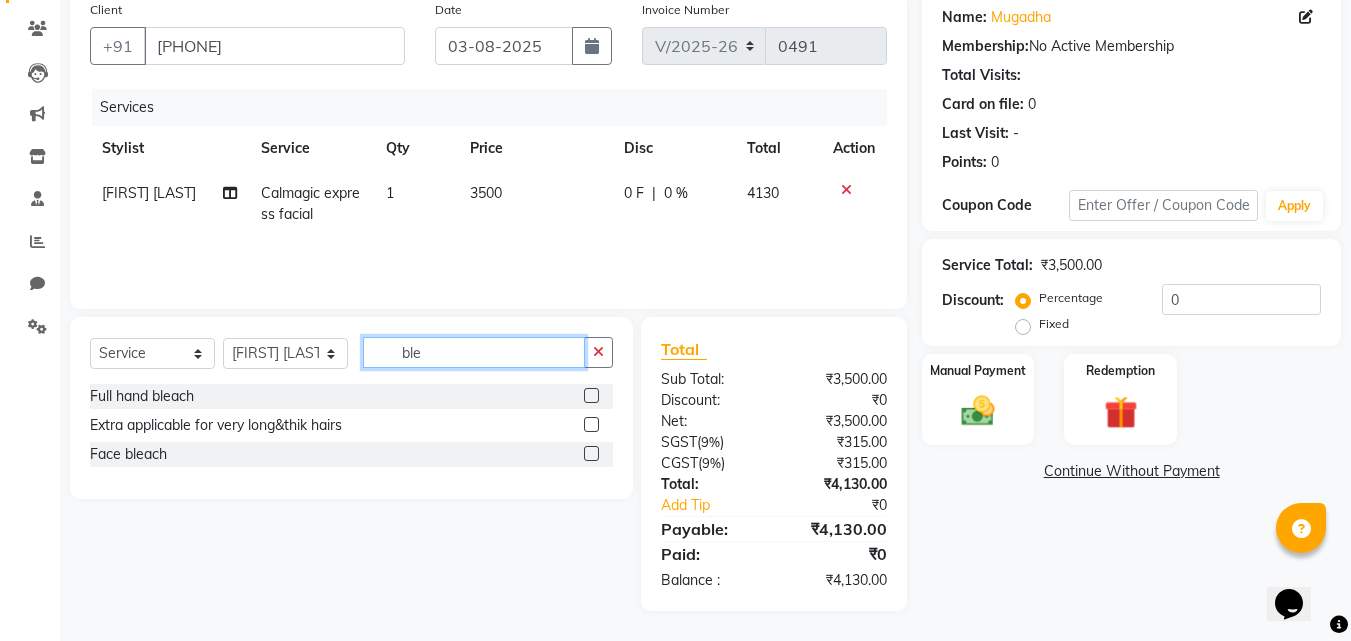 type on "ble" 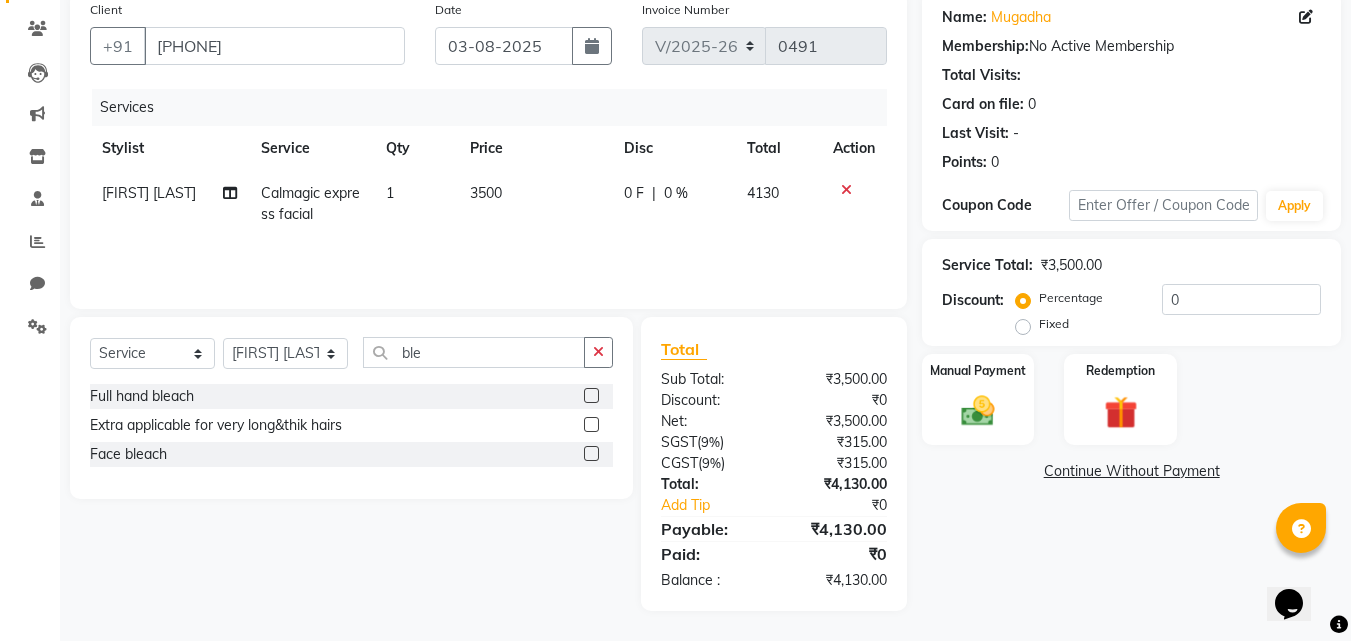 click 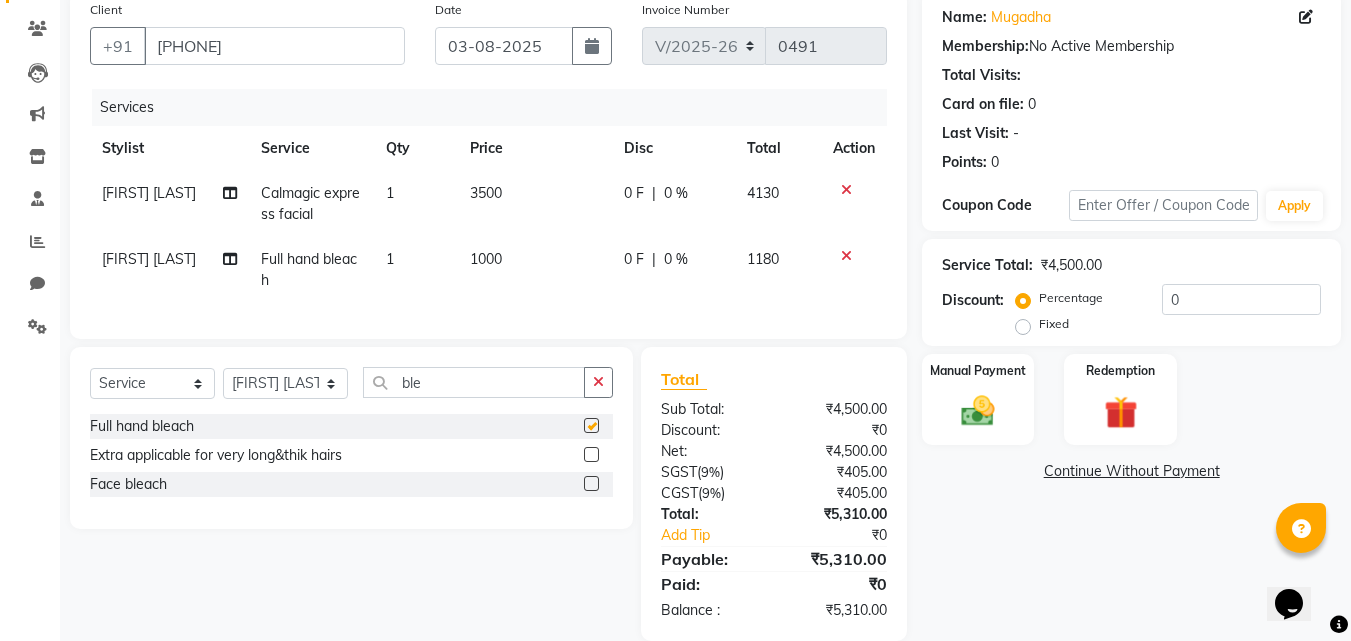 checkbox on "false" 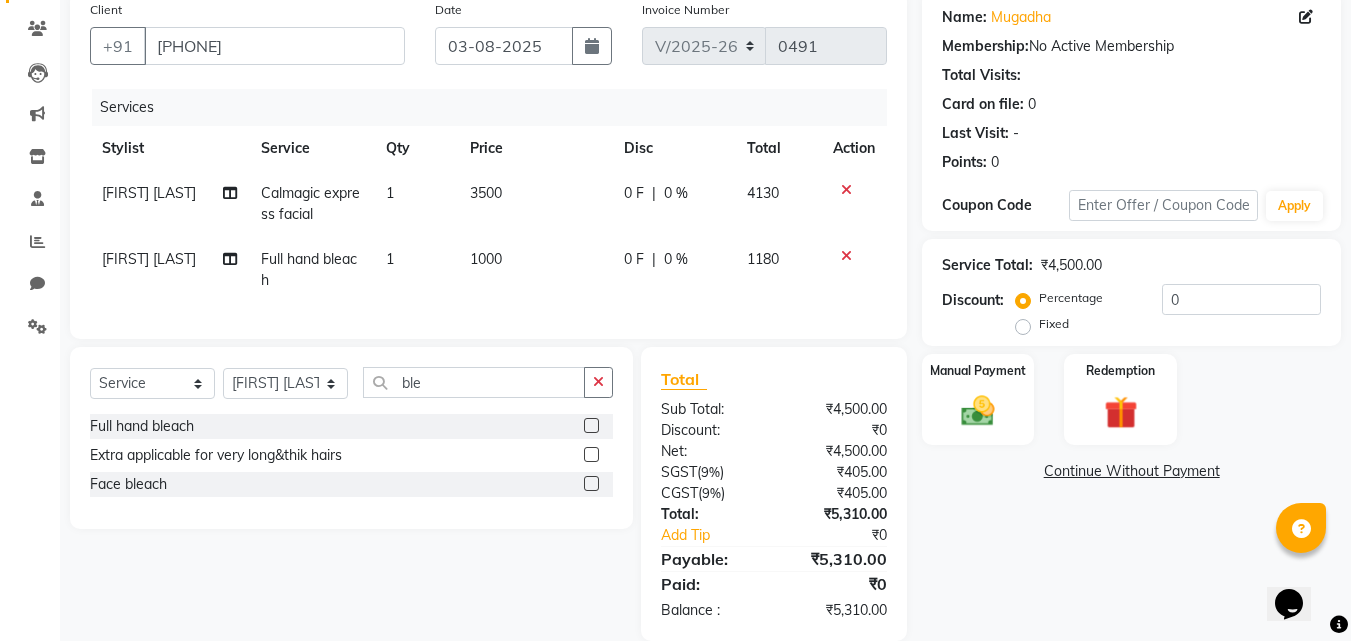 click 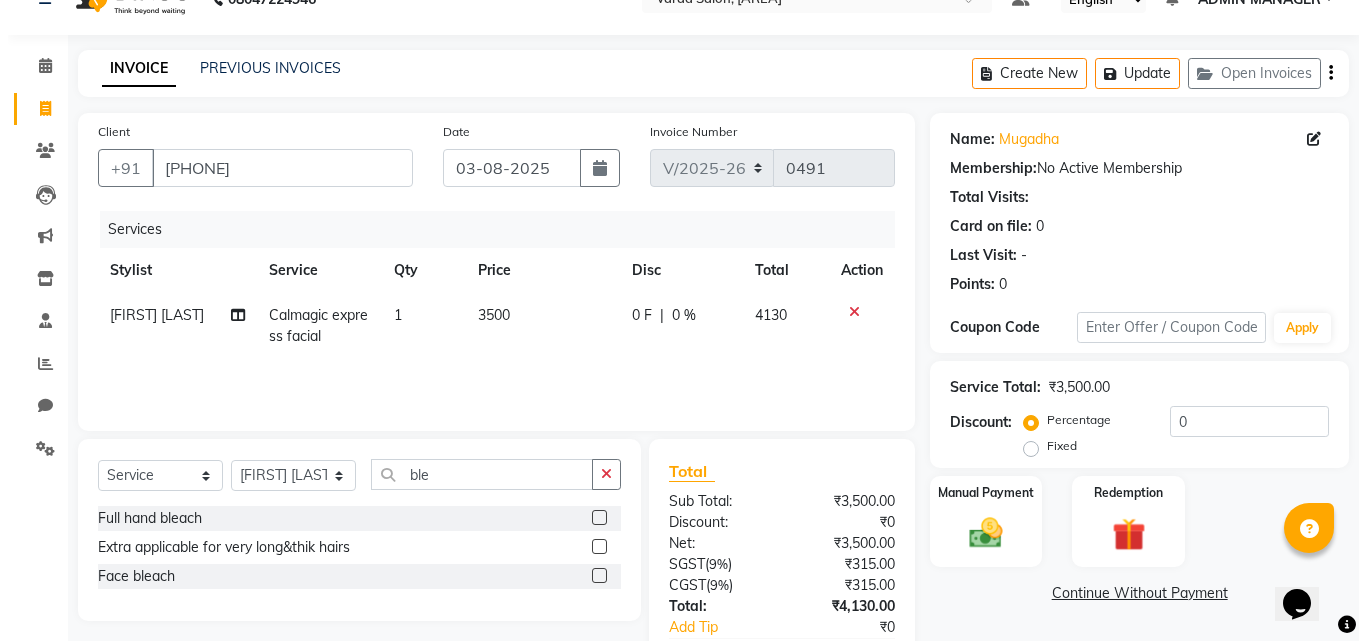 scroll, scrollTop: 0, scrollLeft: 0, axis: both 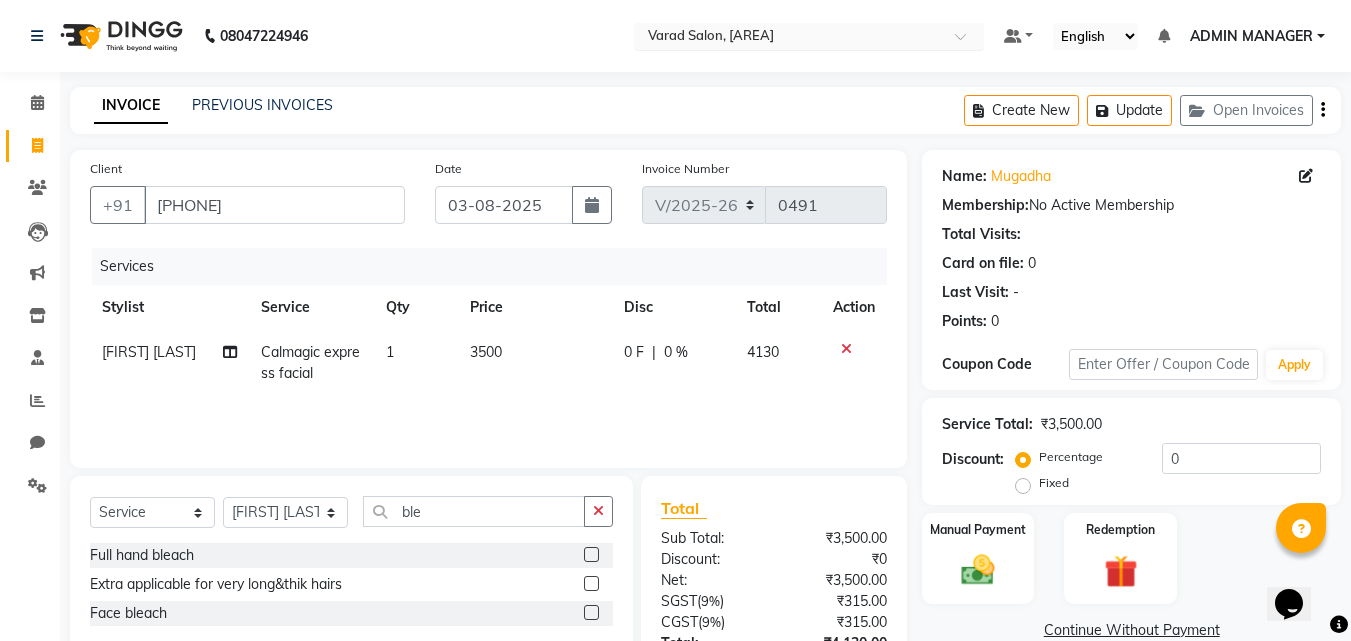 click at bounding box center (789, 38) 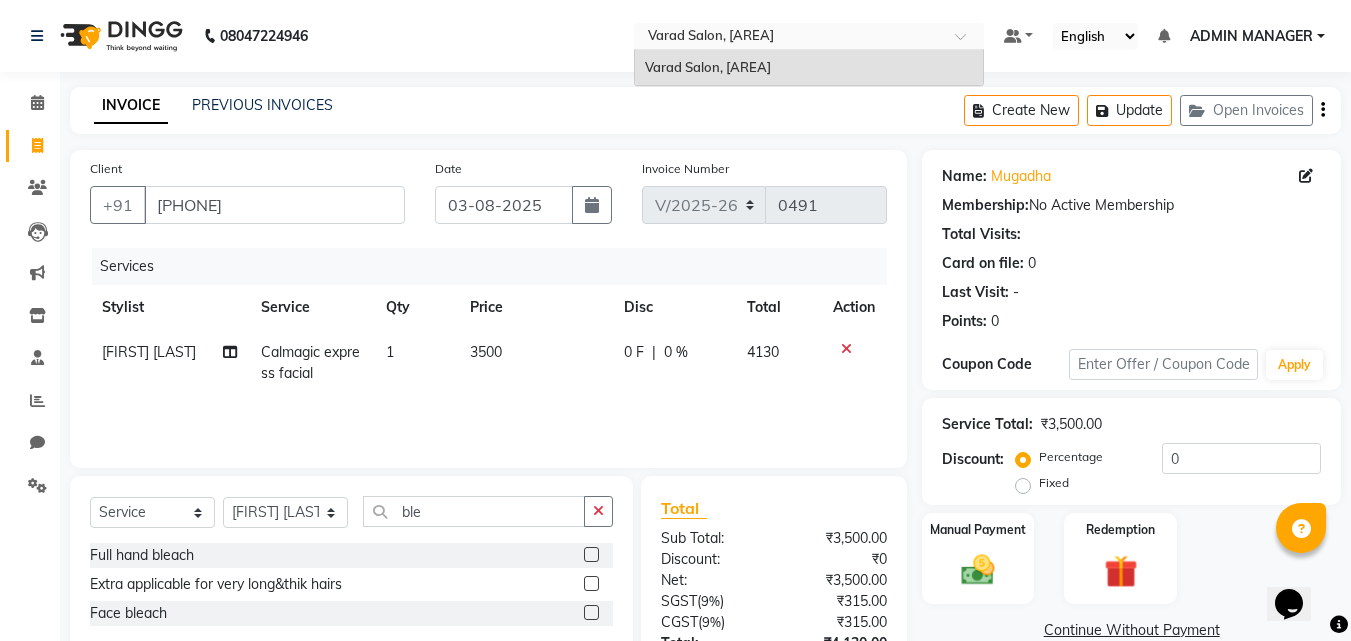 drag, startPoint x: 1235, startPoint y: 32, endPoint x: 1232, endPoint y: 82, distance: 50.08992 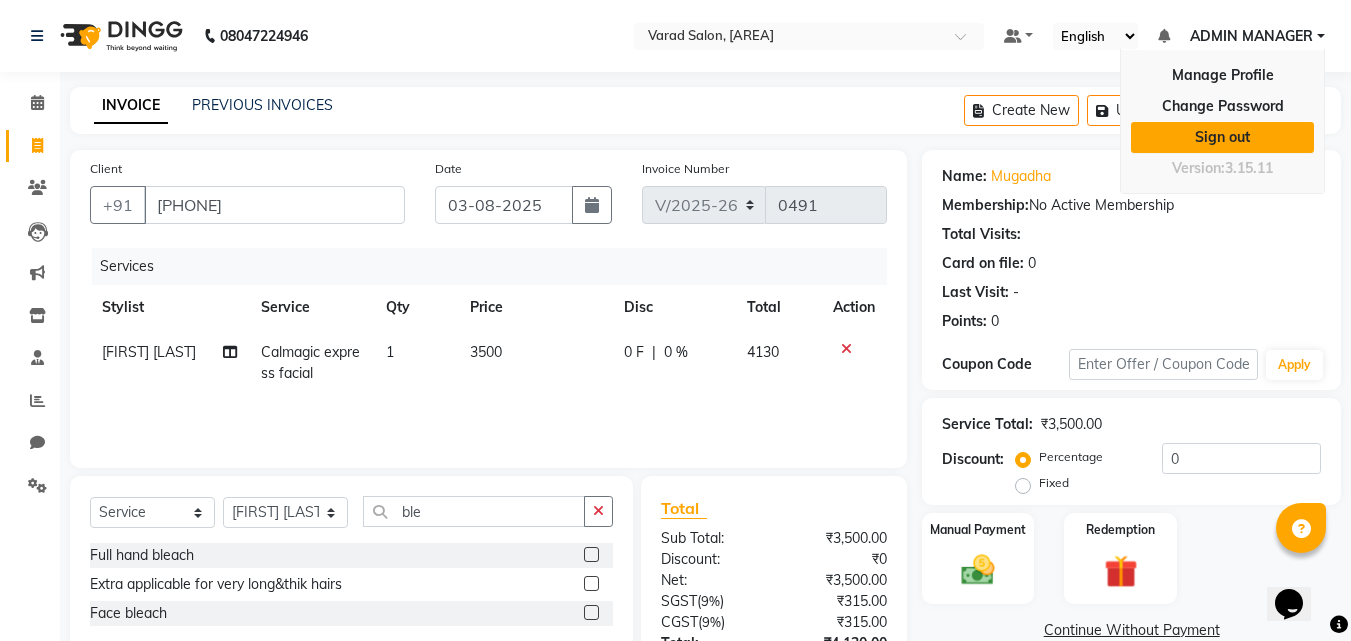 click on "Sign out" at bounding box center (1222, 137) 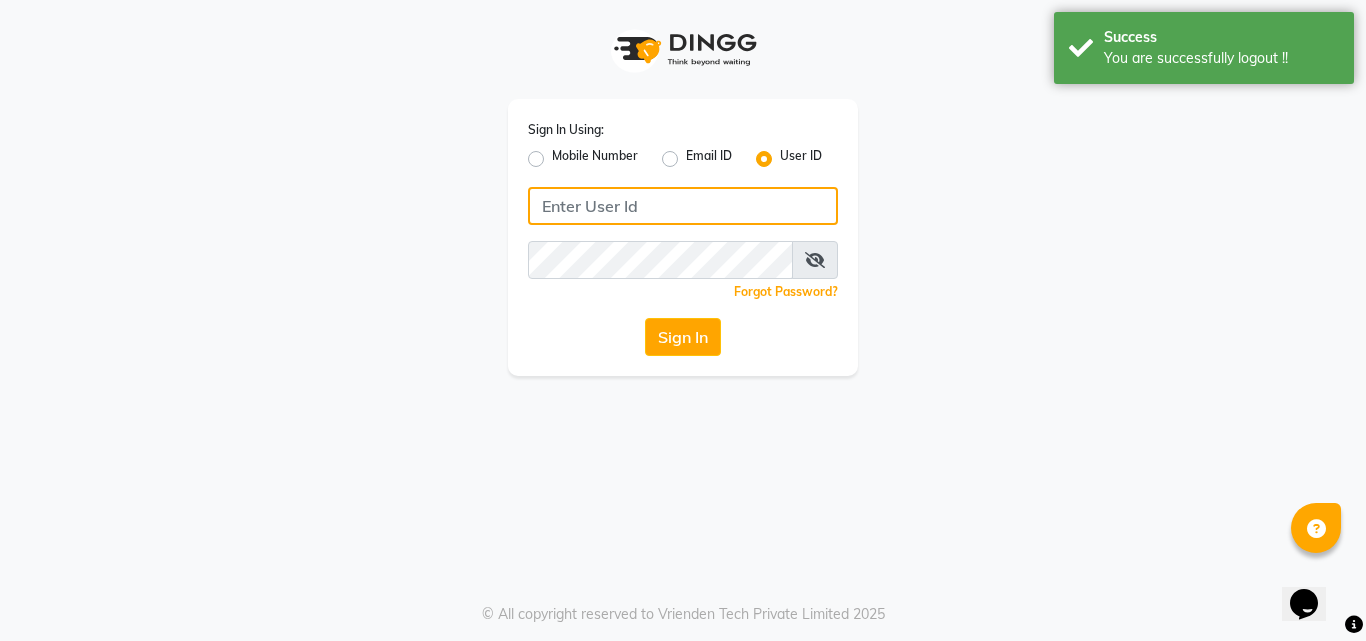 type on "9657515199" 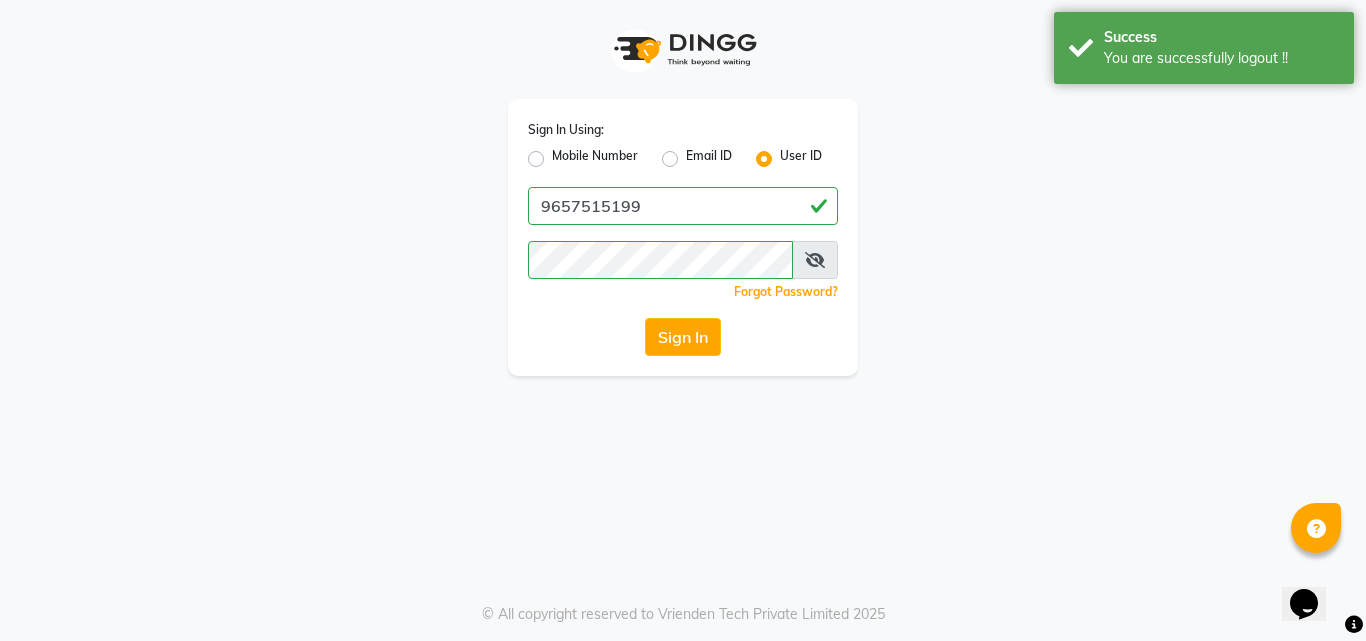 click on "Mobile Number" 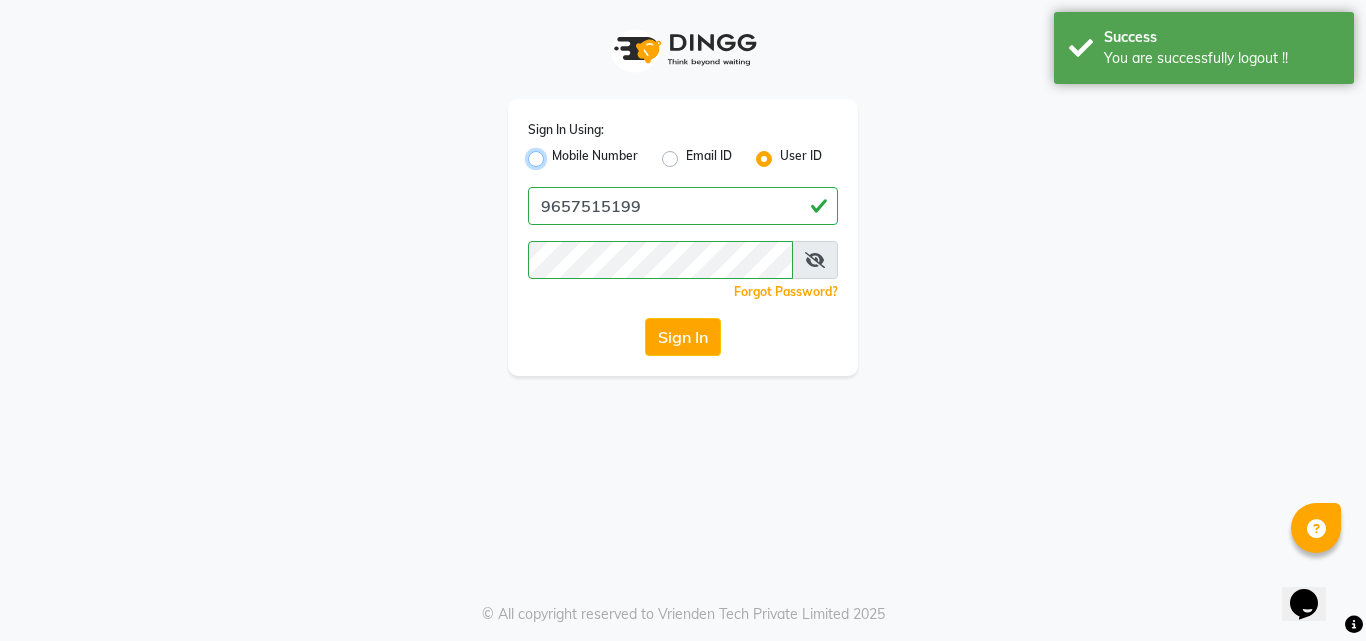 click on "Mobile Number" at bounding box center (558, 153) 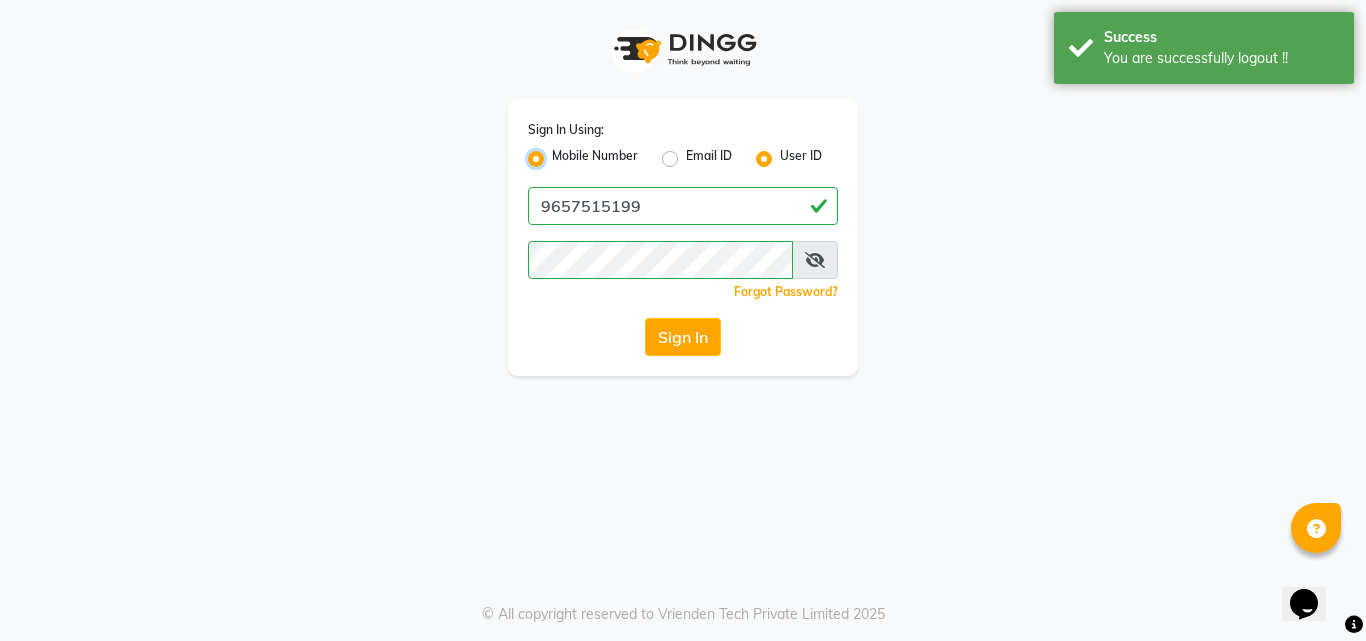 radio on "false" 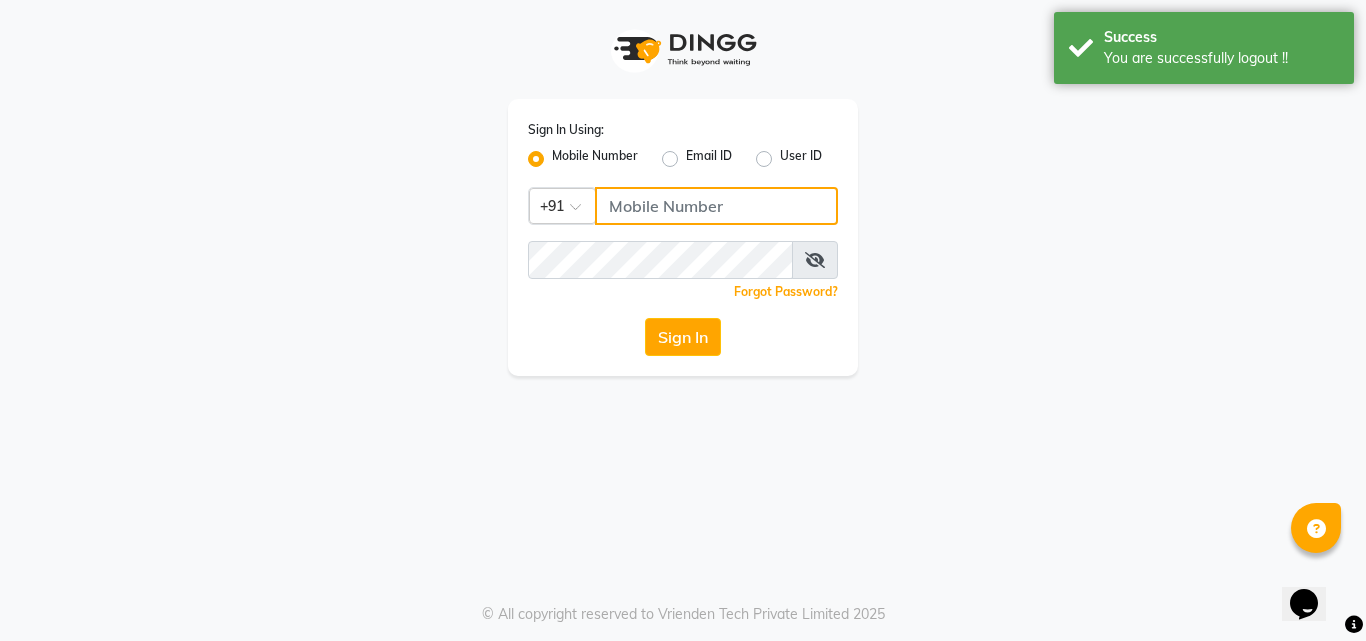 click 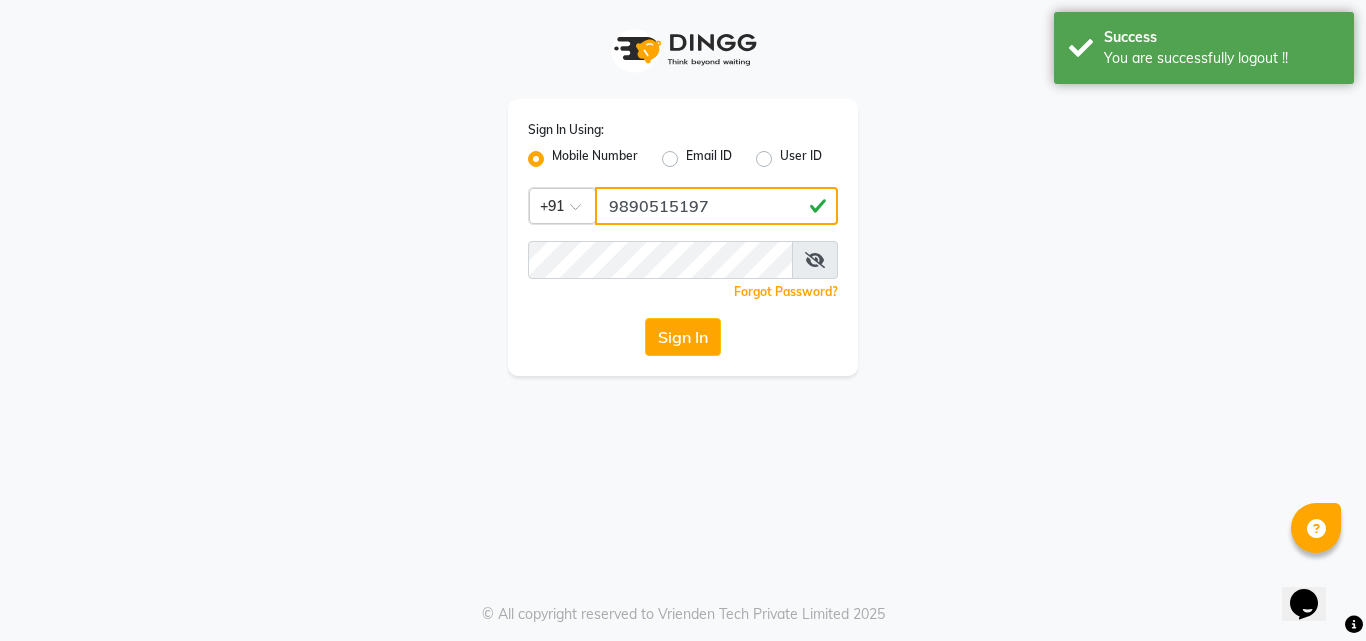 type on "9890515197" 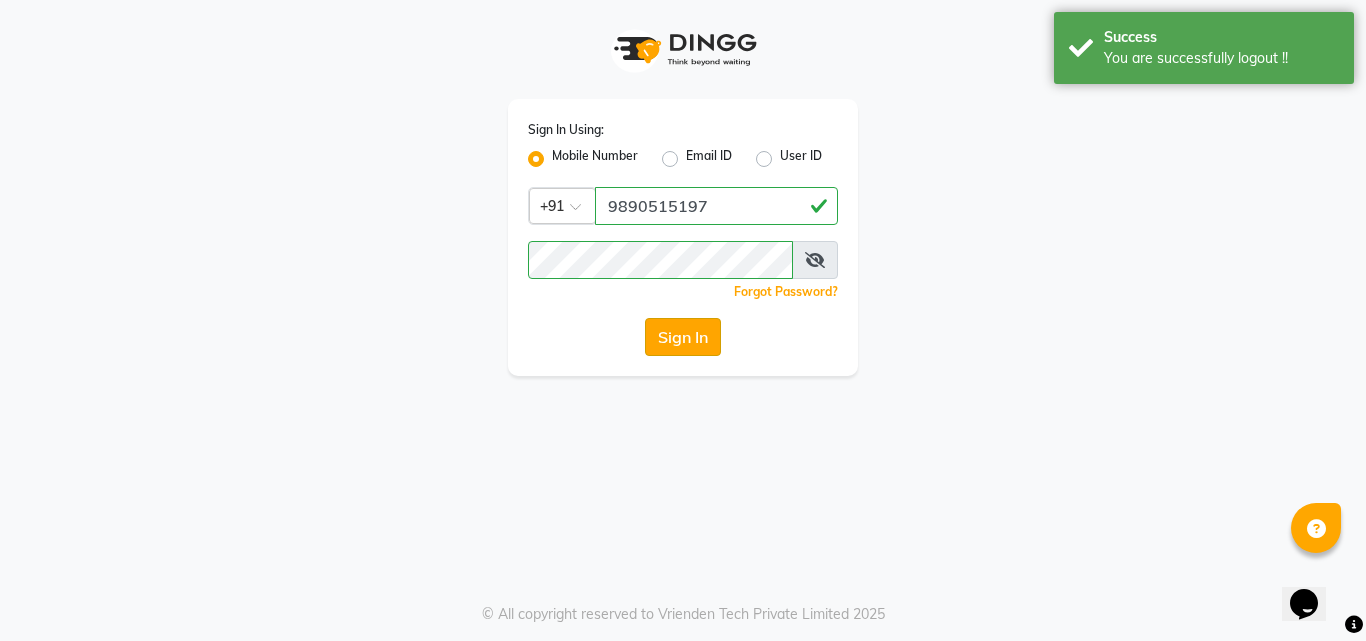 click on "Sign In" 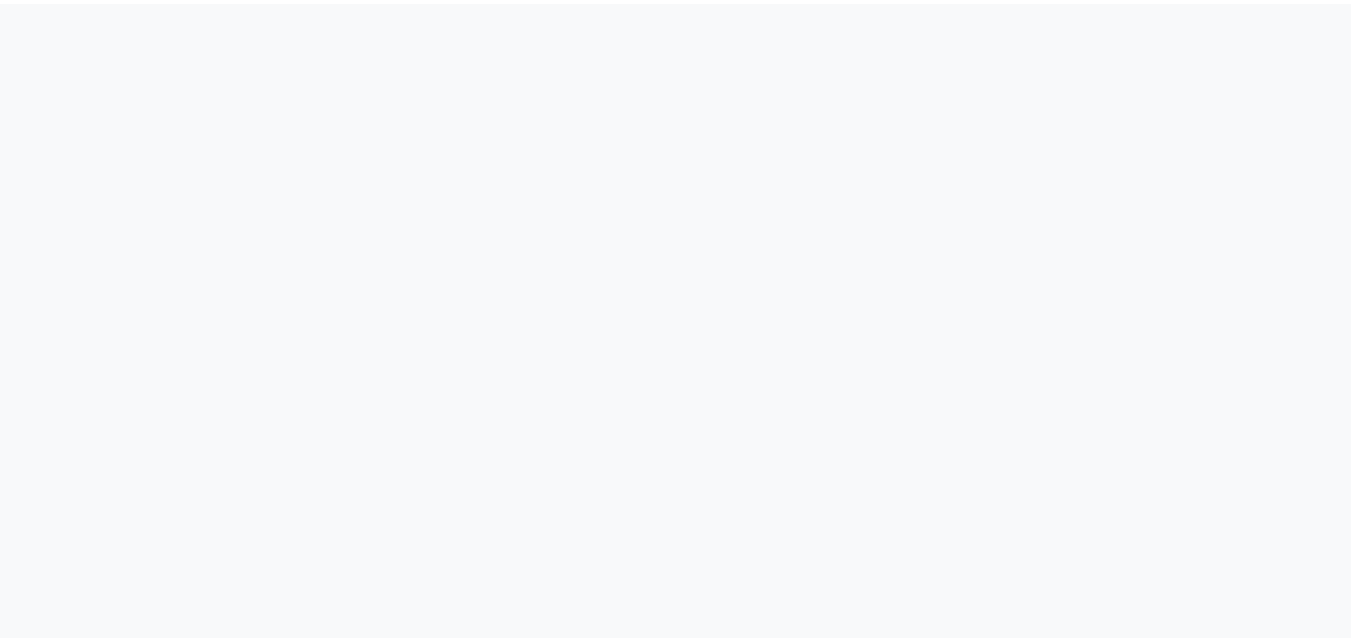 scroll, scrollTop: 0, scrollLeft: 0, axis: both 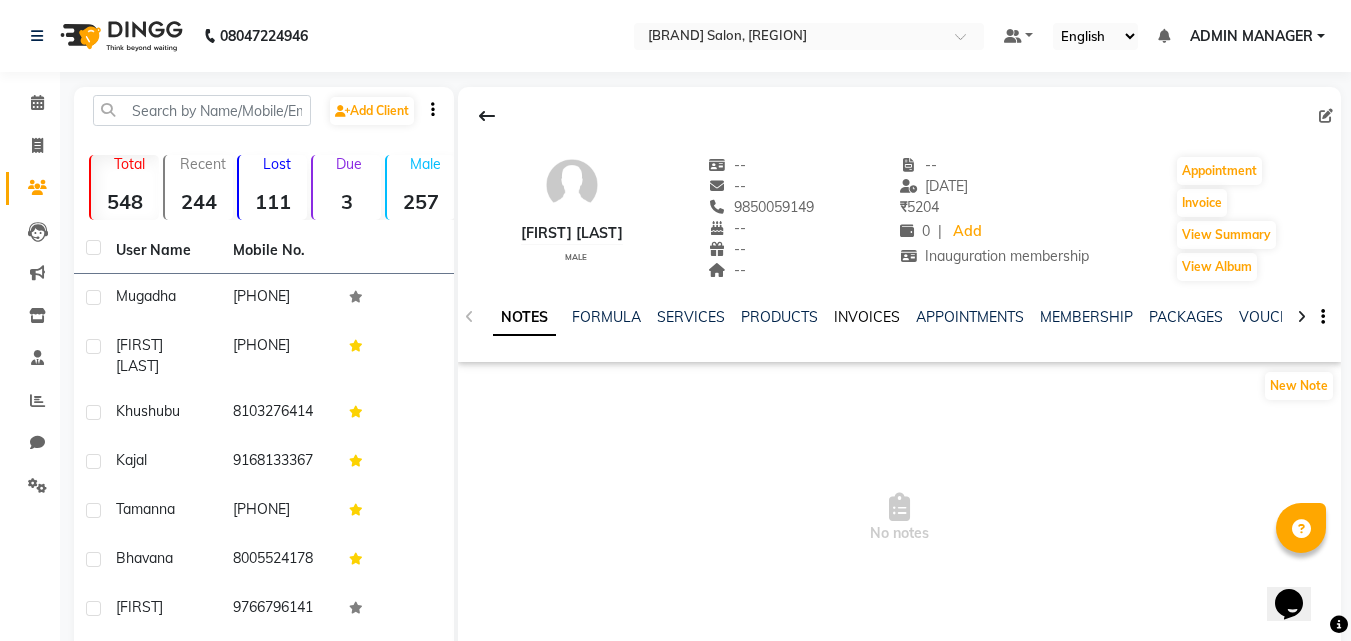 click on "INVOICES" 